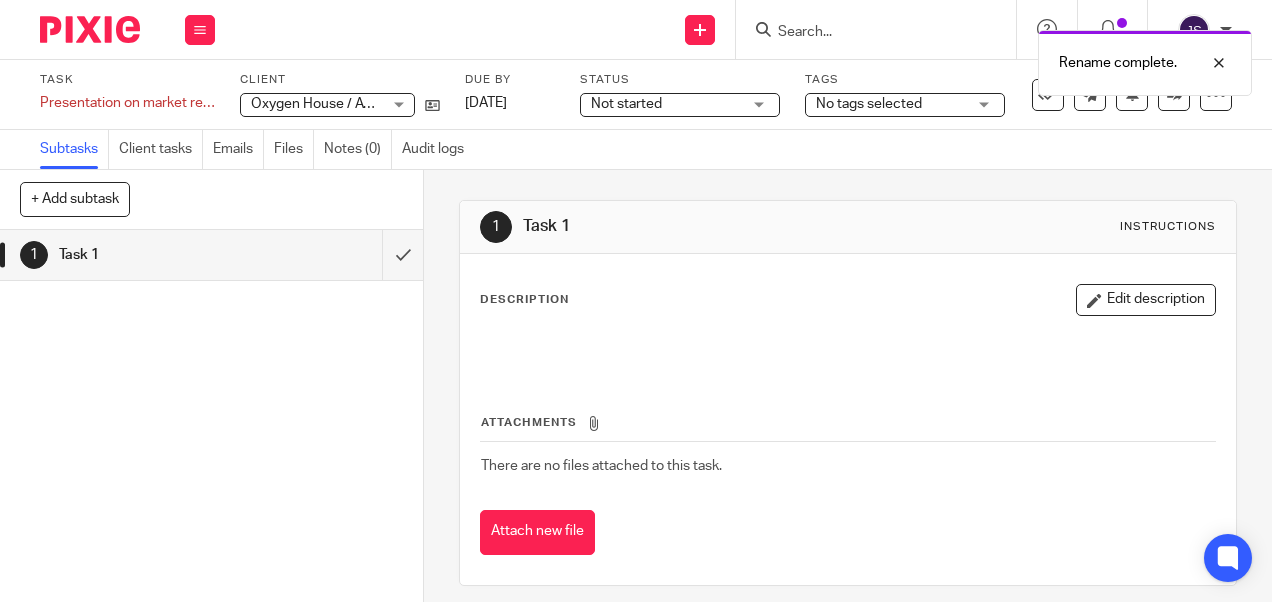 scroll, scrollTop: 0, scrollLeft: 0, axis: both 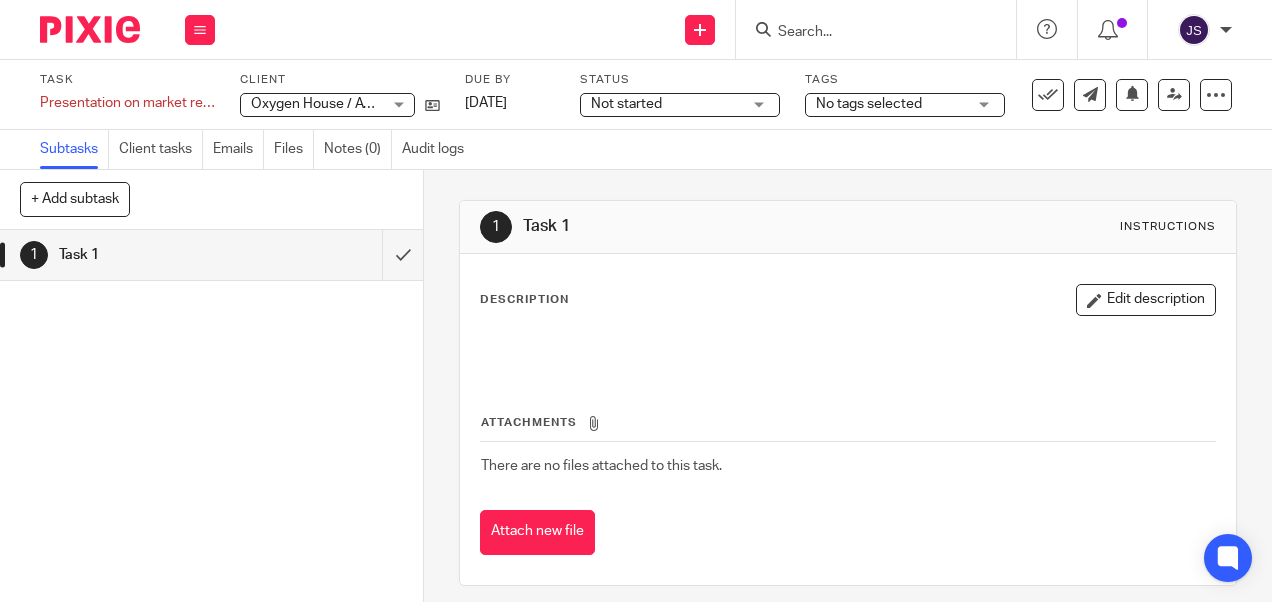 click at bounding box center [866, 33] 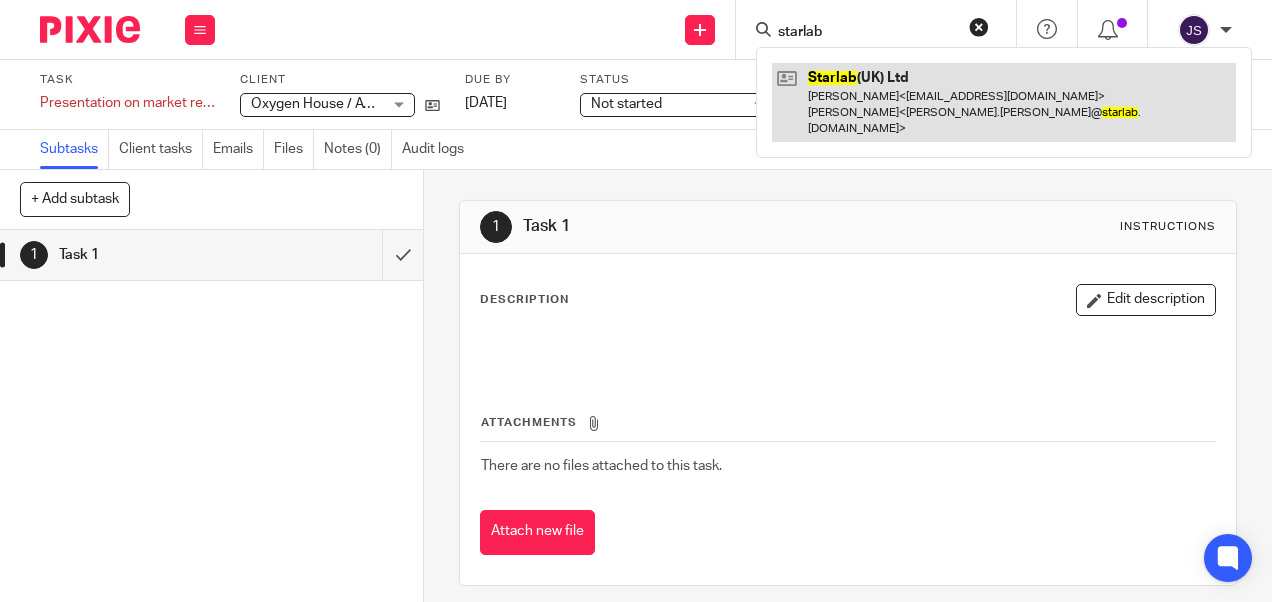 type on "starlab" 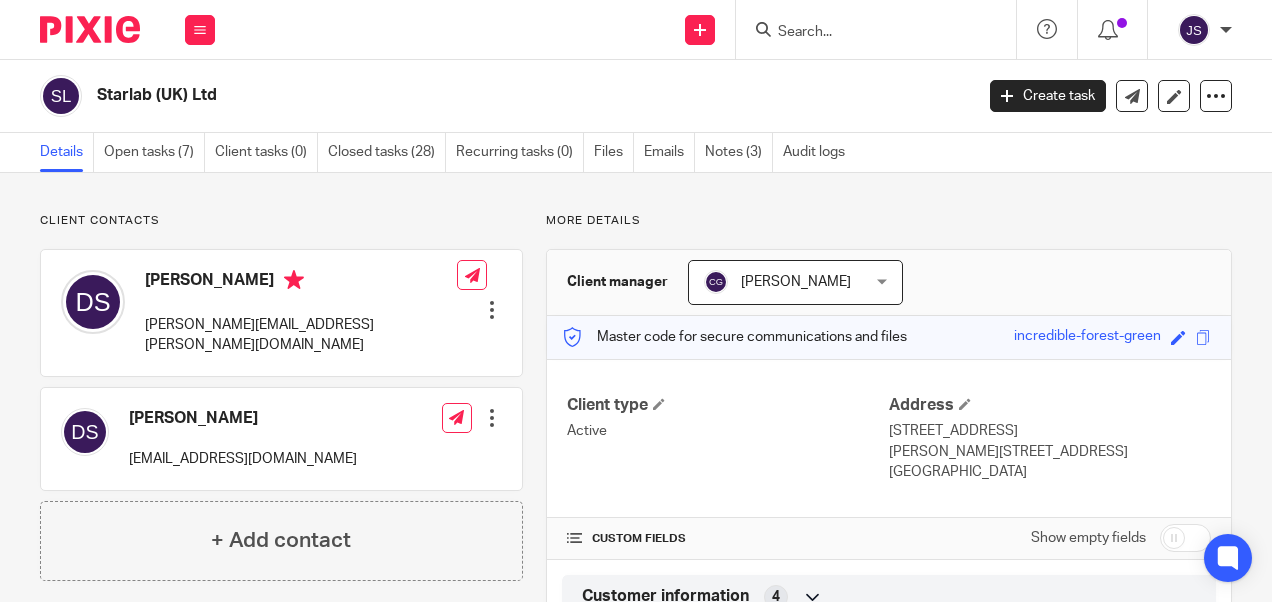 scroll, scrollTop: 0, scrollLeft: 0, axis: both 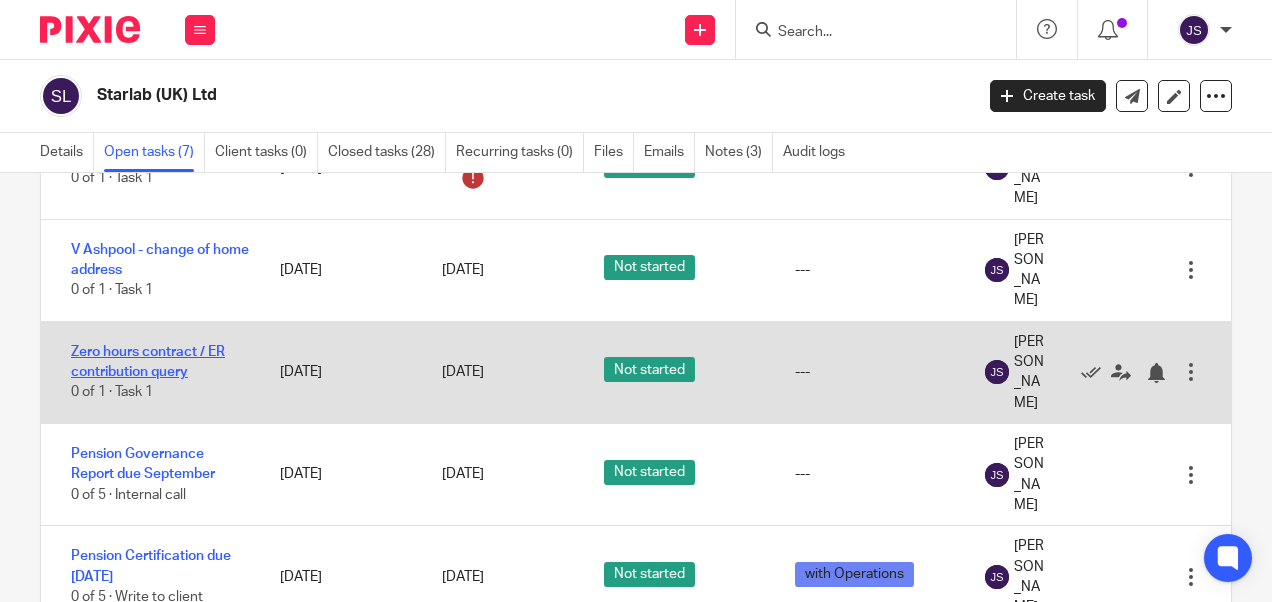 click on "Zero hours contract / ER contribution query" at bounding box center [148, 362] 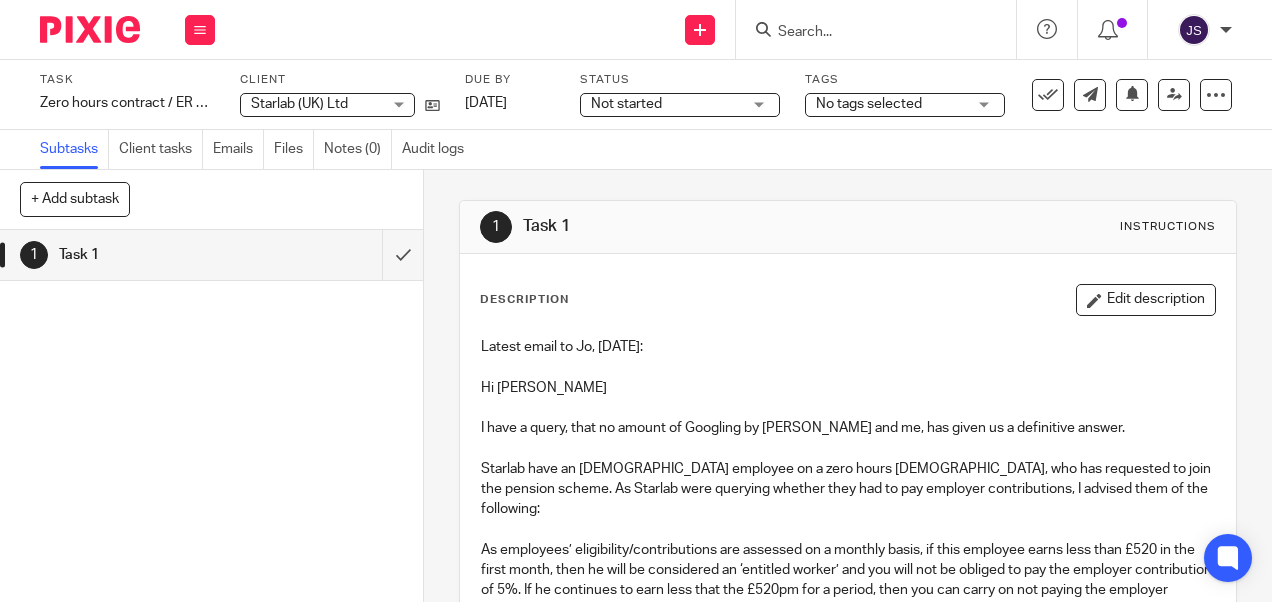 scroll, scrollTop: 0, scrollLeft: 0, axis: both 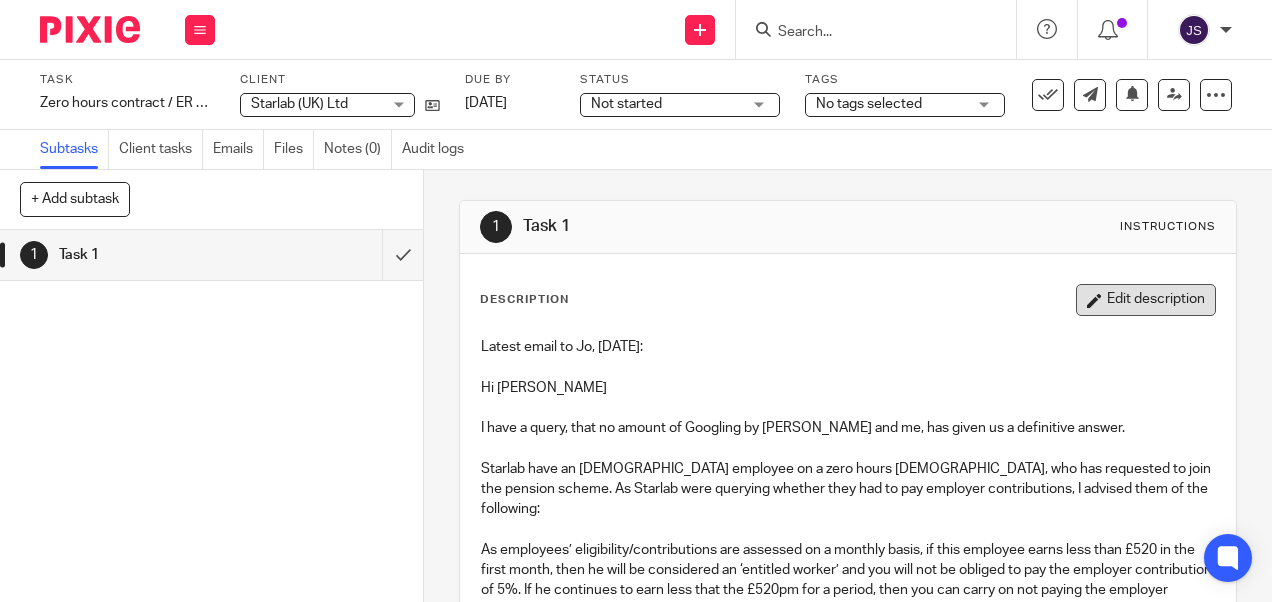 click on "Edit description" at bounding box center (1146, 300) 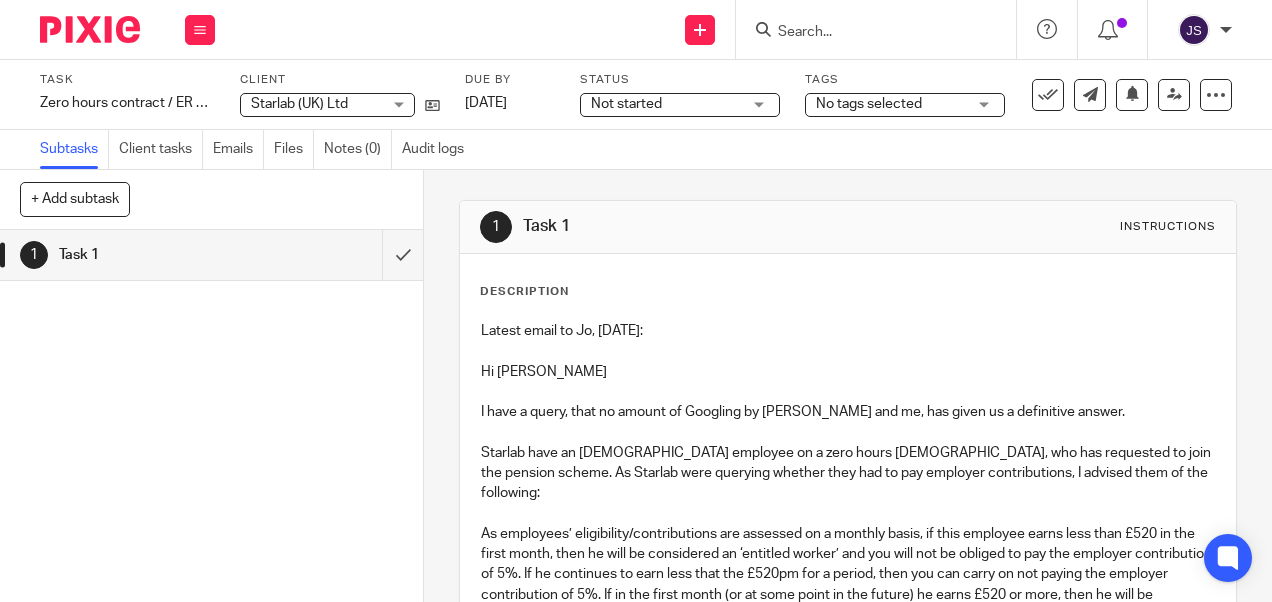 click at bounding box center (866, 33) 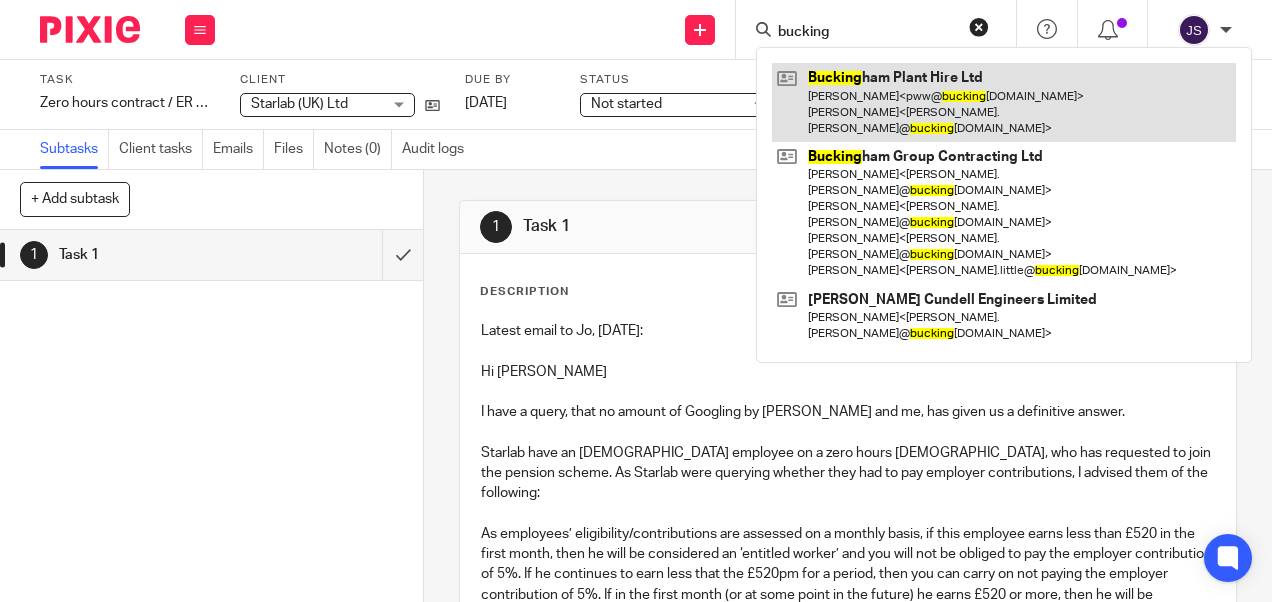 type on "bucking" 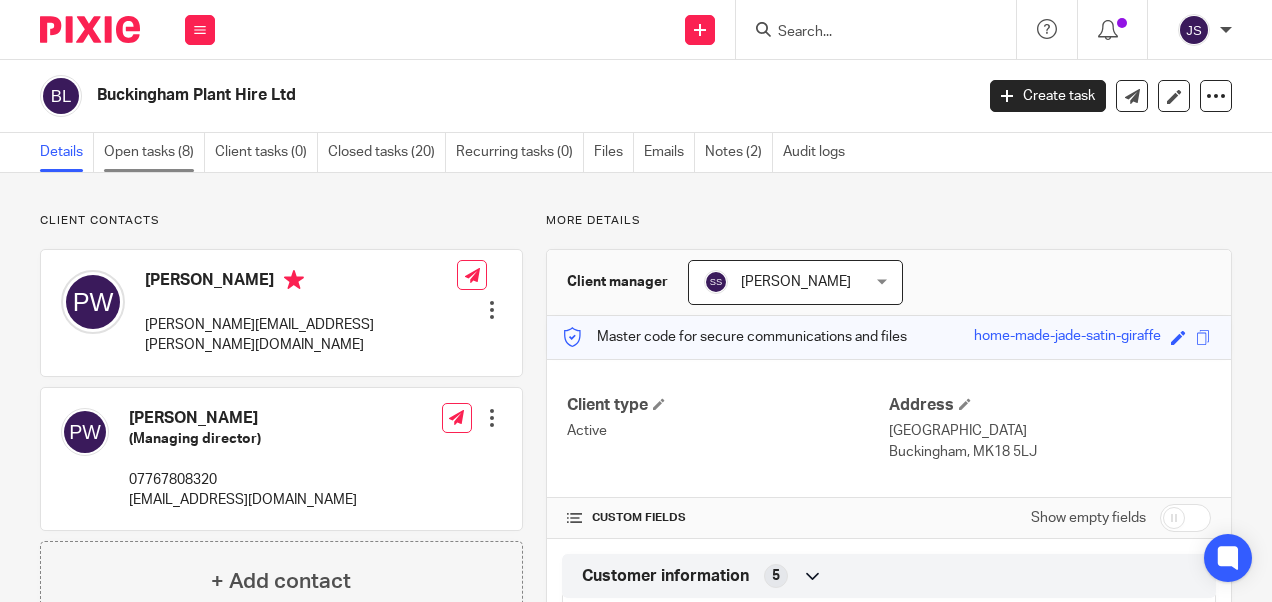 scroll, scrollTop: 0, scrollLeft: 0, axis: both 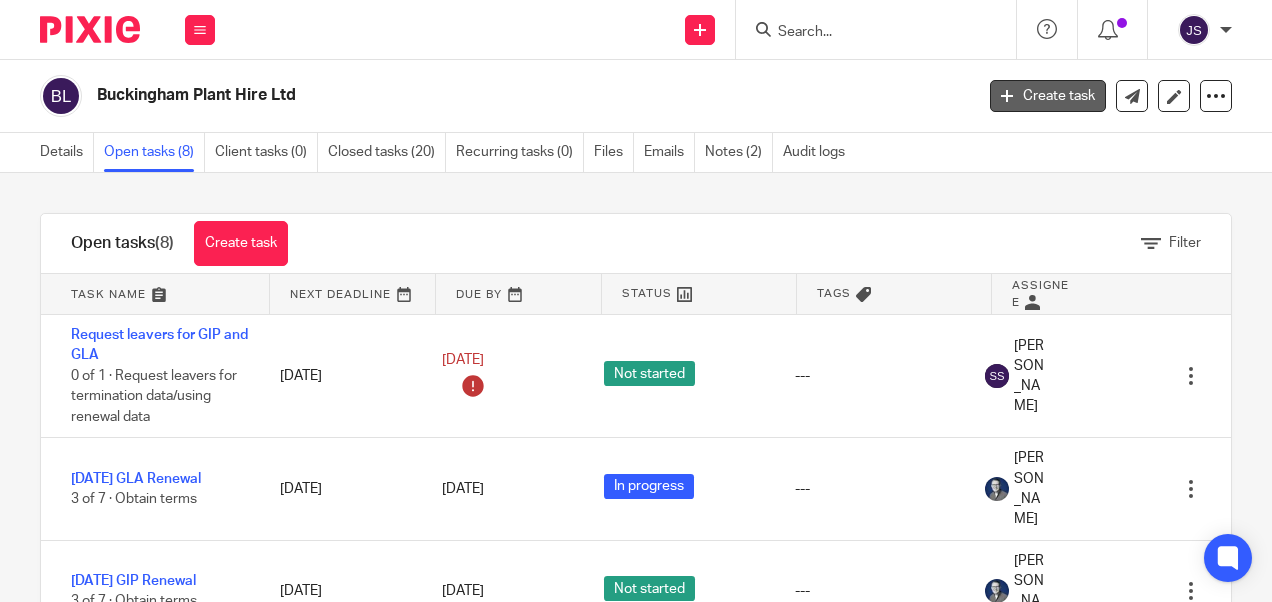 click on "Create task" at bounding box center (1048, 96) 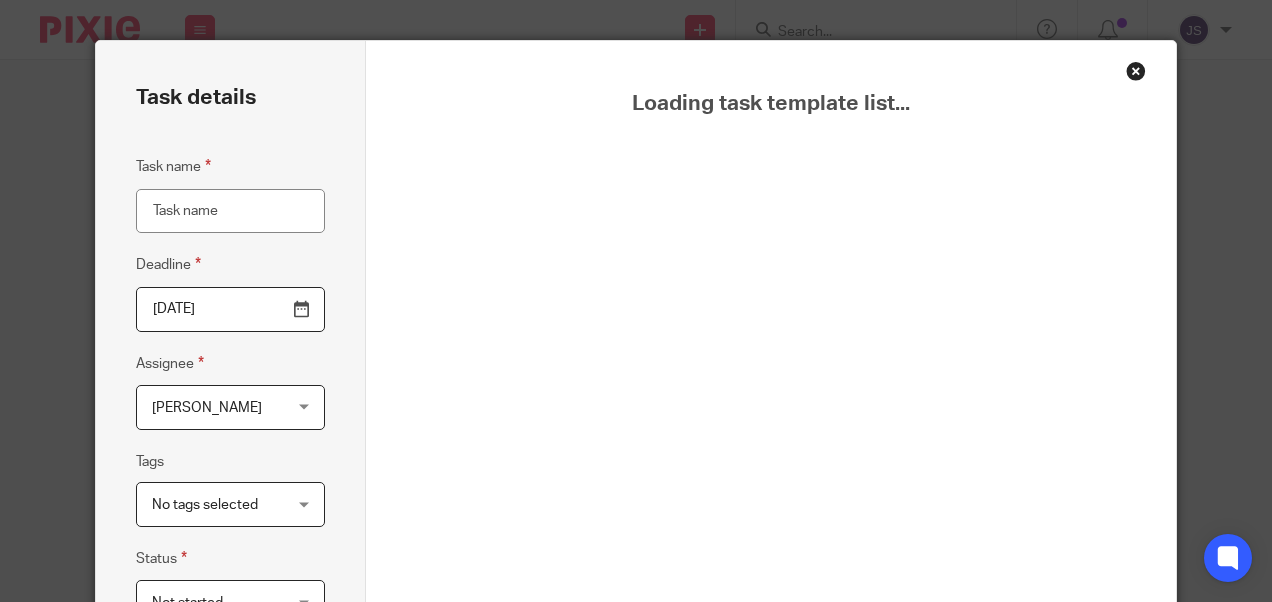 scroll, scrollTop: 0, scrollLeft: 0, axis: both 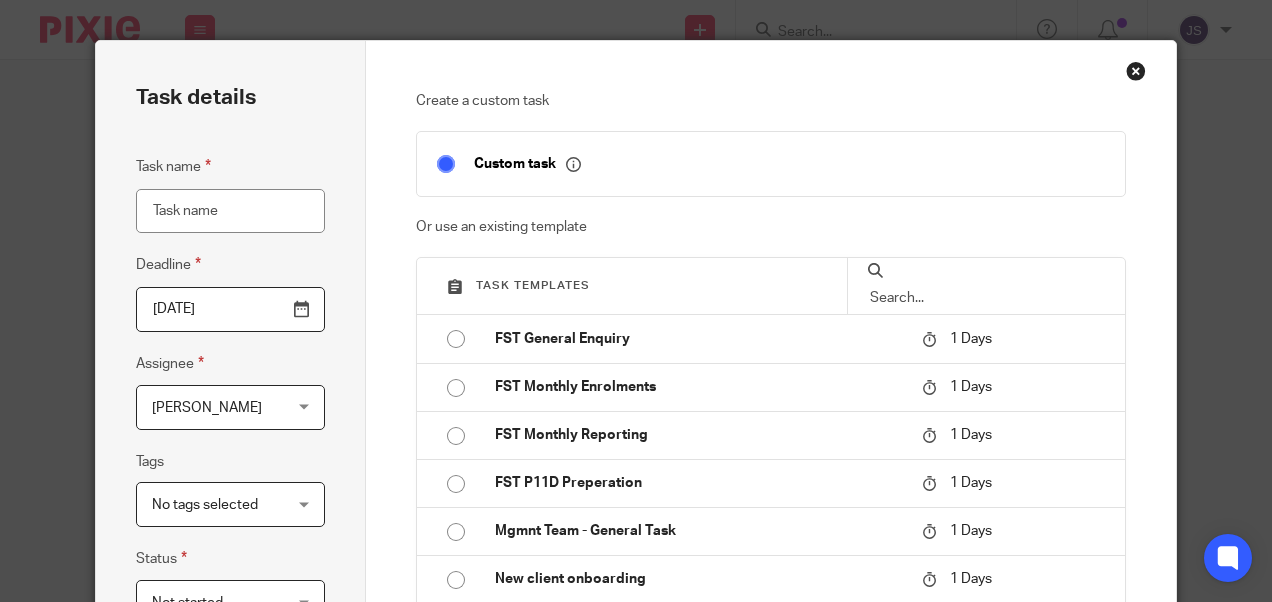 click on "Task name" at bounding box center [230, 211] 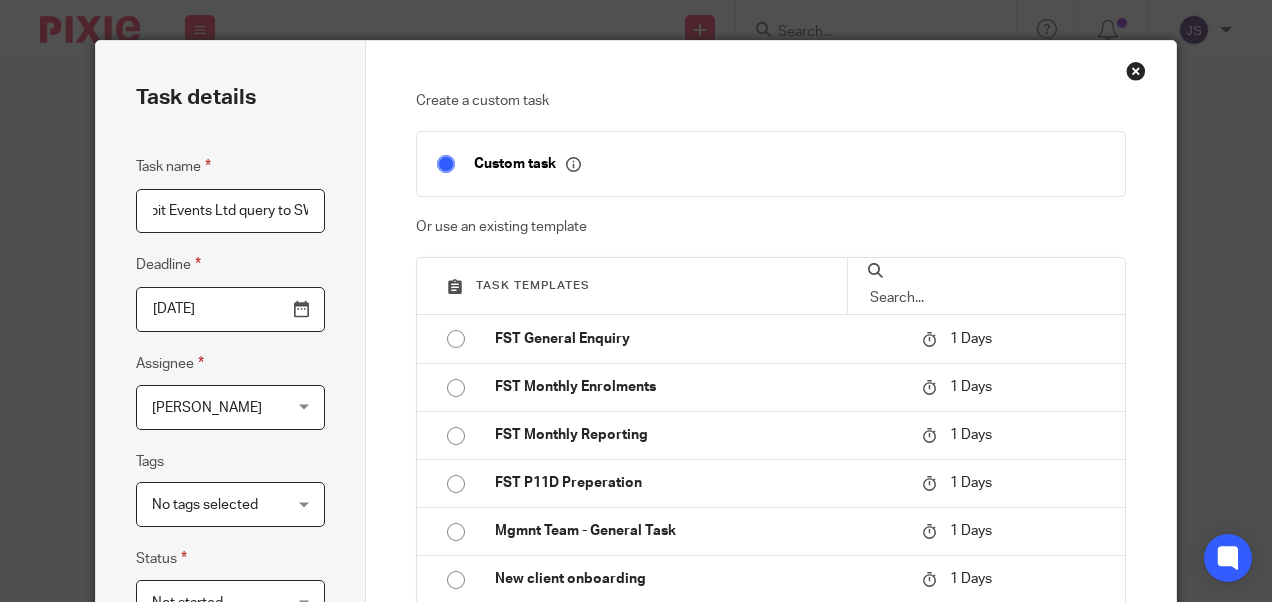 scroll, scrollTop: 0, scrollLeft: 45, axis: horizontal 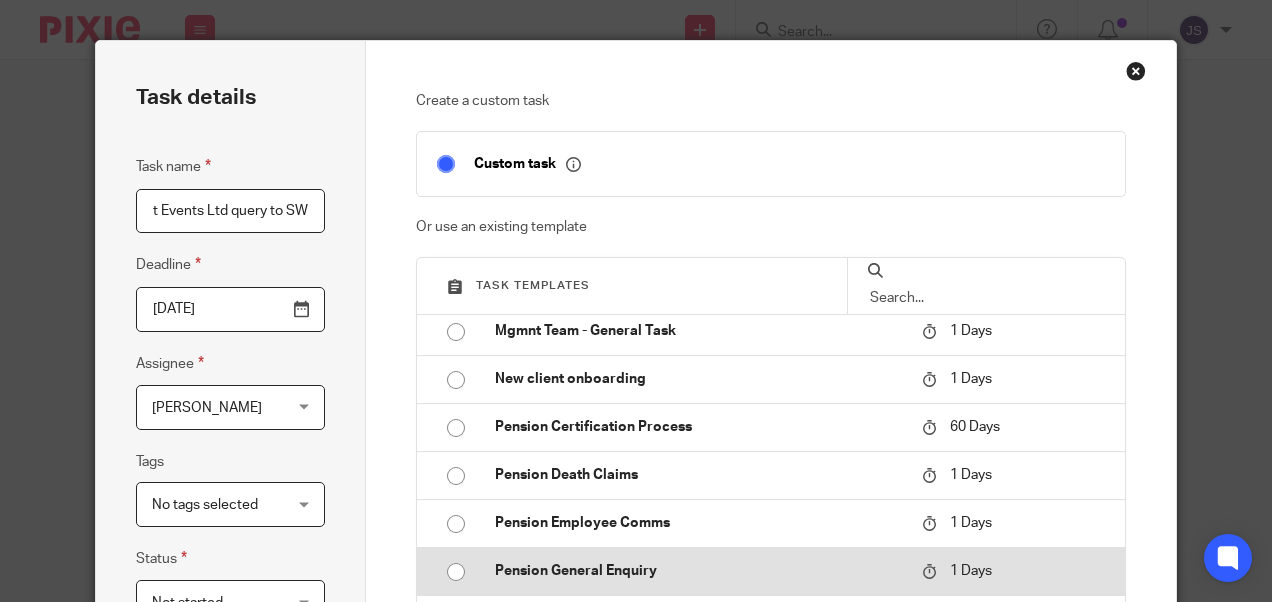type on "Blackpit Events Ltd query to SW" 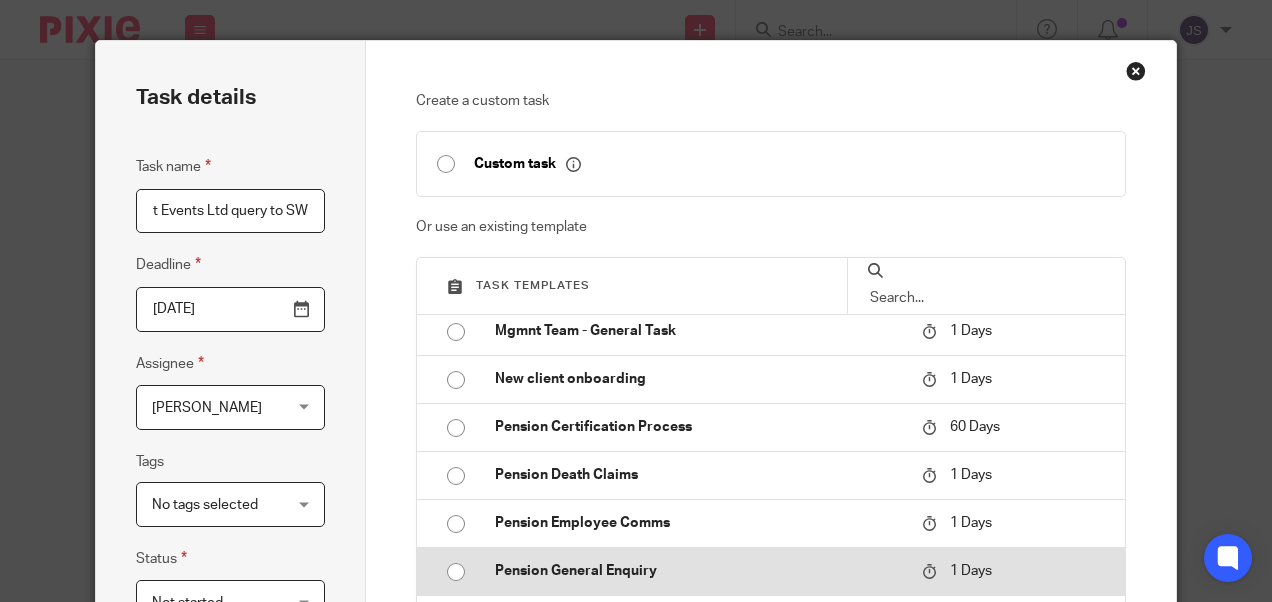 type on "2025-07-16" 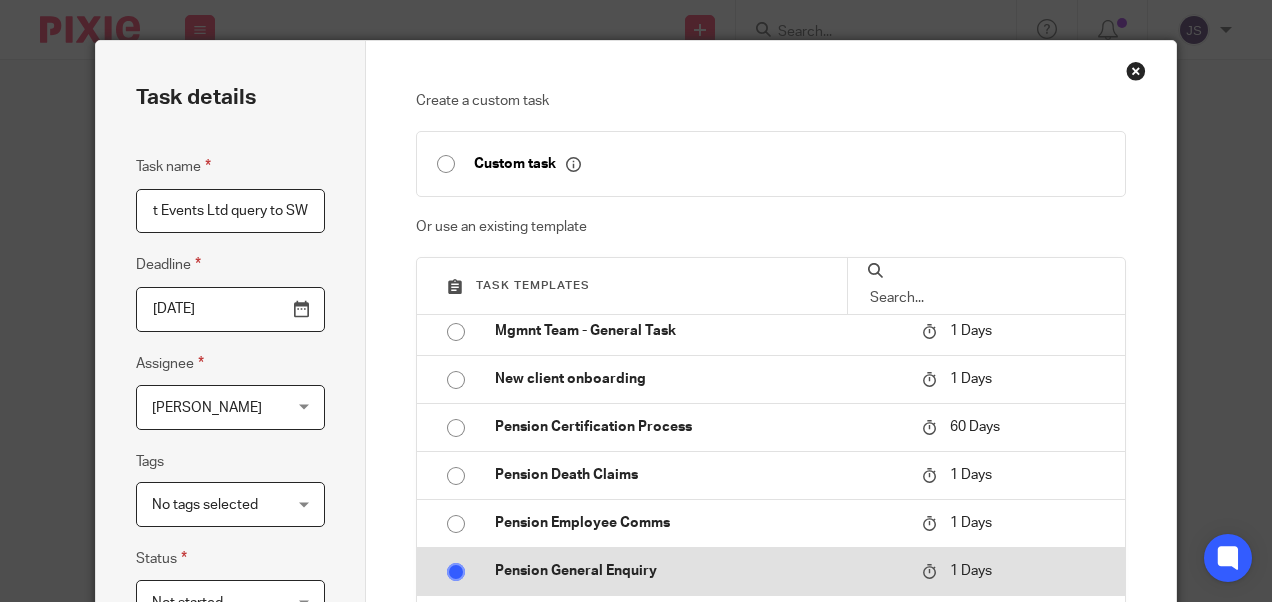 checkbox on "false" 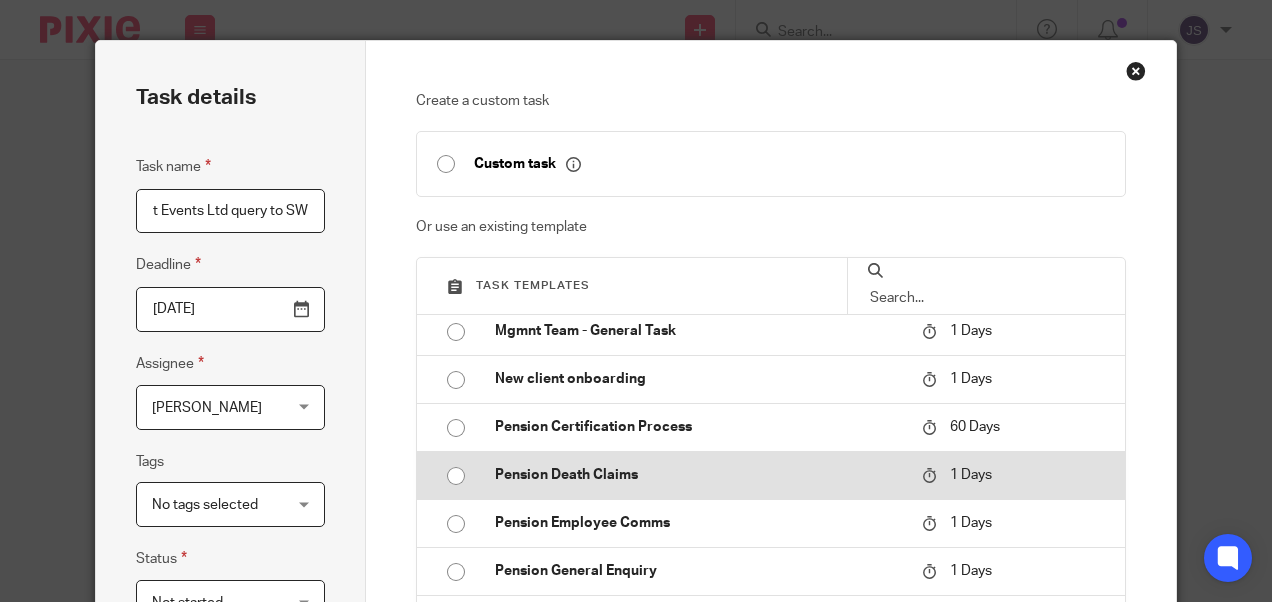 scroll, scrollTop: 0, scrollLeft: 0, axis: both 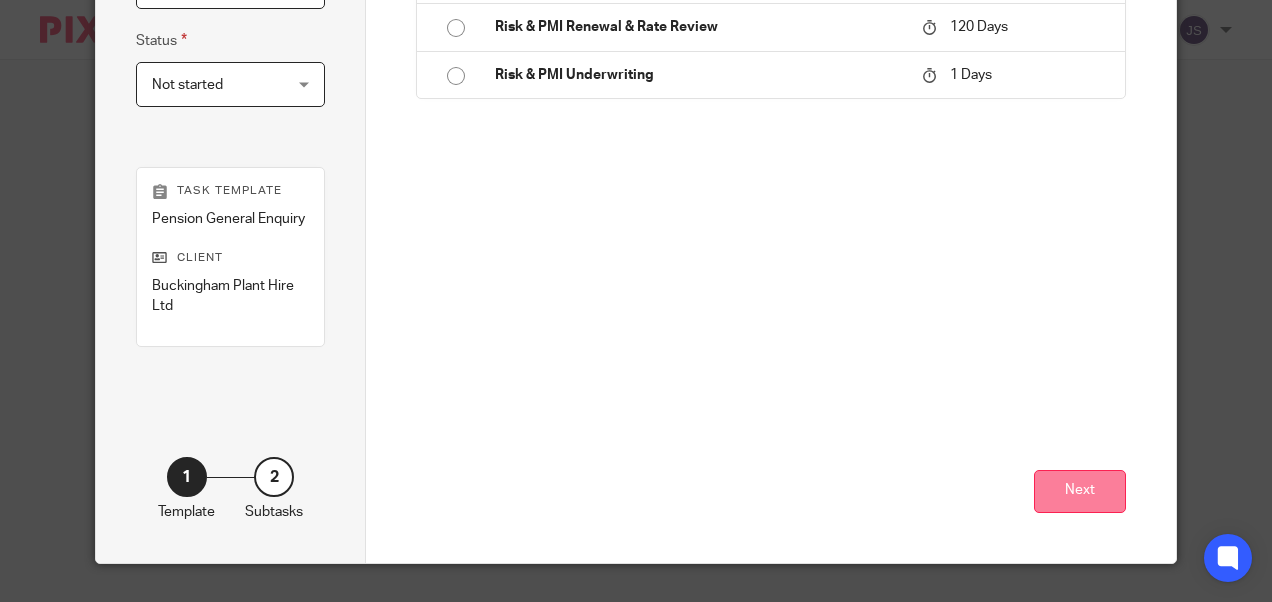 click on "Next" at bounding box center [1080, 491] 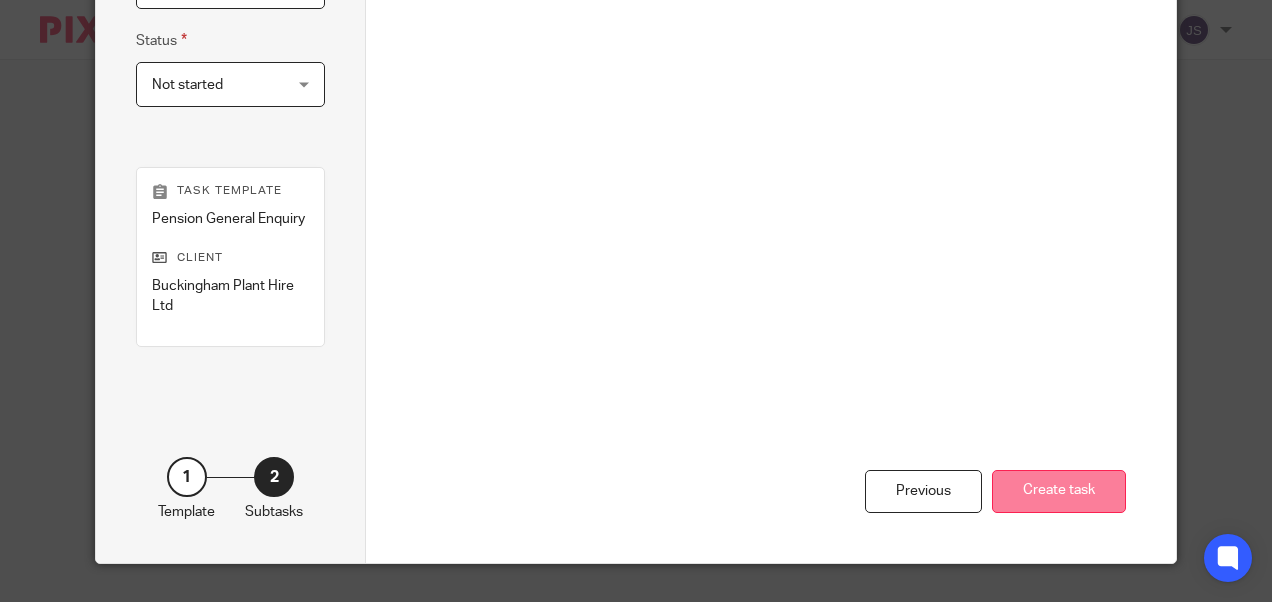 click on "Create task" at bounding box center (1059, 491) 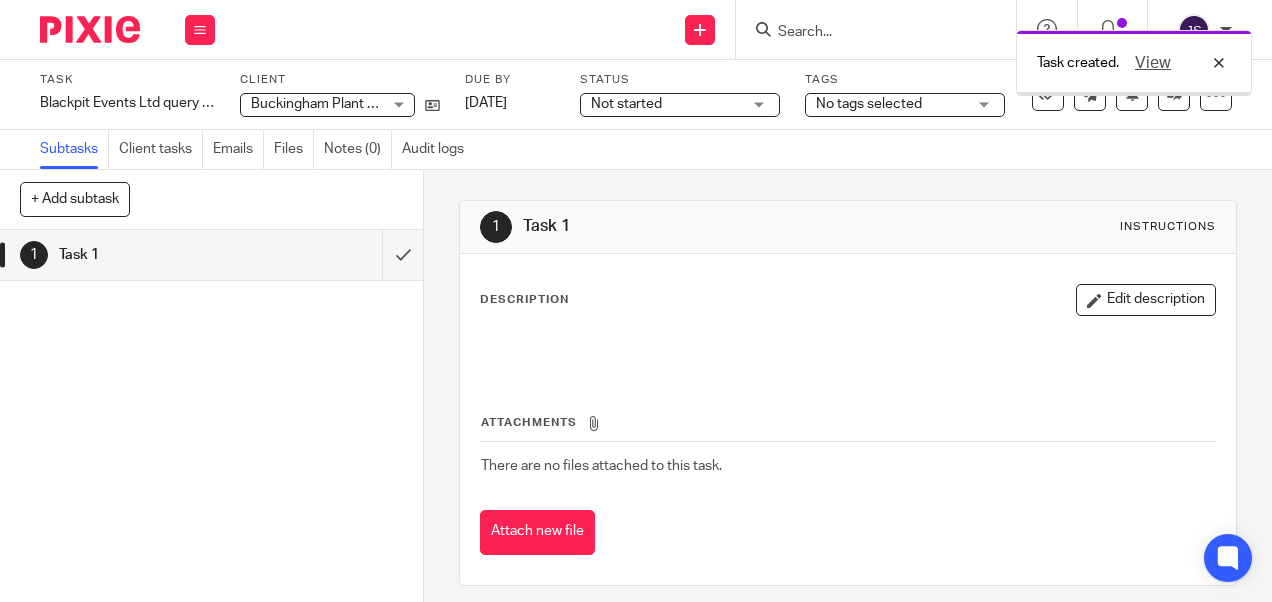 scroll, scrollTop: 0, scrollLeft: 0, axis: both 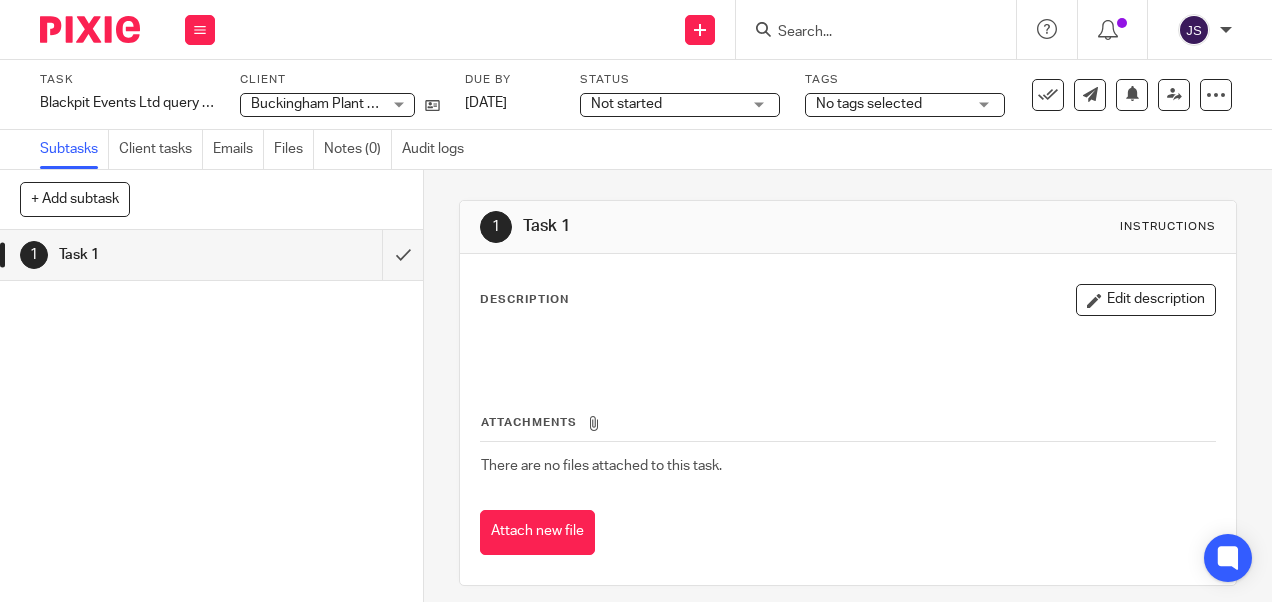 drag, startPoint x: 509, startPoint y: 110, endPoint x: 506, endPoint y: 120, distance: 10.440307 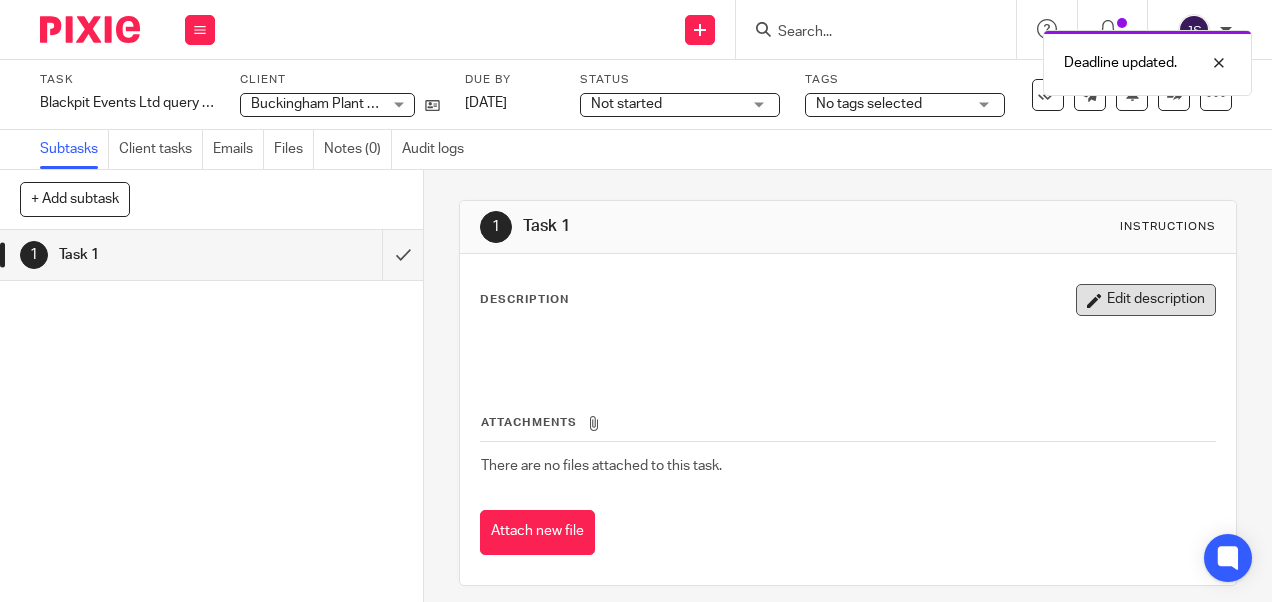 click on "Edit description" at bounding box center [1146, 300] 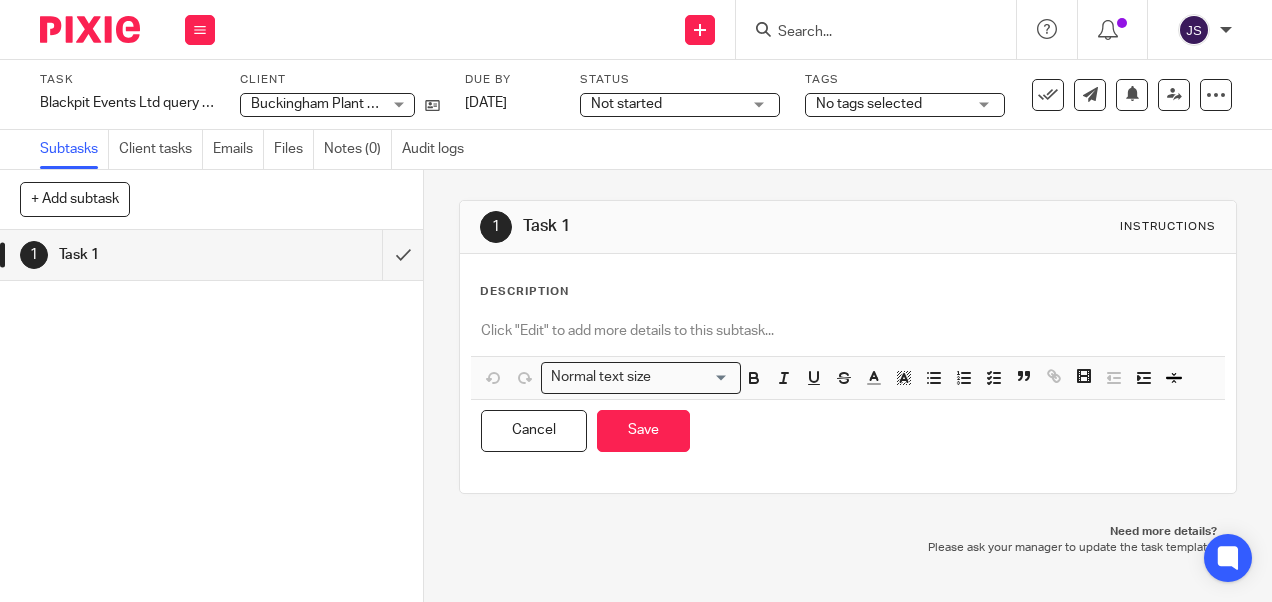 click at bounding box center [847, 331] 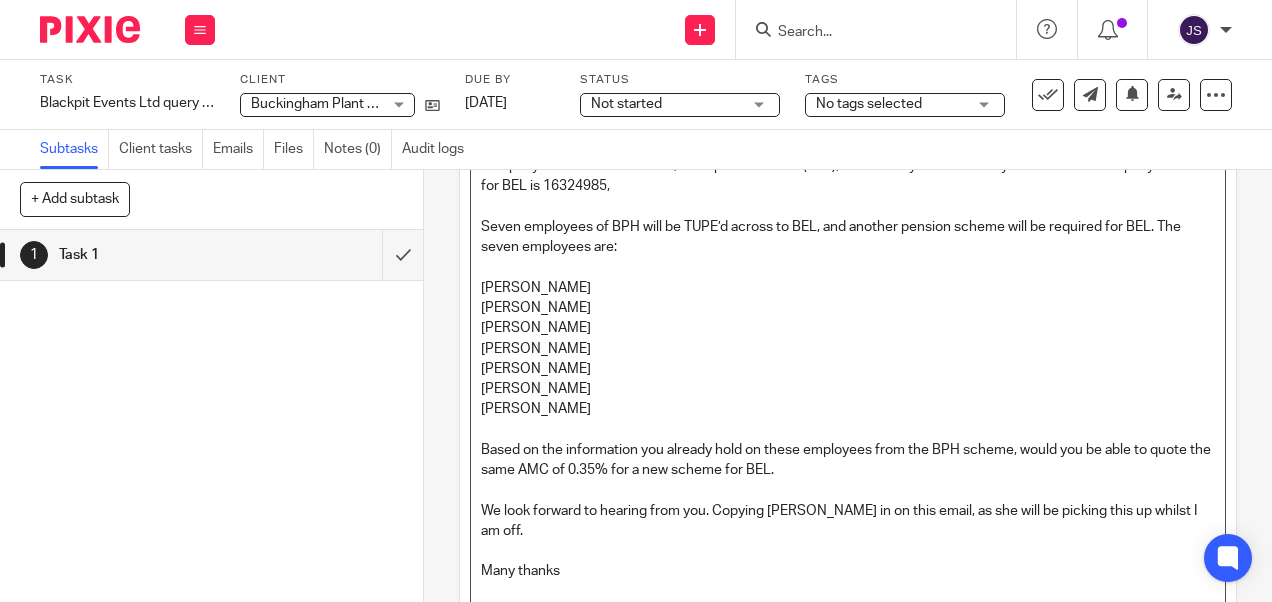 scroll, scrollTop: 0, scrollLeft: 0, axis: both 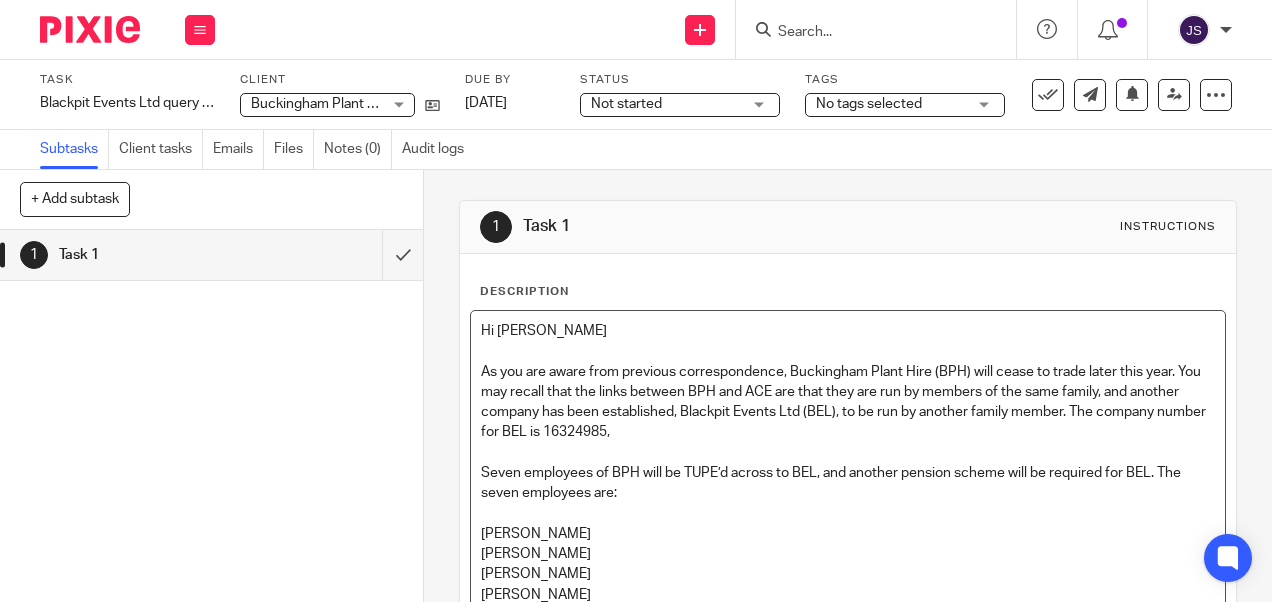 click on "Hi Lisa" at bounding box center [847, 331] 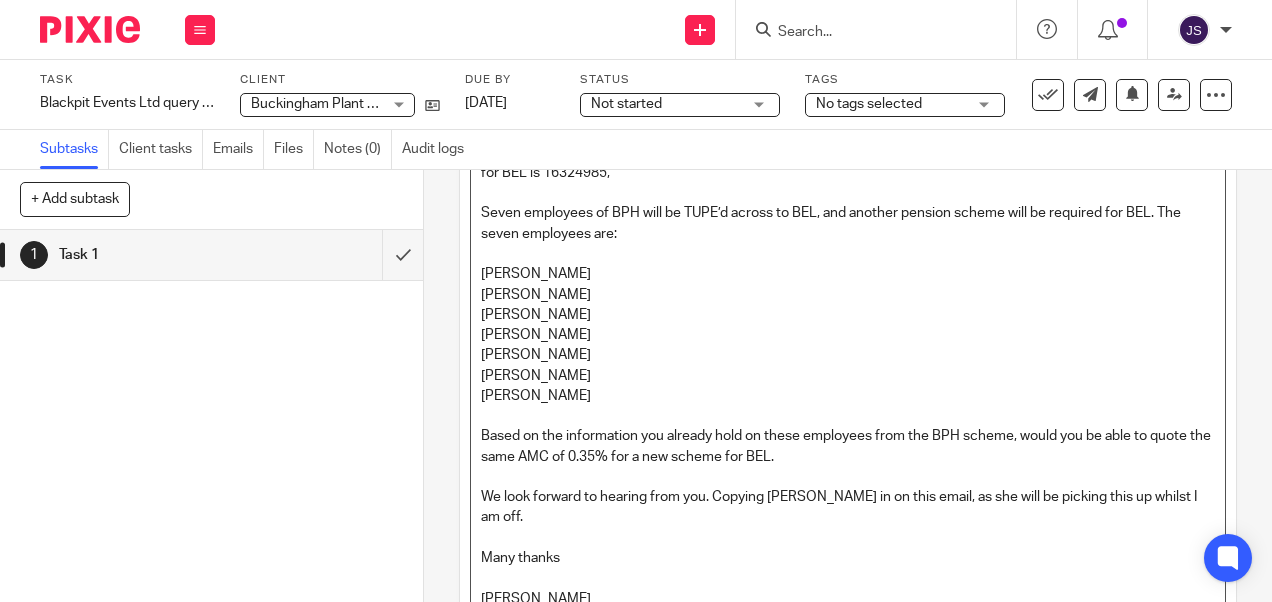 scroll, scrollTop: 498, scrollLeft: 0, axis: vertical 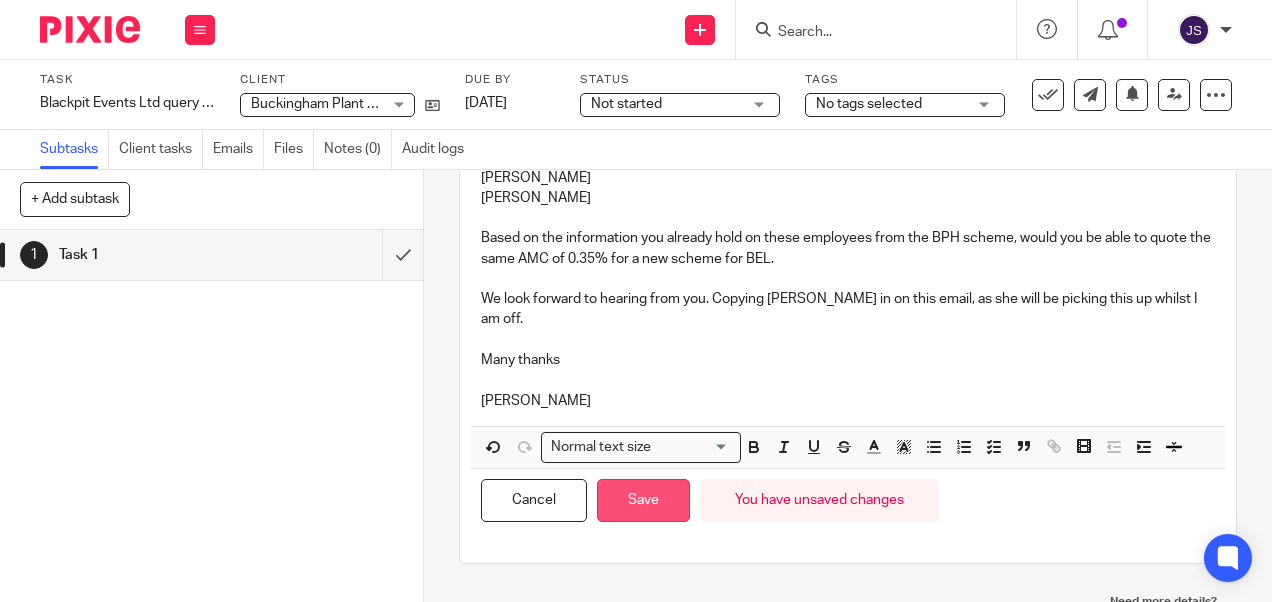 click on "Save" at bounding box center [643, 500] 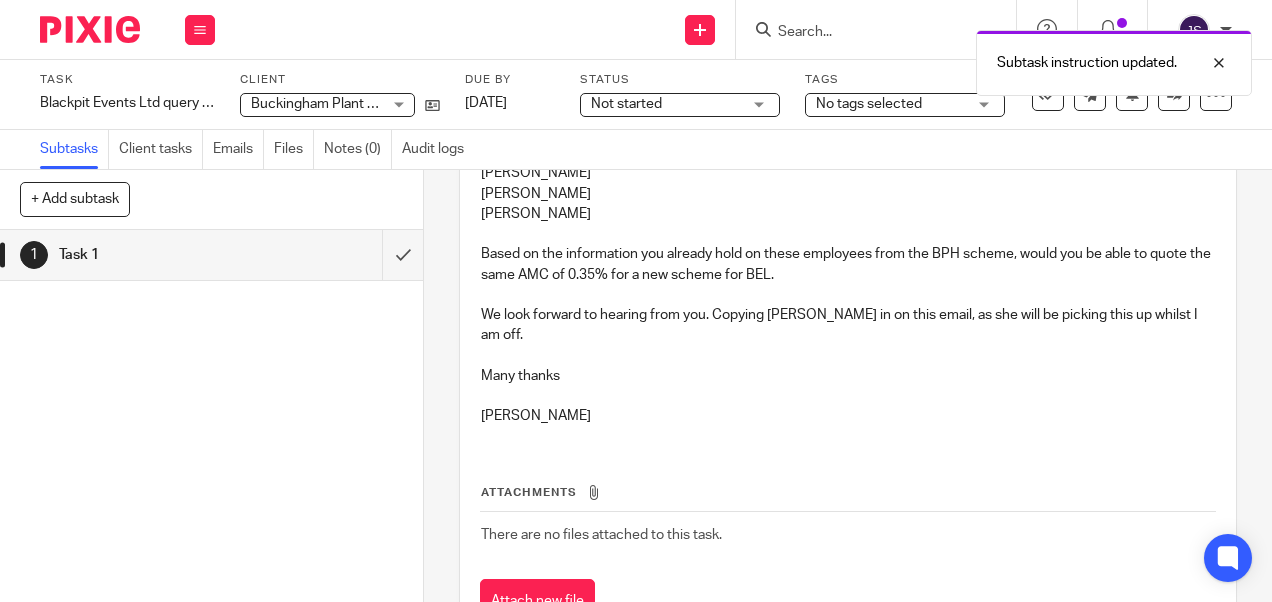 scroll, scrollTop: 514, scrollLeft: 0, axis: vertical 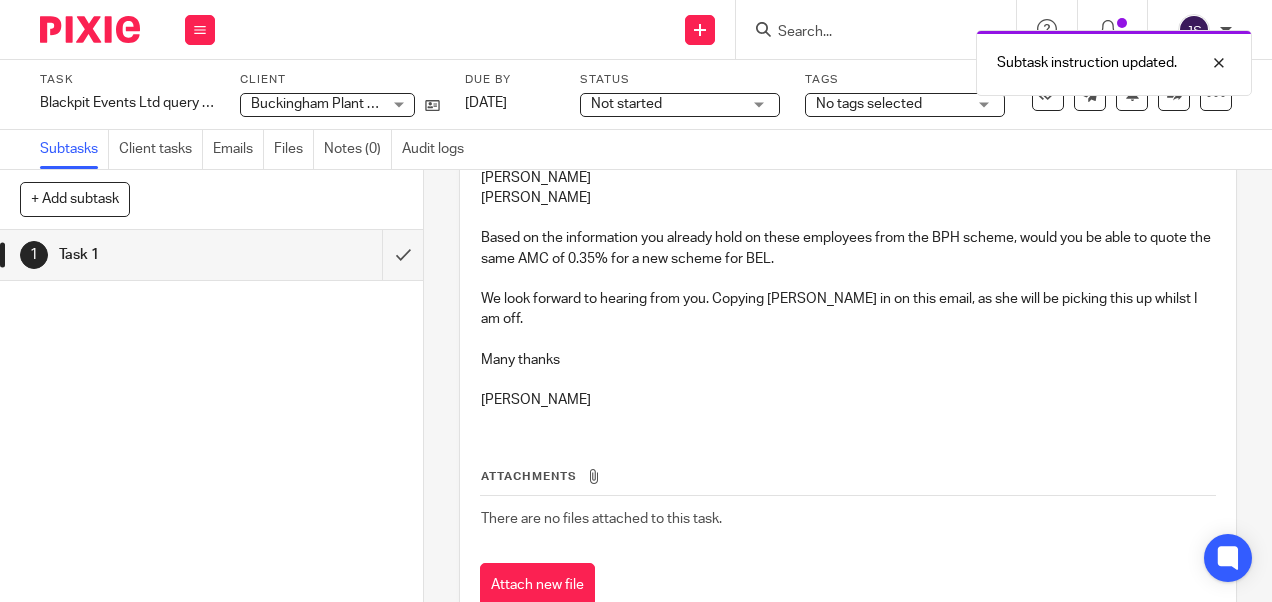 click on "Attachments" at bounding box center [847, 481] 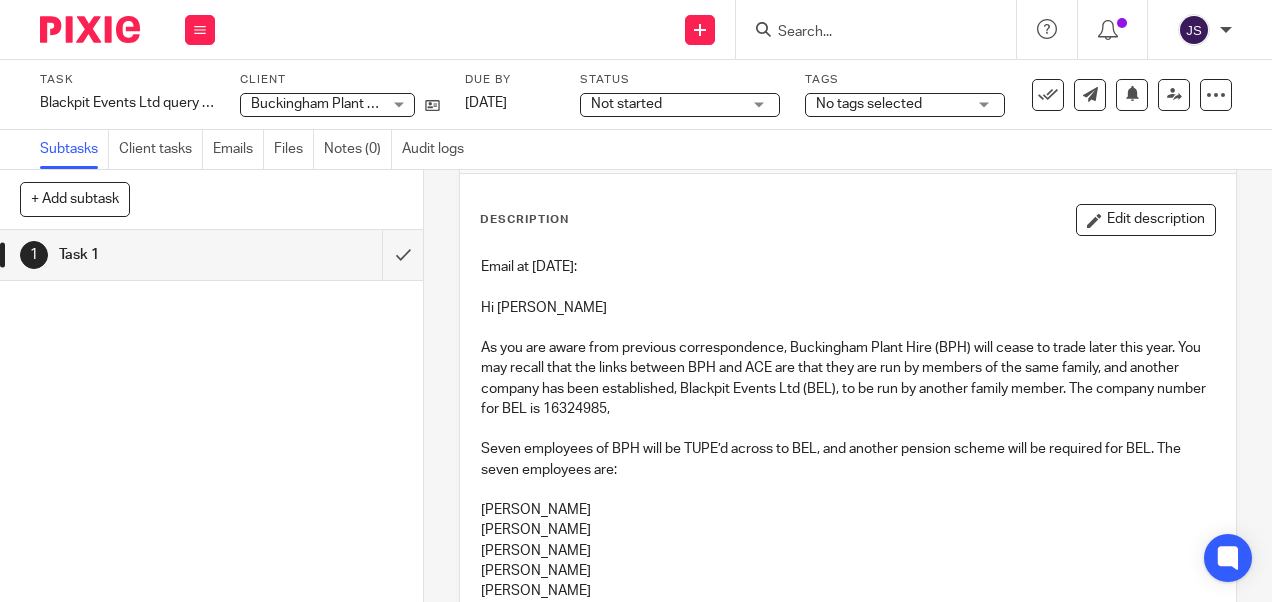 scroll, scrollTop: 0, scrollLeft: 0, axis: both 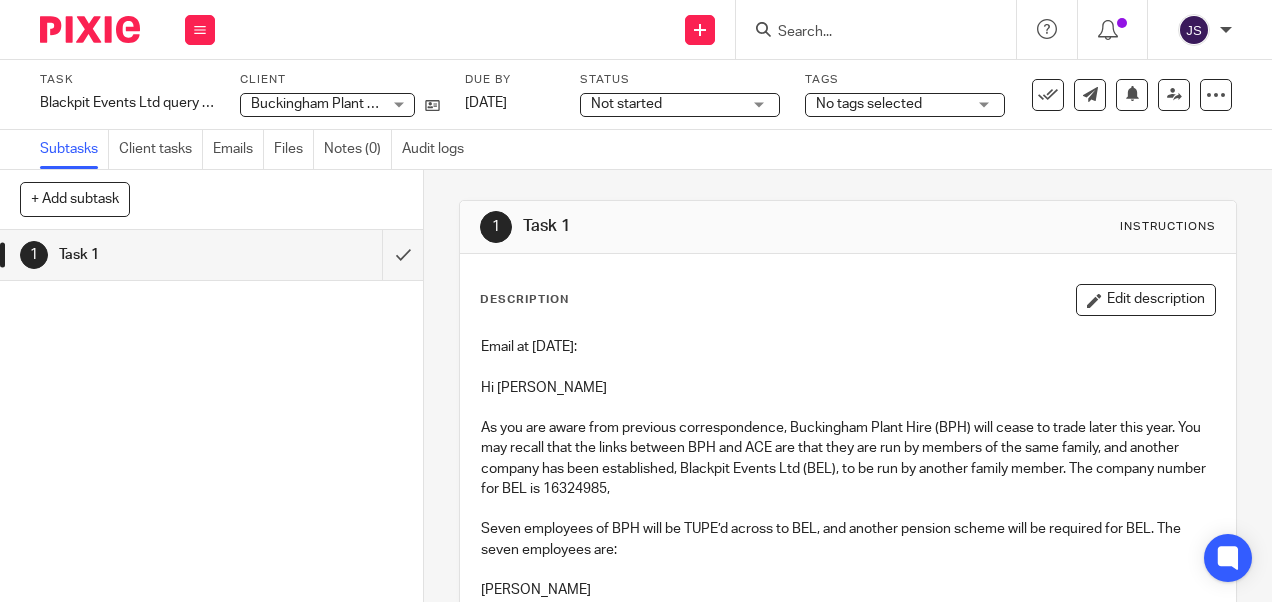 click at bounding box center (866, 33) 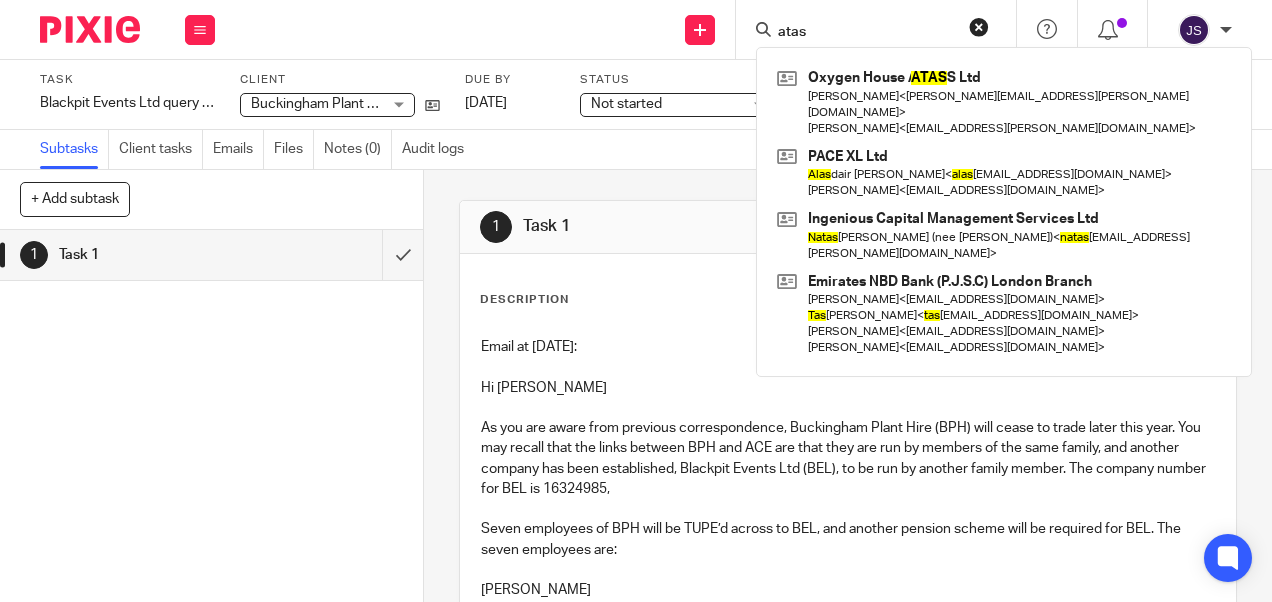 drag, startPoint x: 814, startPoint y: 29, endPoint x: 737, endPoint y: 29, distance: 77 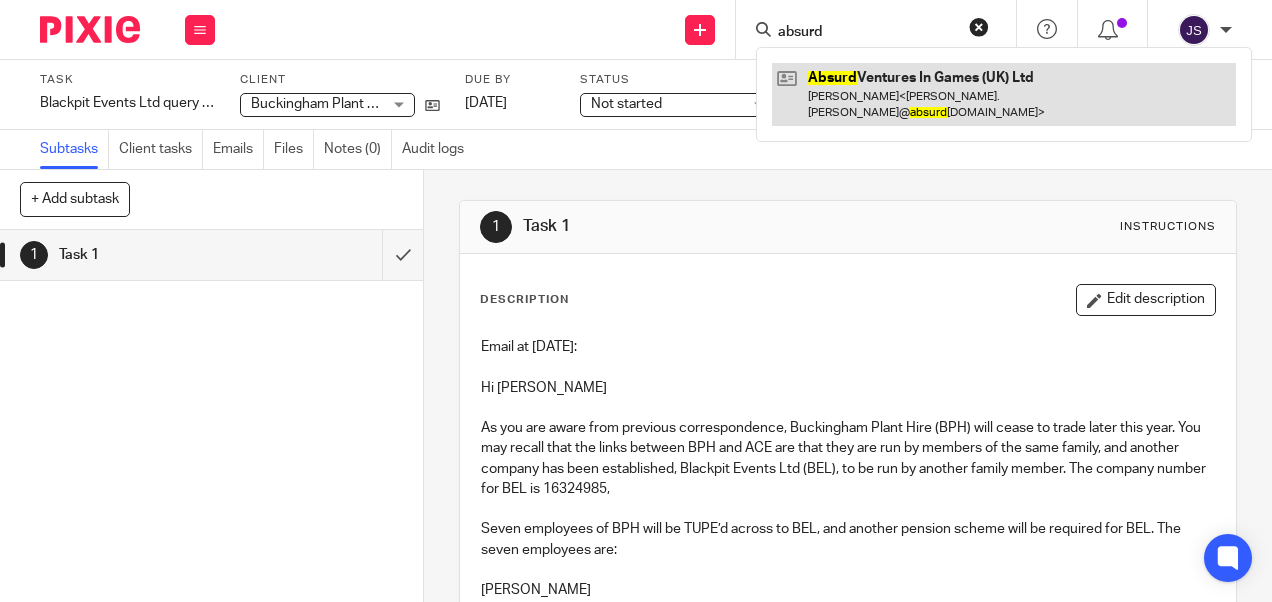 type on "absurd" 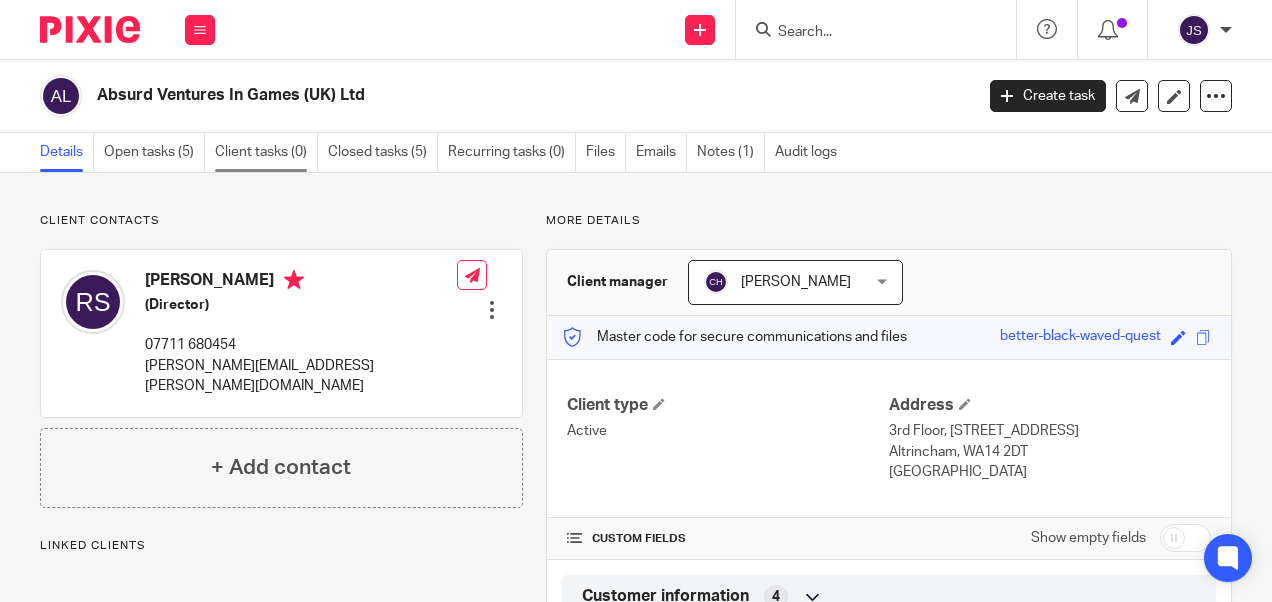 scroll, scrollTop: 0, scrollLeft: 0, axis: both 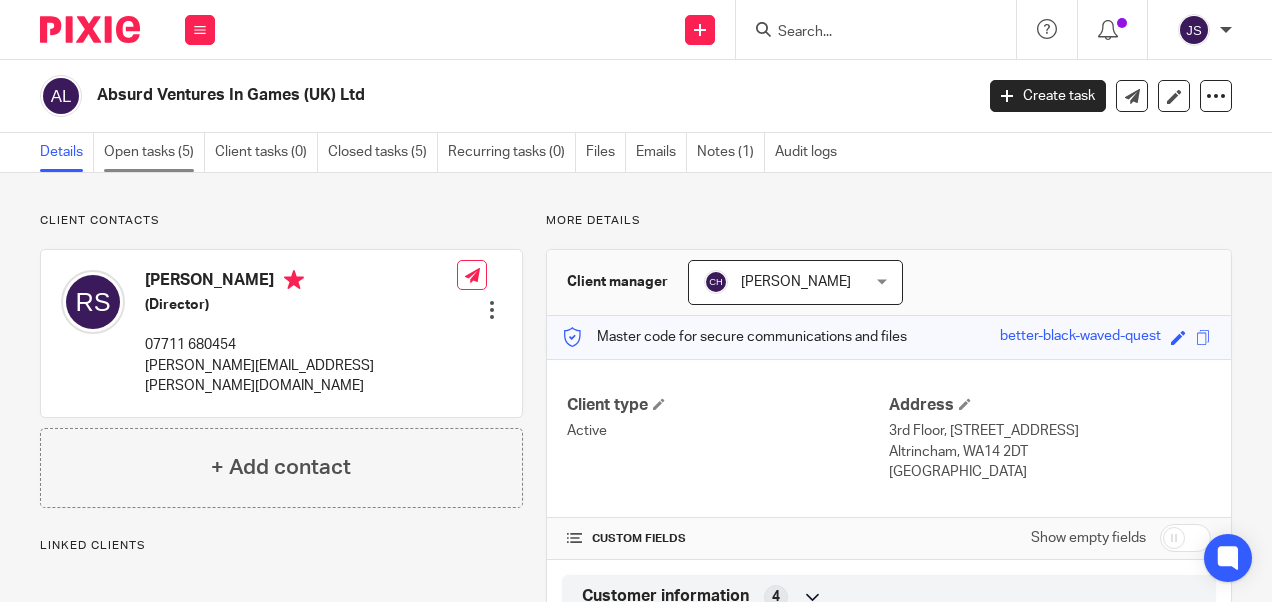 click on "Open tasks (5)" at bounding box center [154, 152] 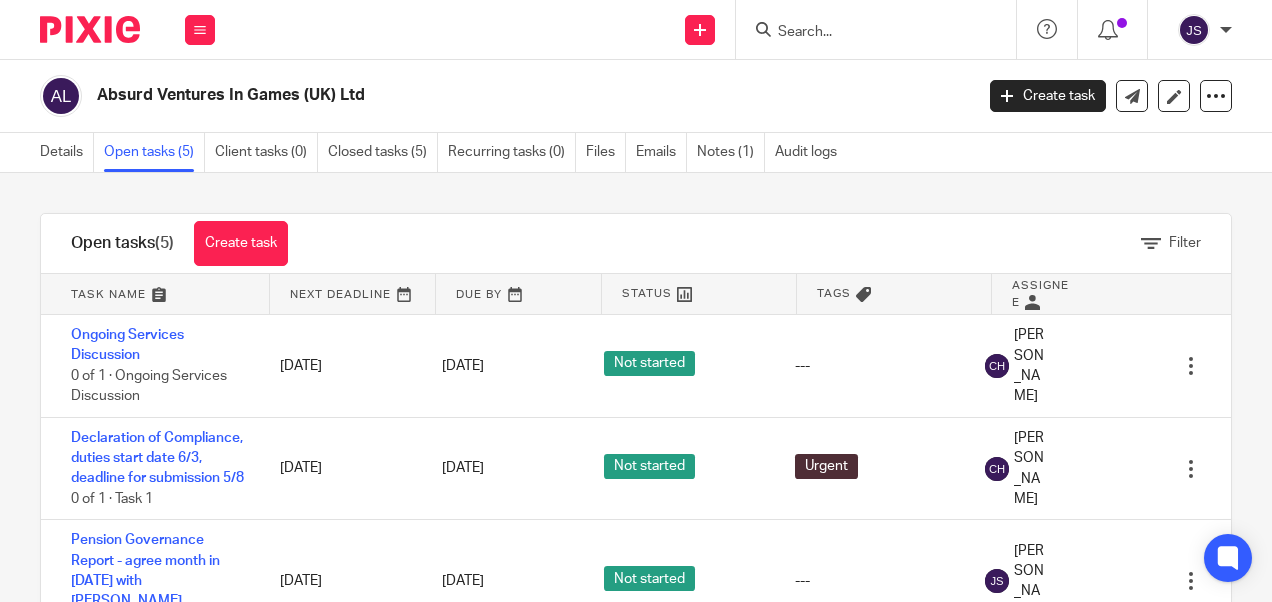 scroll, scrollTop: 0, scrollLeft: 0, axis: both 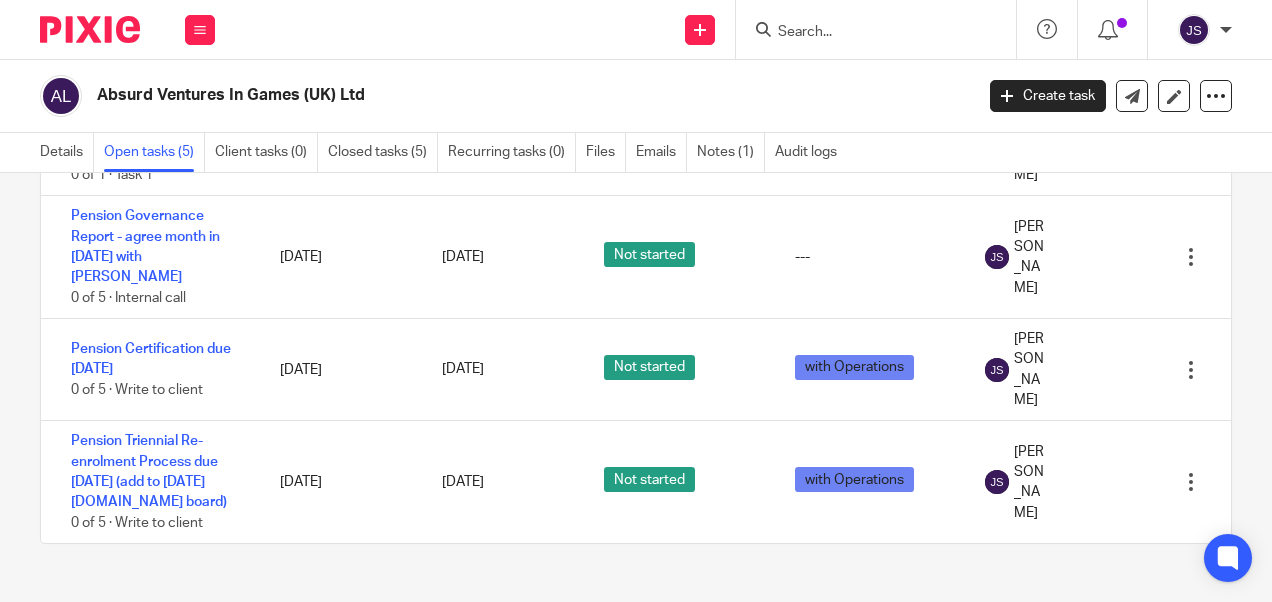 click at bounding box center (866, 33) 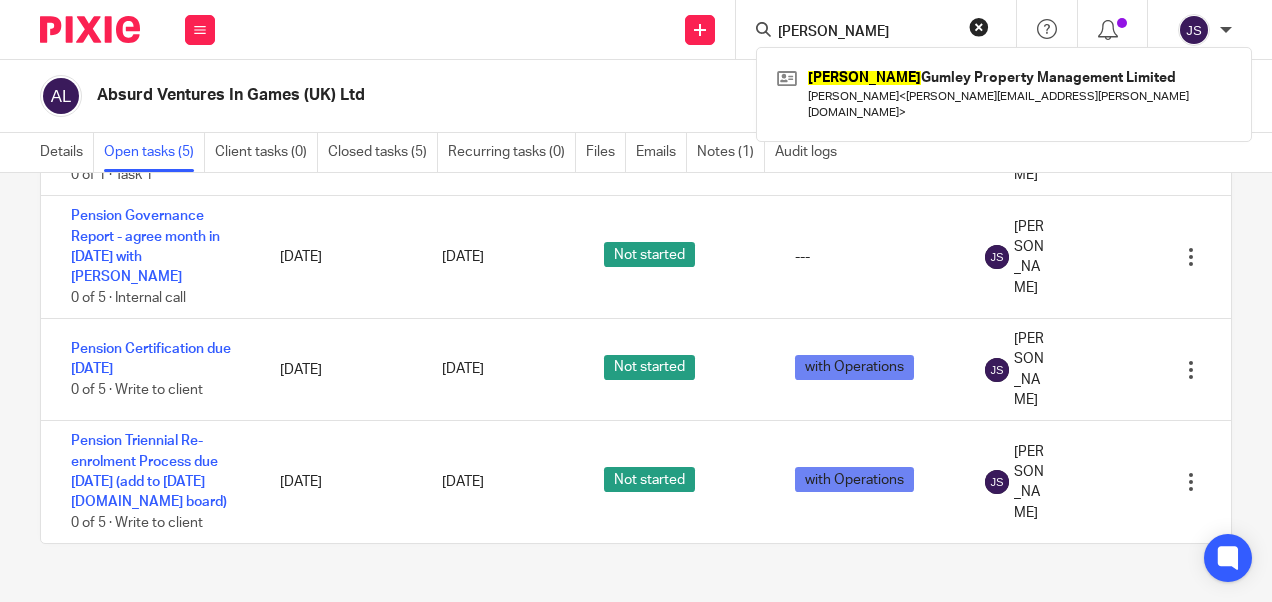 type on "speirs" 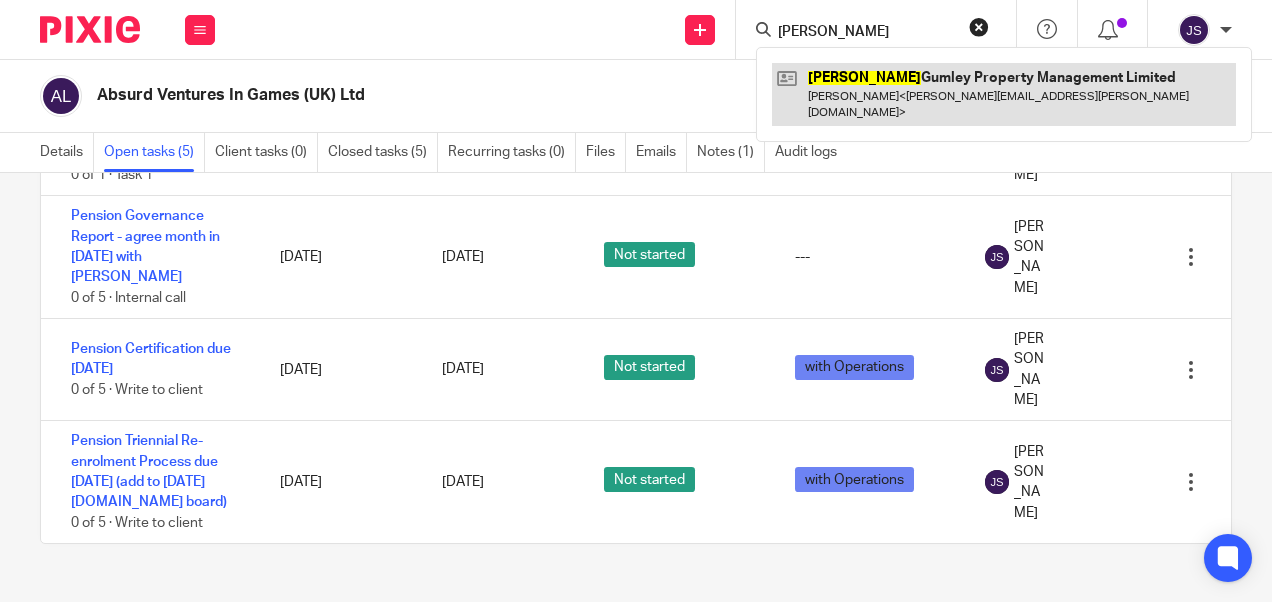 click at bounding box center [1004, 94] 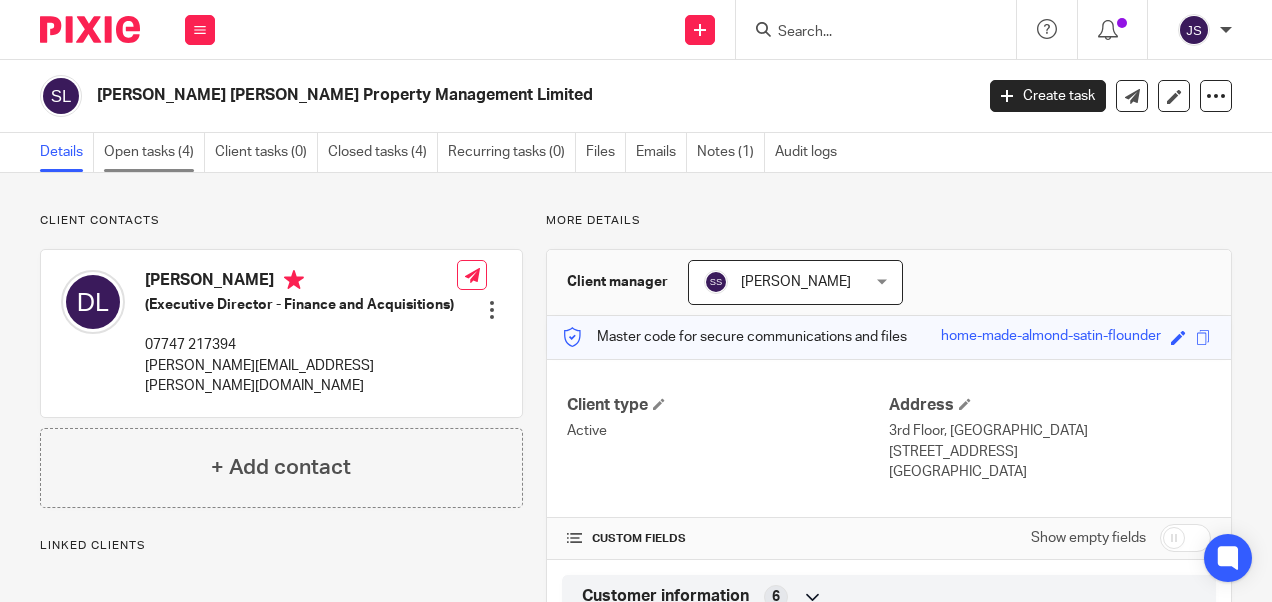 scroll, scrollTop: 0, scrollLeft: 0, axis: both 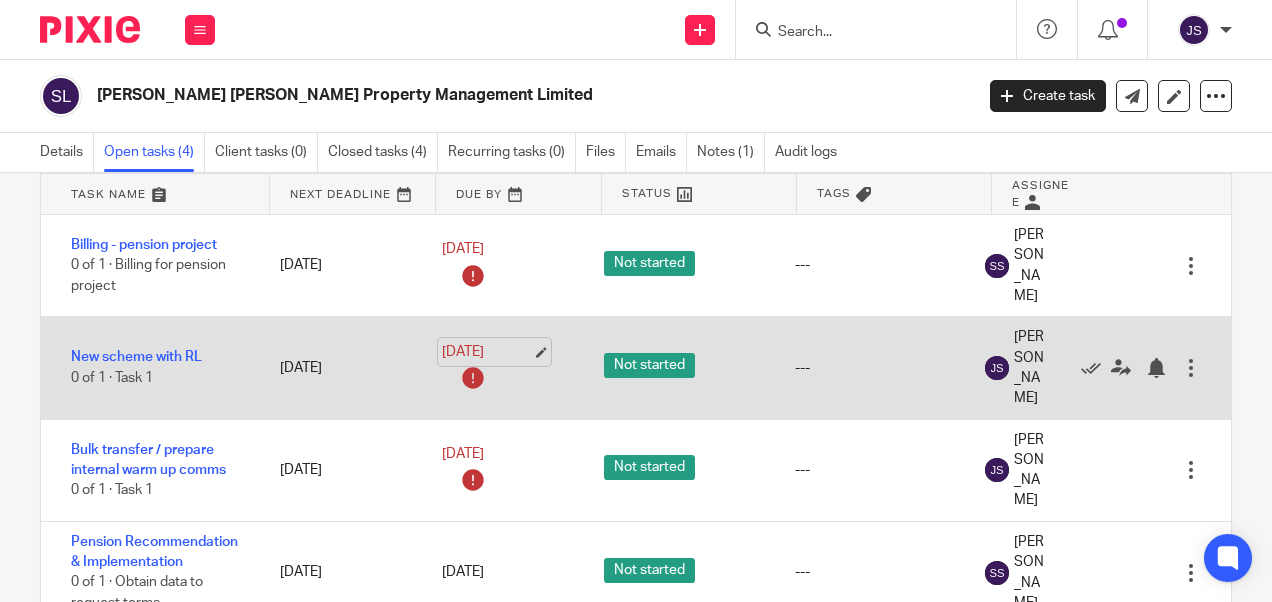 click on "11 Jul 2025" at bounding box center [487, 352] 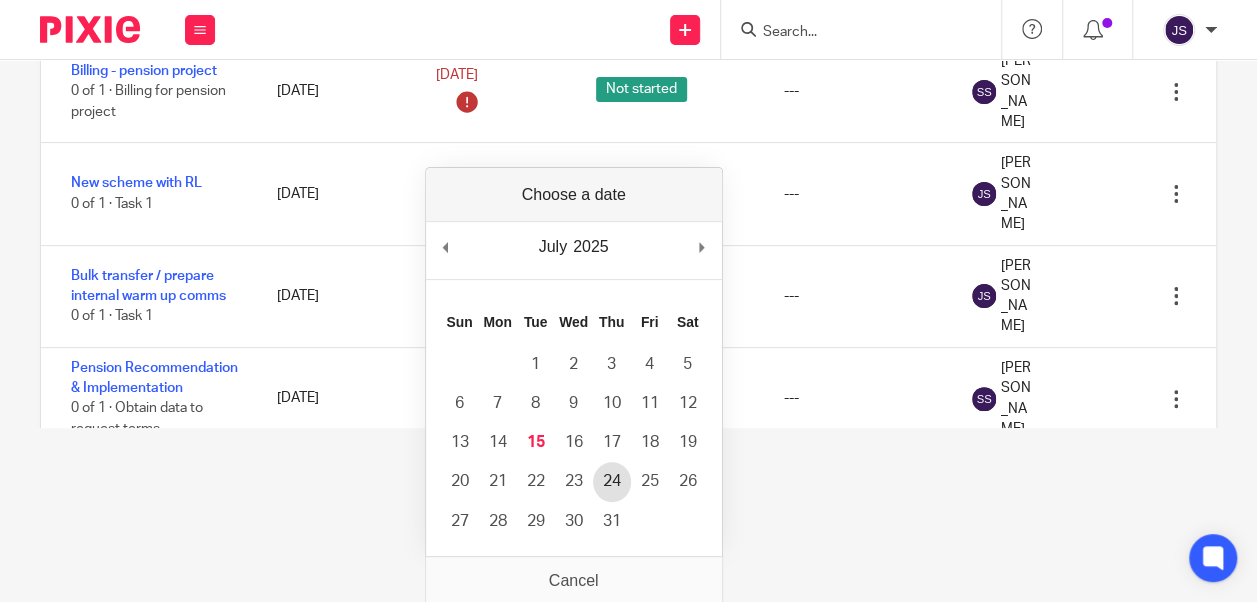 scroll, scrollTop: 176, scrollLeft: 0, axis: vertical 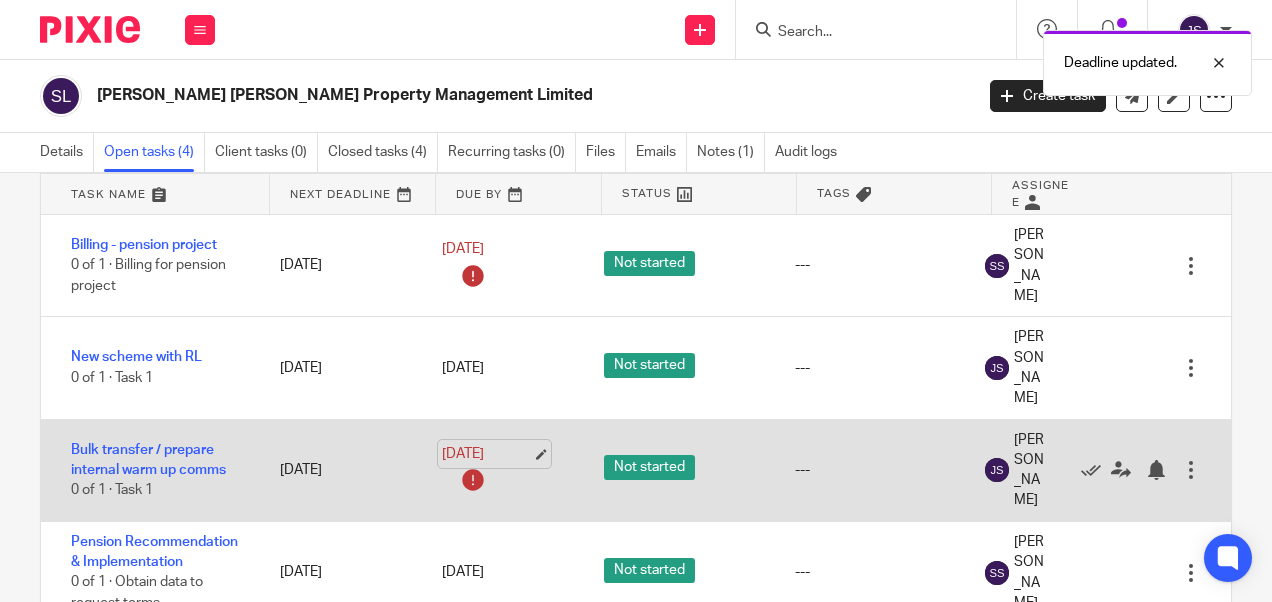click on "11 Jul 2025" at bounding box center [487, 454] 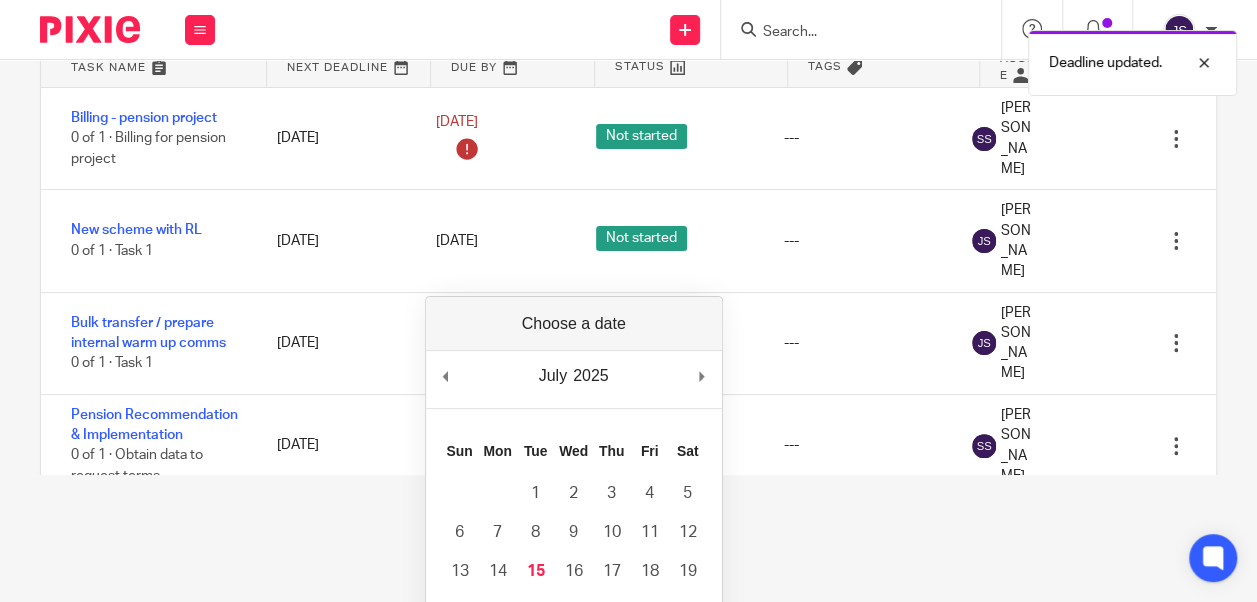 scroll, scrollTop: 258, scrollLeft: 0, axis: vertical 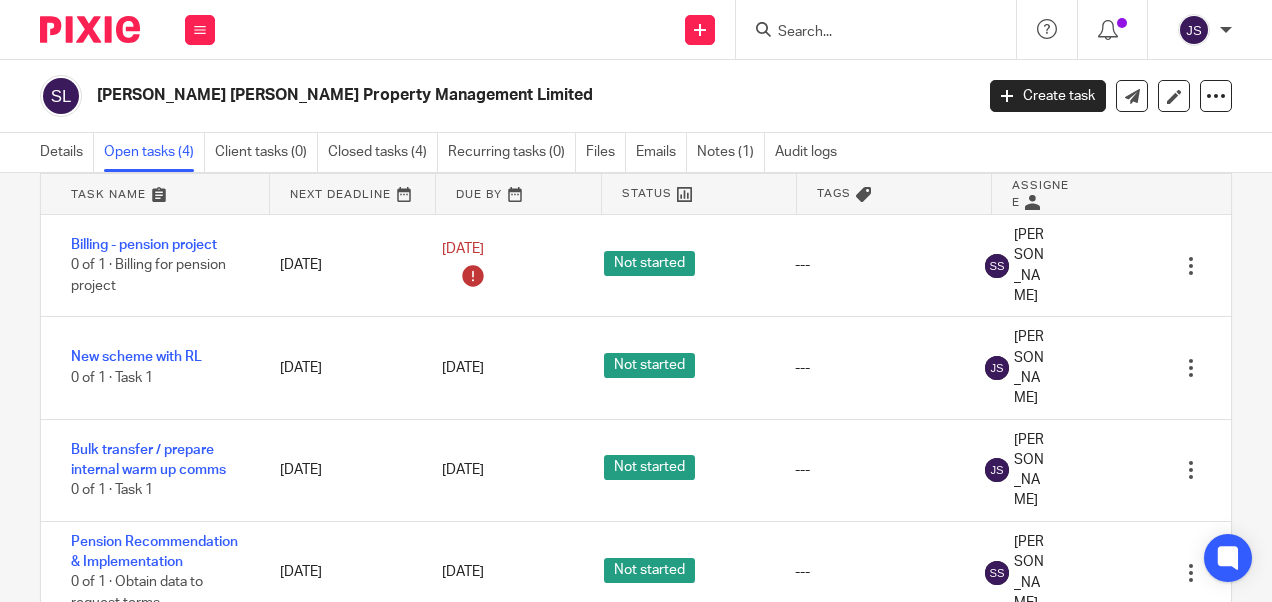 click at bounding box center (866, 33) 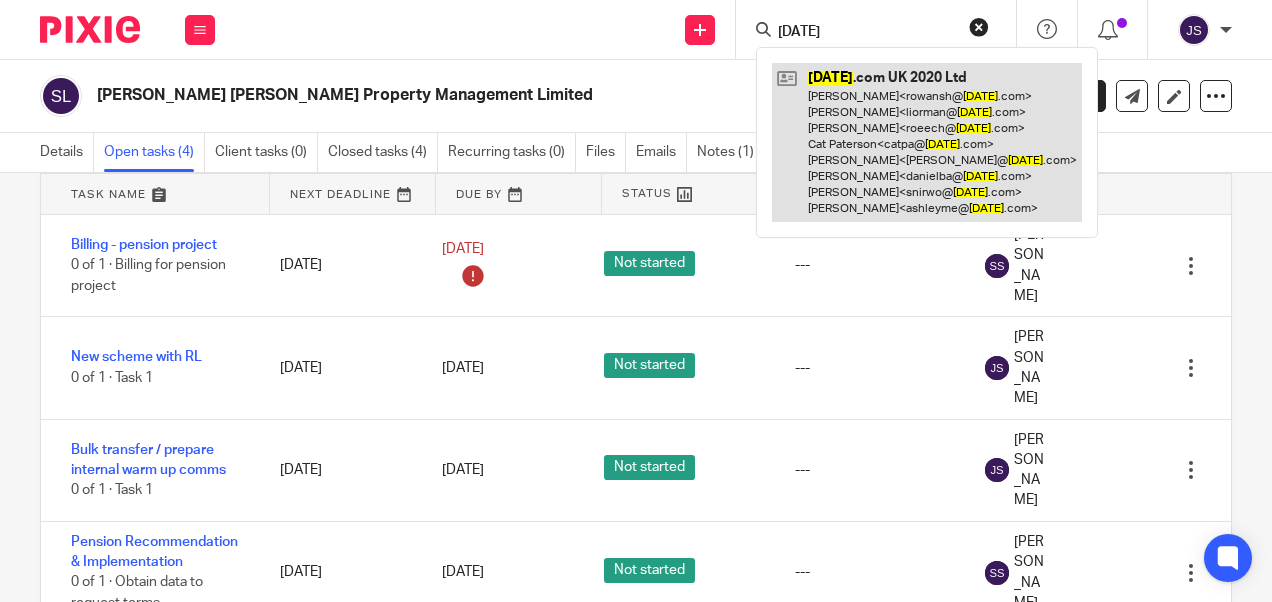 type on "monday" 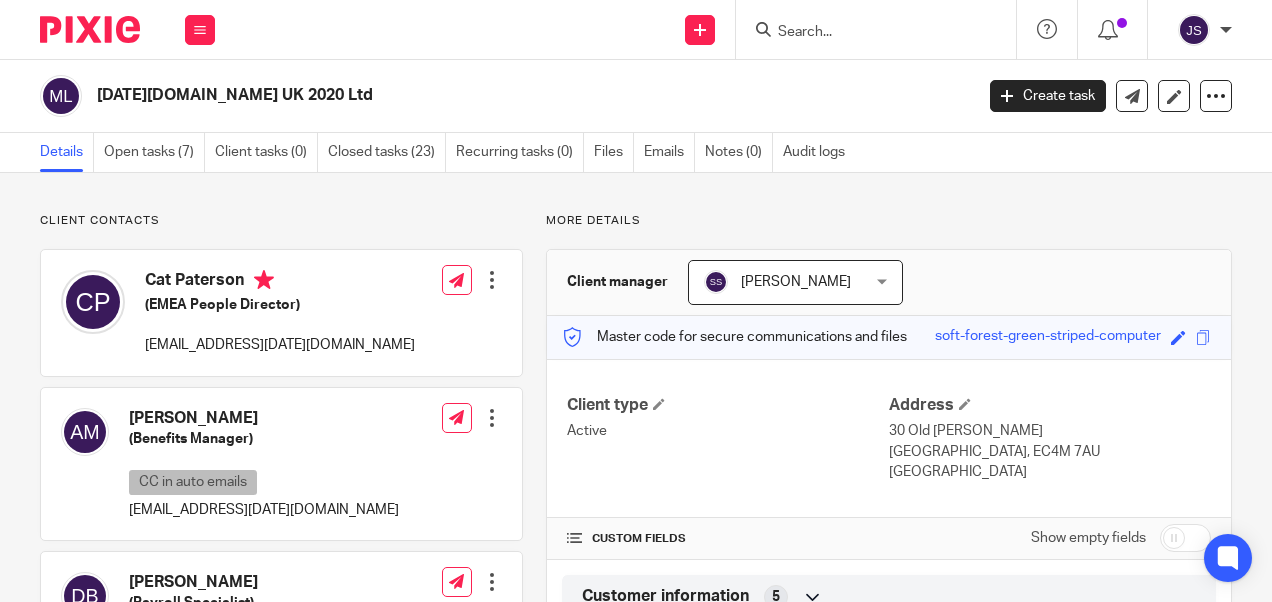 scroll, scrollTop: 0, scrollLeft: 0, axis: both 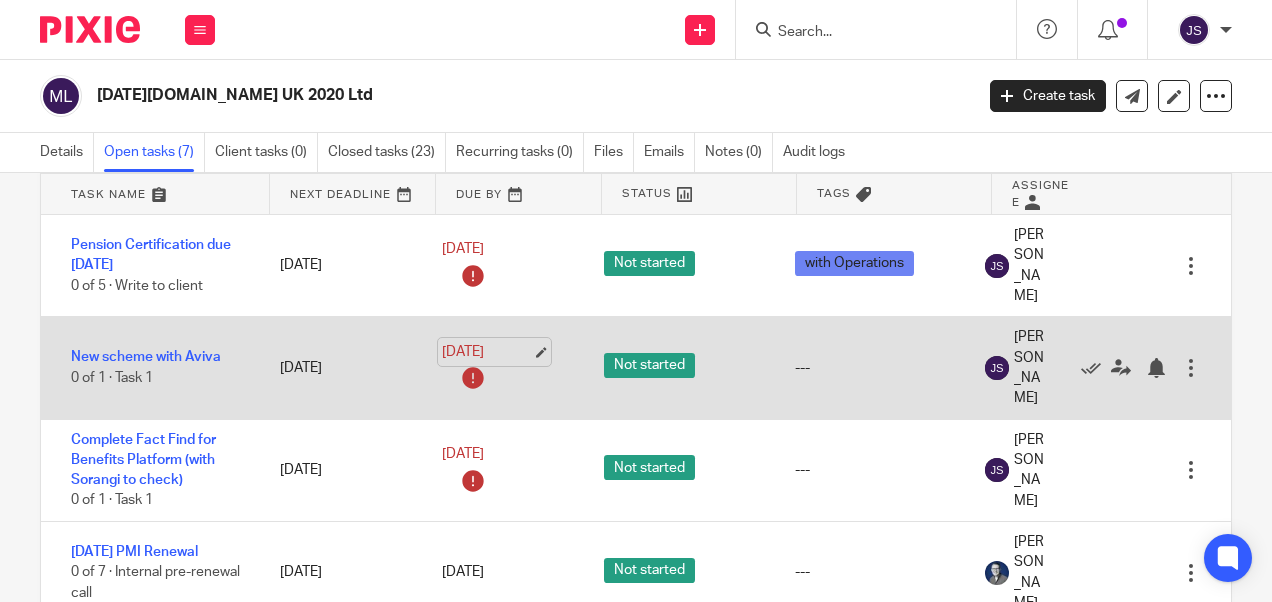 click on "[DATE]" at bounding box center [487, 352] 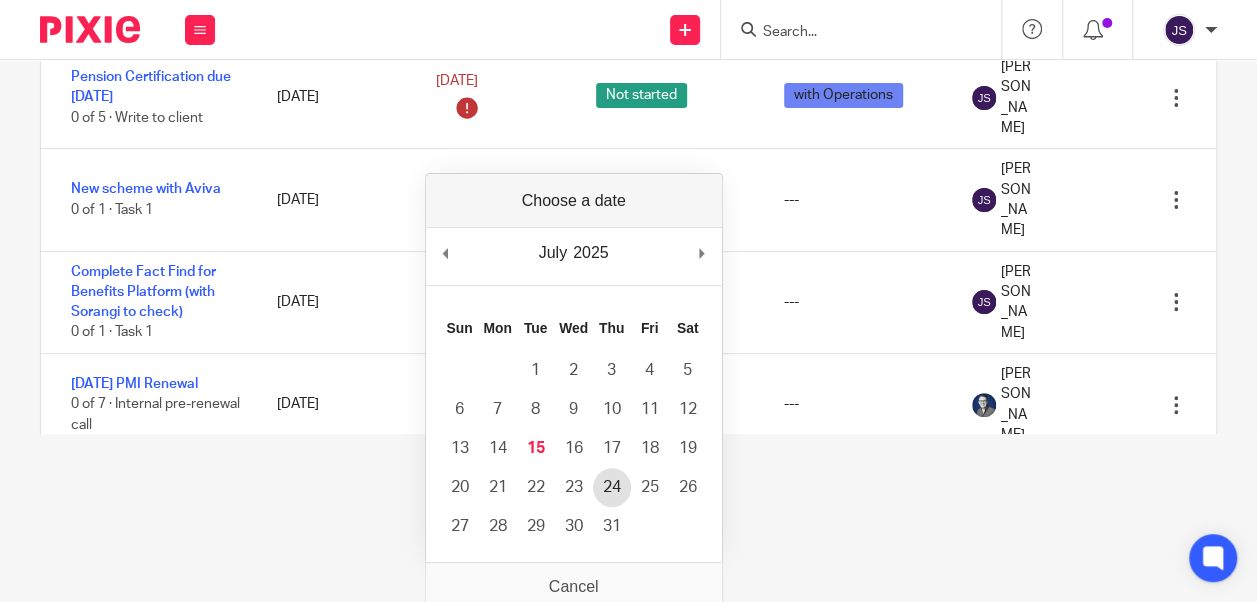 scroll, scrollTop: 176, scrollLeft: 0, axis: vertical 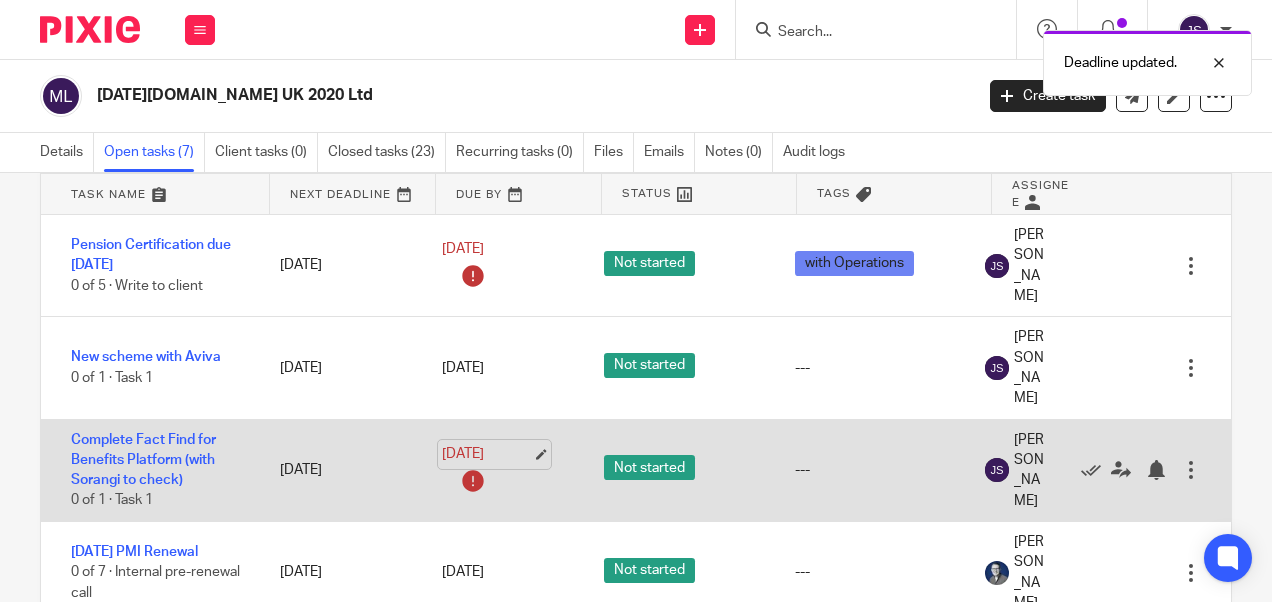 click on "[DATE]" at bounding box center [487, 454] 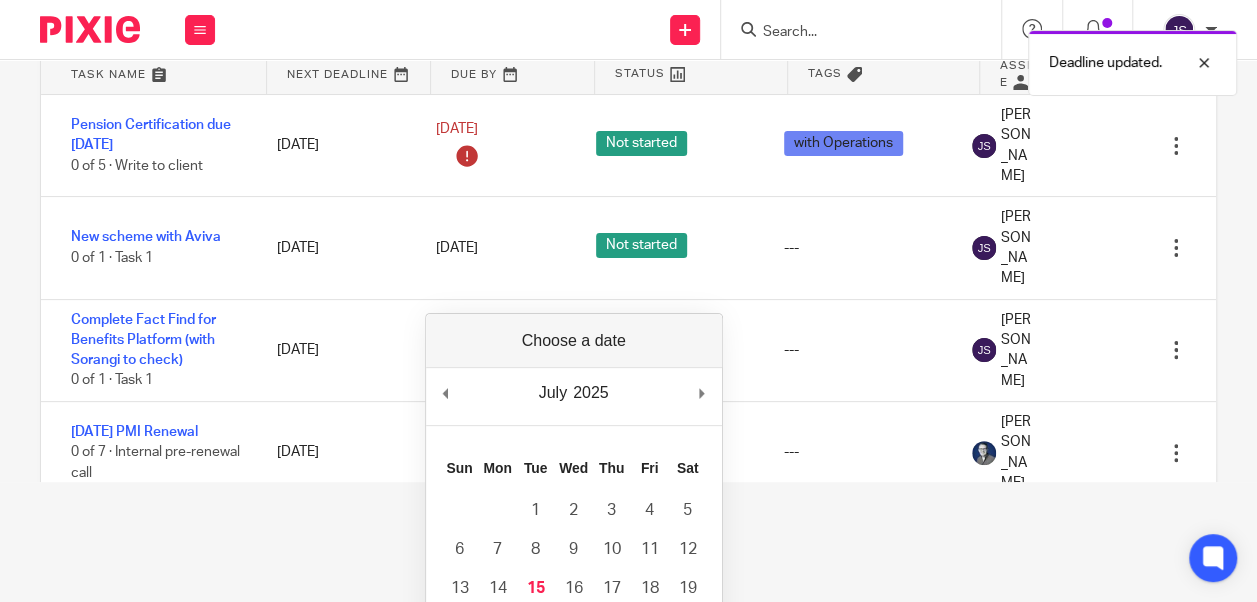 scroll, scrollTop: 268, scrollLeft: 0, axis: vertical 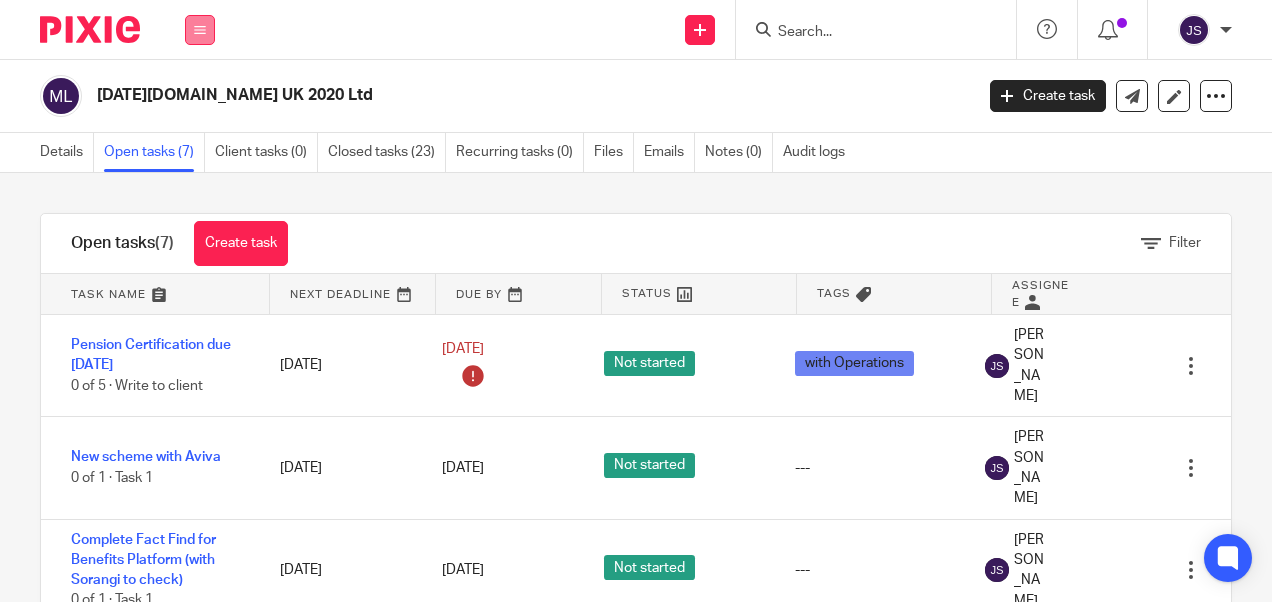 click at bounding box center [200, 30] 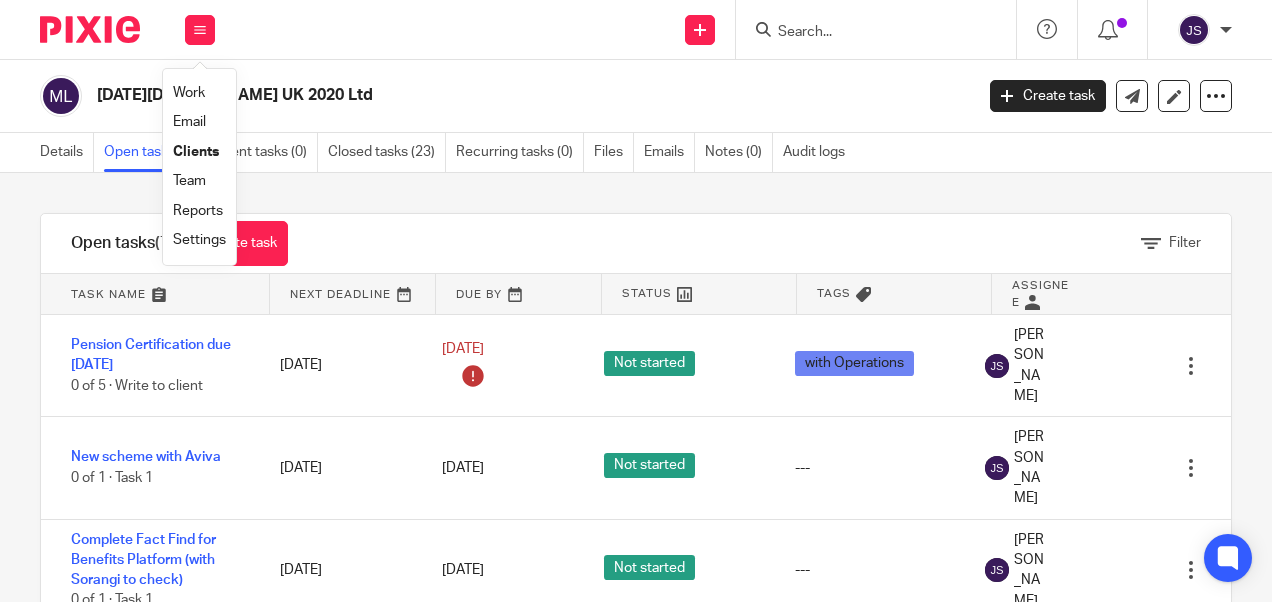 click on "Work" at bounding box center [189, 93] 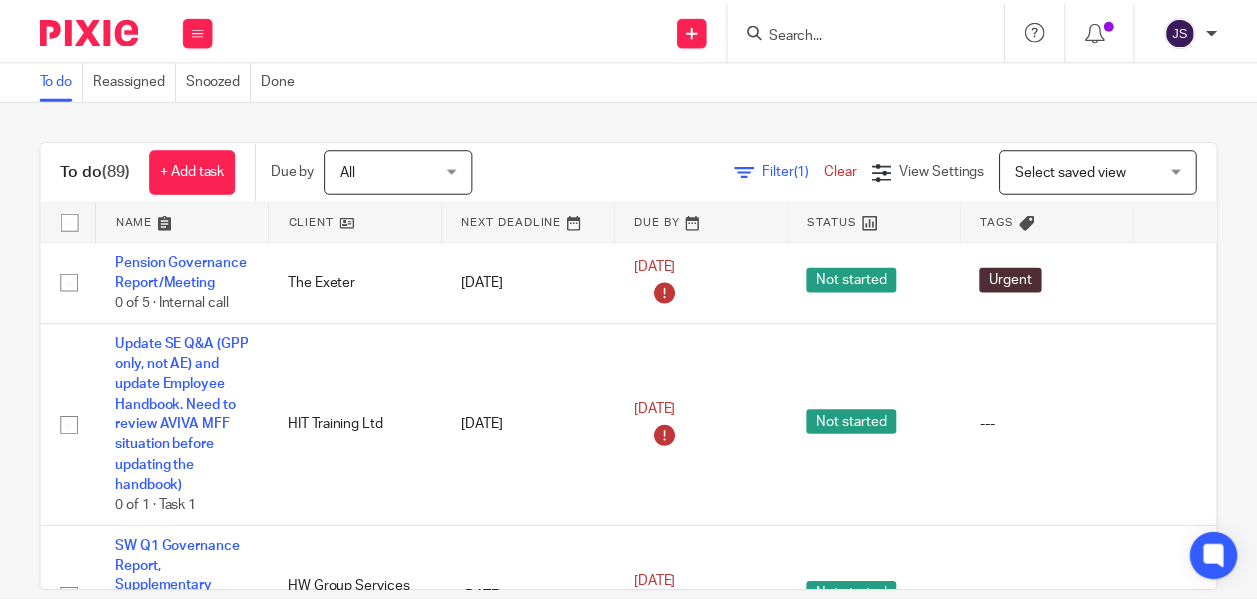 scroll, scrollTop: 0, scrollLeft: 0, axis: both 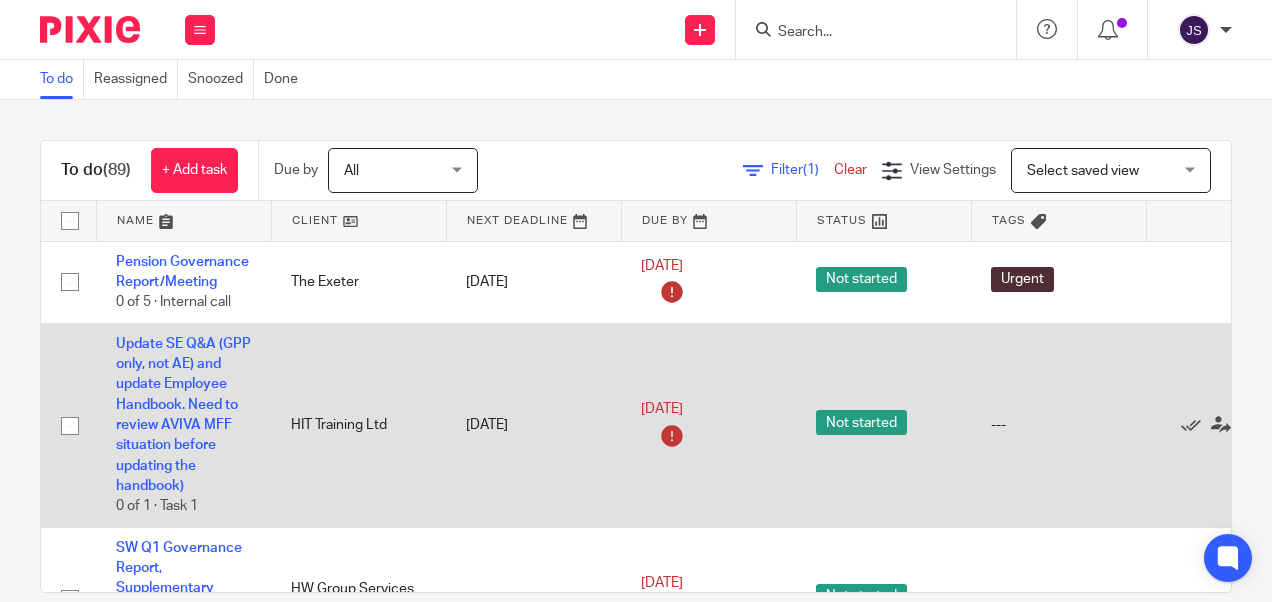 drag, startPoint x: 670, startPoint y: 424, endPoint x: 680, endPoint y: 450, distance: 27.856777 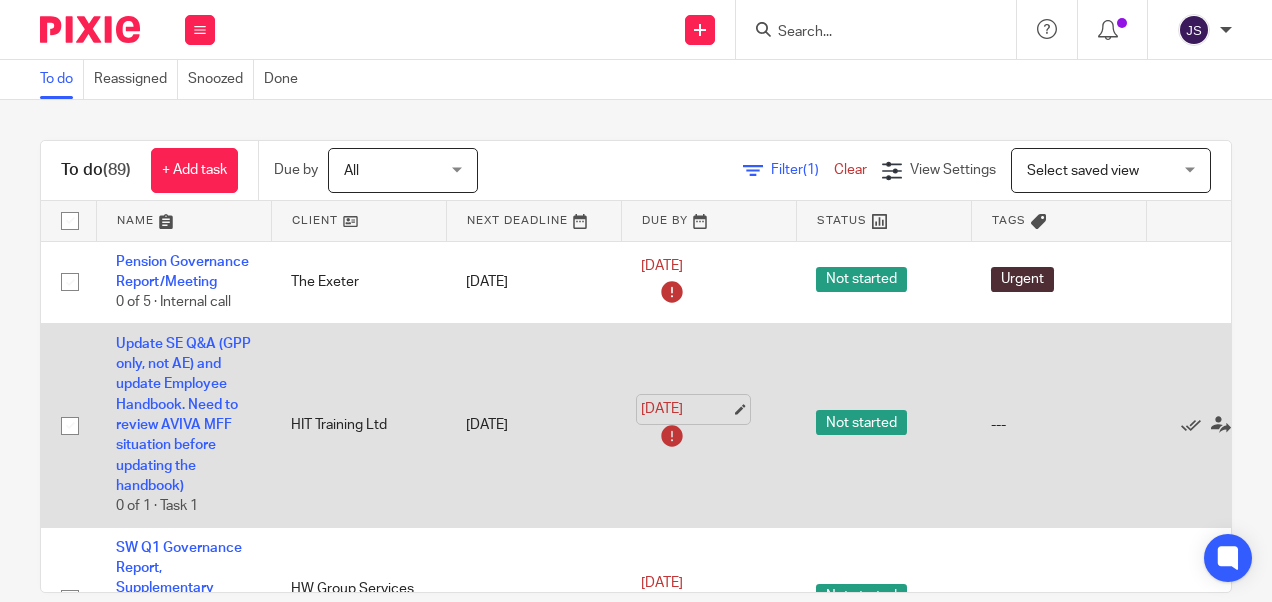 click on "20 Jun 2025" at bounding box center [686, 409] 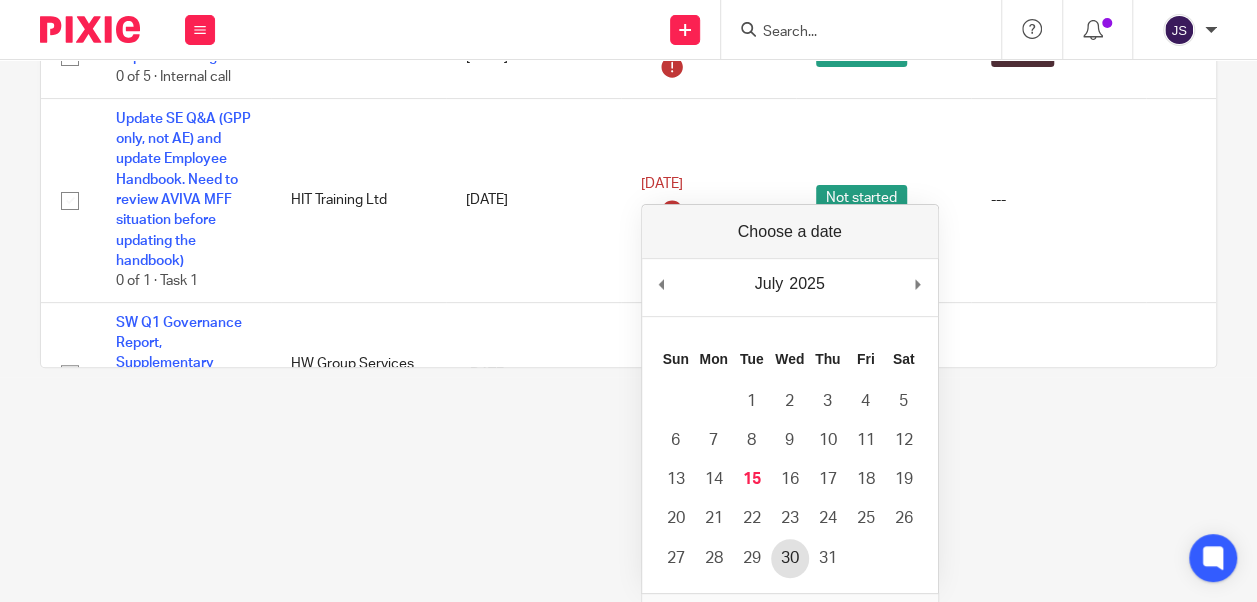 scroll, scrollTop: 264, scrollLeft: 0, axis: vertical 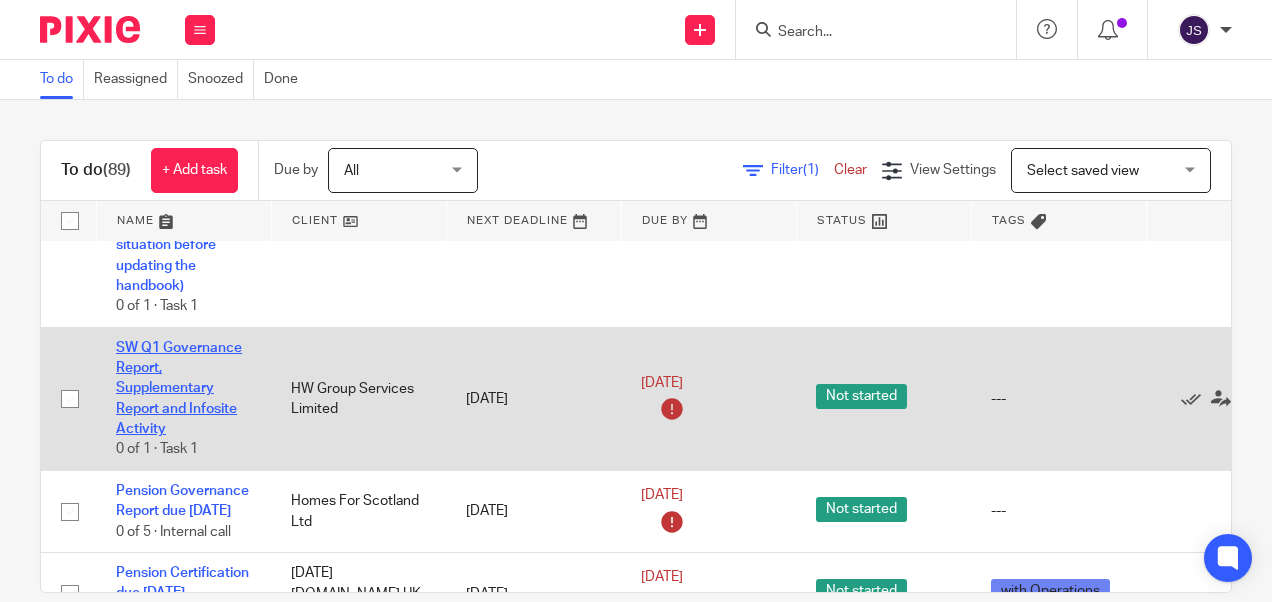 click on "SW Q1 Governance Report, Supplementary Report and  Infosite Activity" at bounding box center [179, 388] 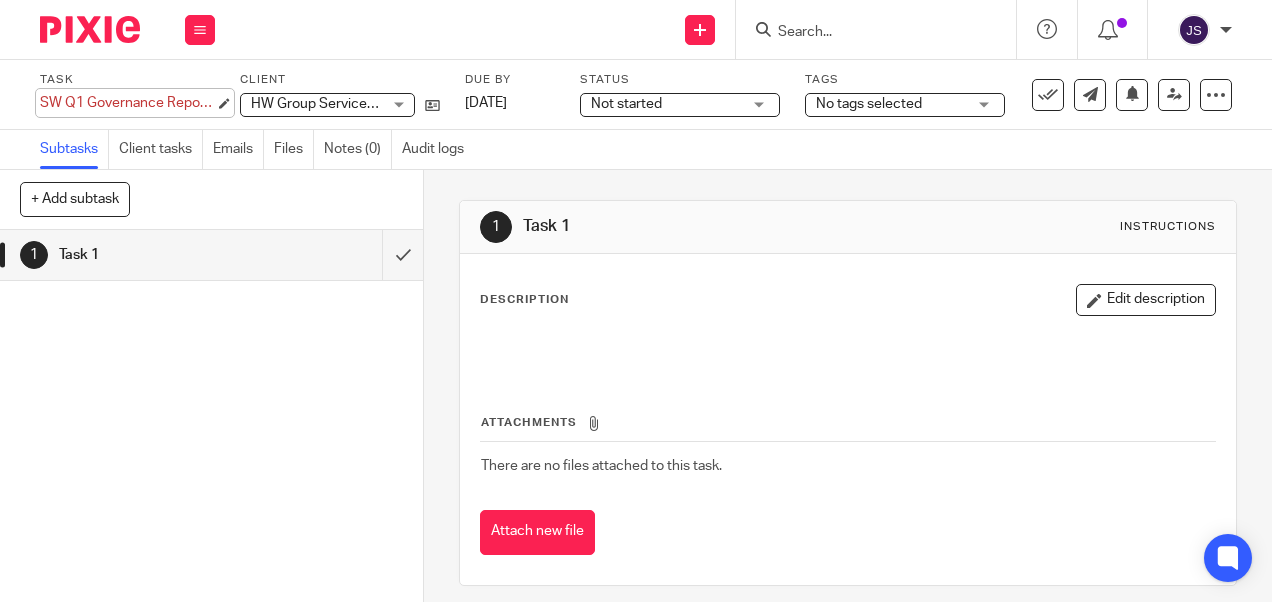 click on "Task
SW Q1 Governance Report, Supplementary Report and  Infosite Activity   Save
SW Q1 Governance Report, Supplementary Report and  Infosite Activity" at bounding box center [127, 94] 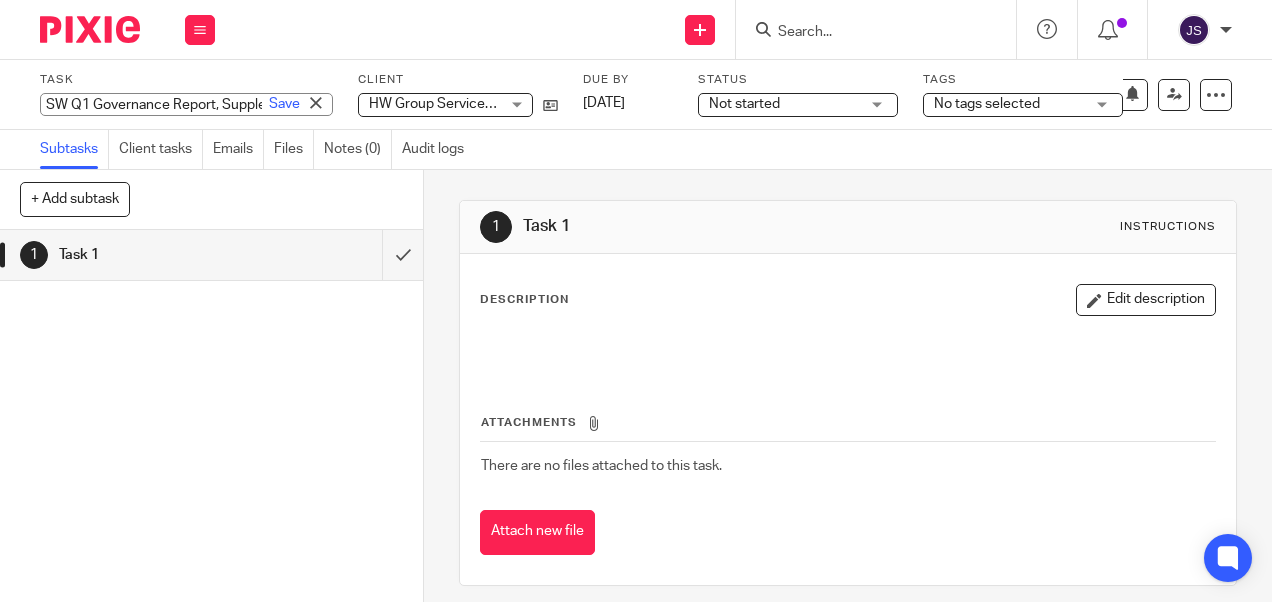 drag, startPoint x: 116, startPoint y: 93, endPoint x: 113, endPoint y: 106, distance: 13.341664 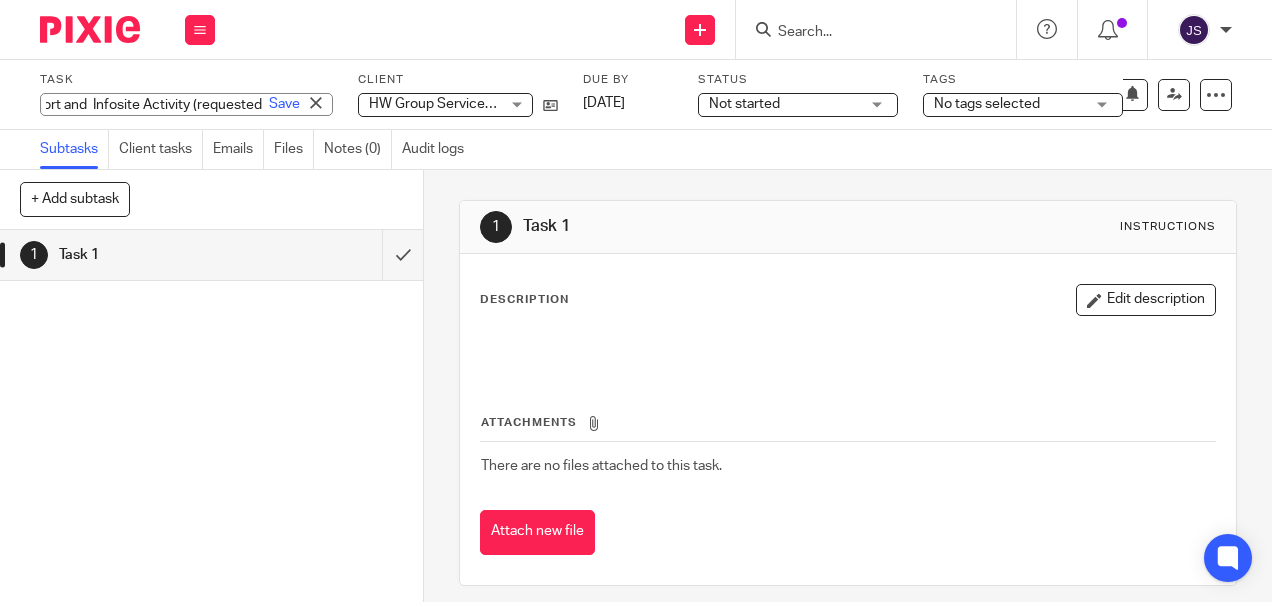 scroll, scrollTop: 0, scrollLeft: 349, axis: horizontal 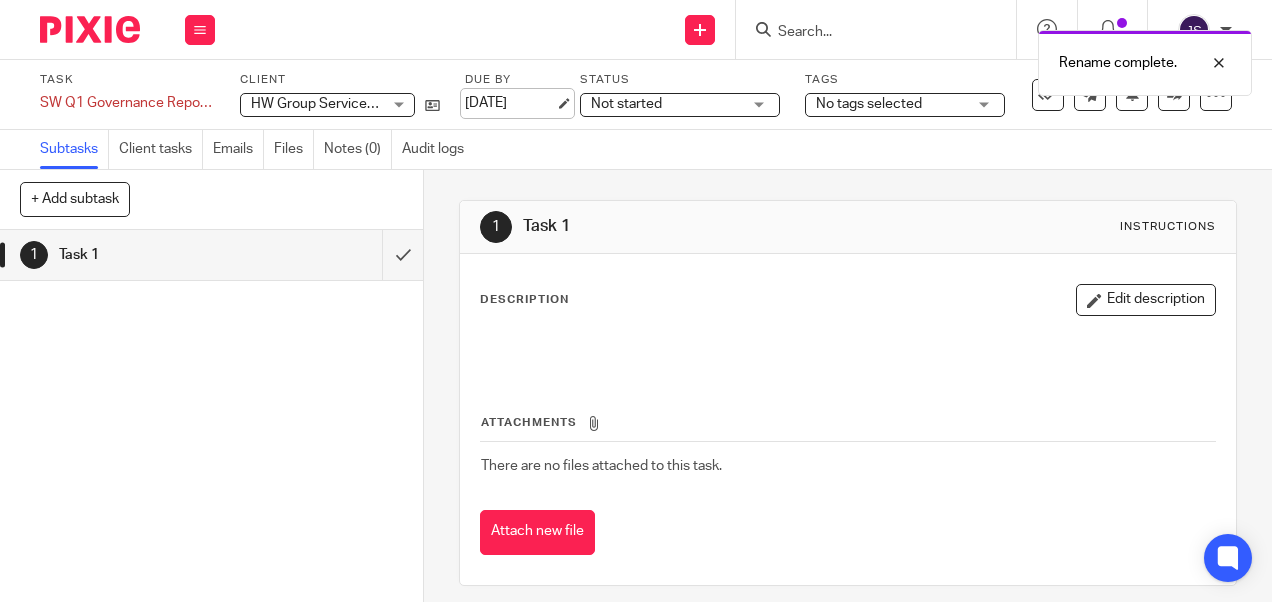 click on "30 Jun 2025" at bounding box center [510, 103] 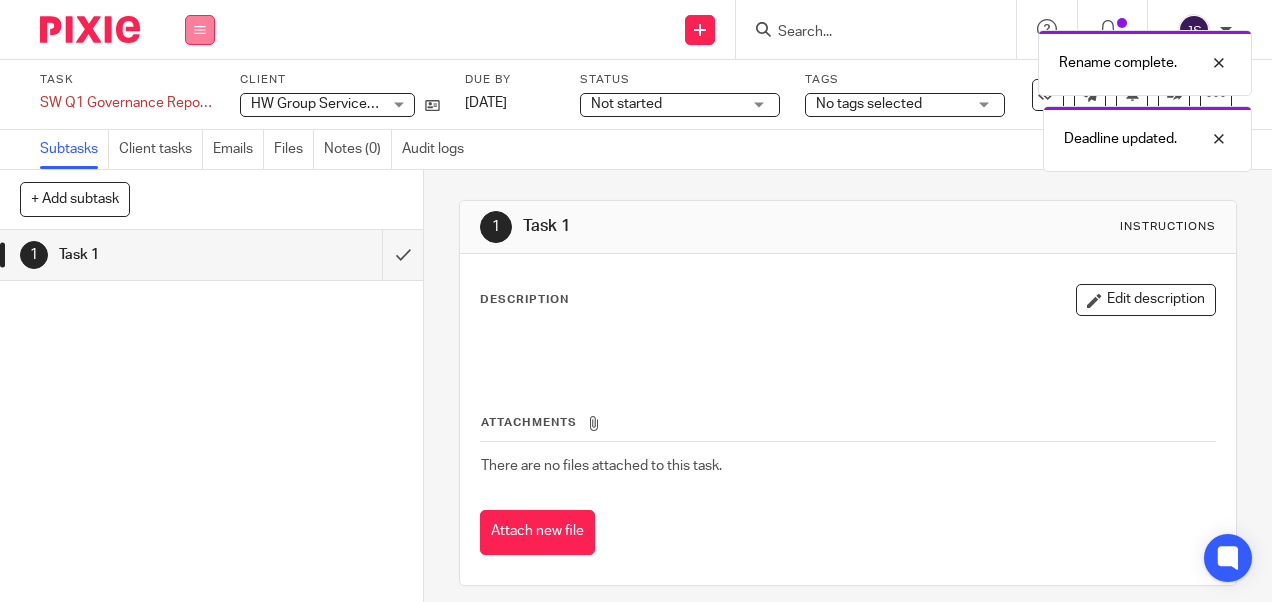 click at bounding box center (200, 30) 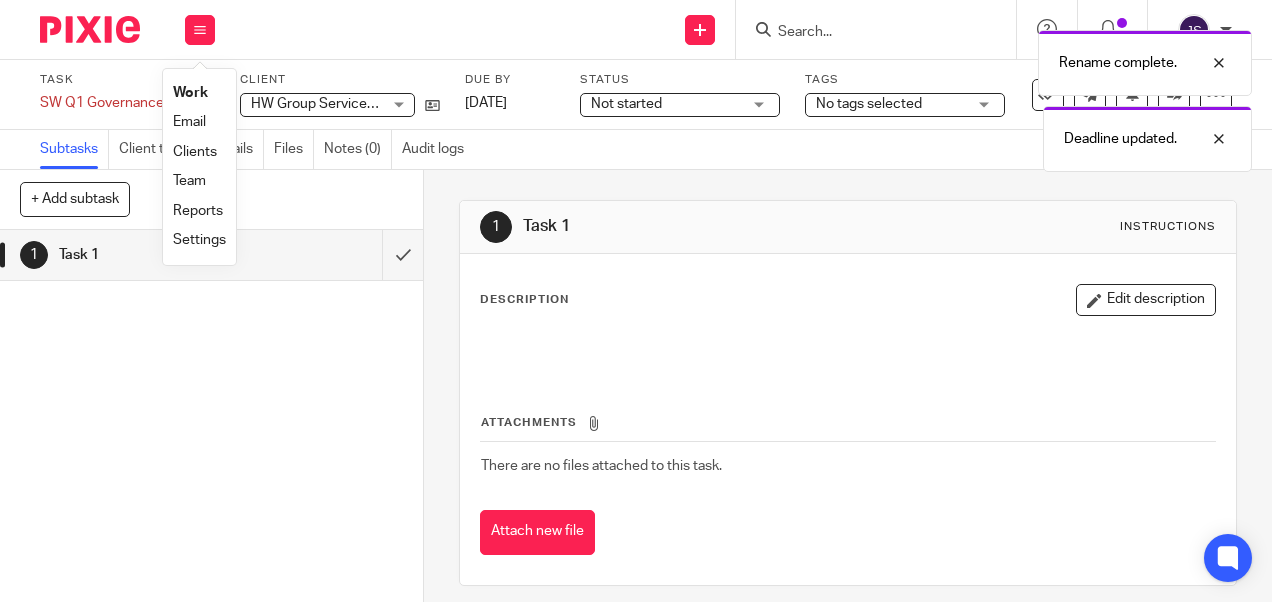 click on "Work" at bounding box center (190, 93) 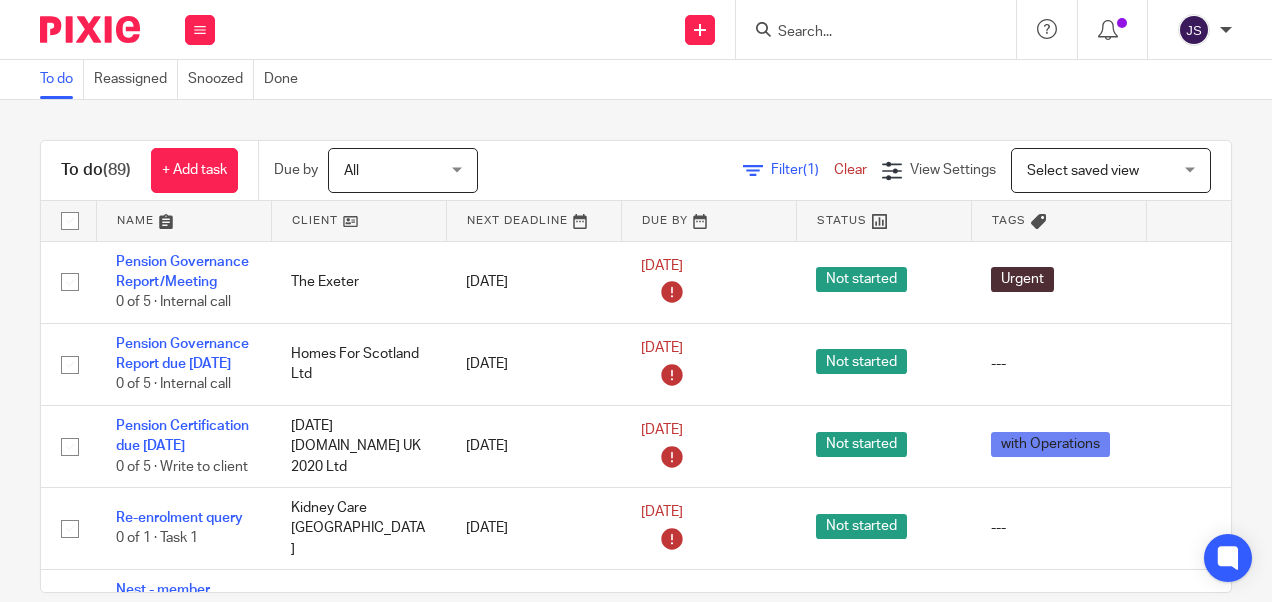 scroll, scrollTop: 0, scrollLeft: 0, axis: both 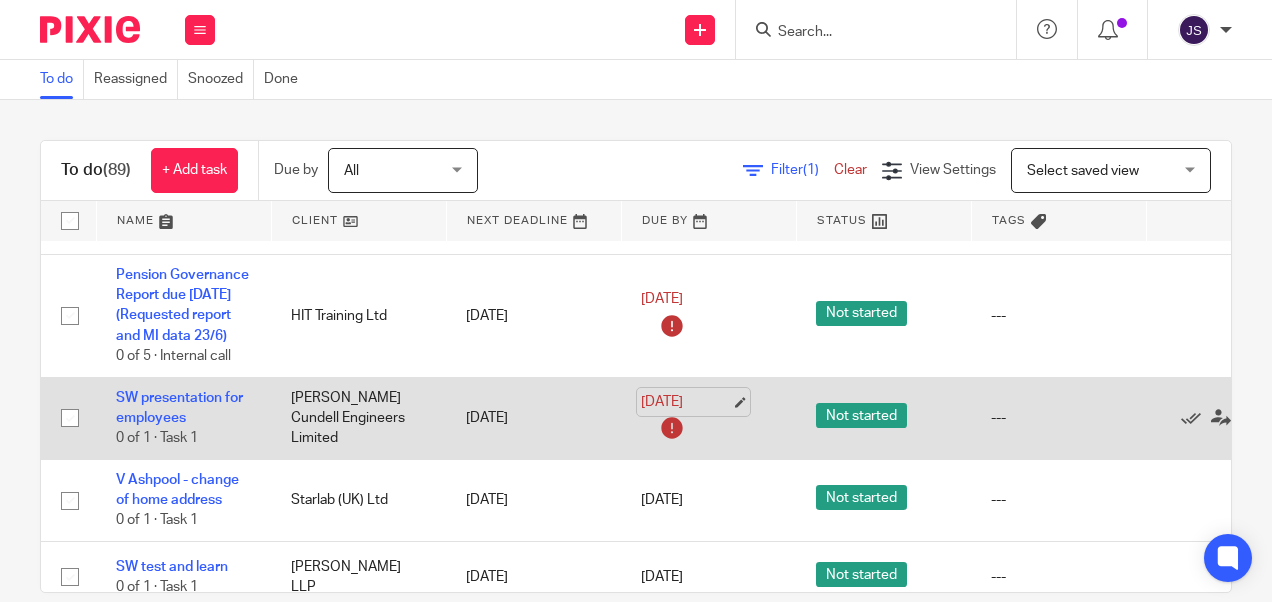 click on "14 Jul 2025" 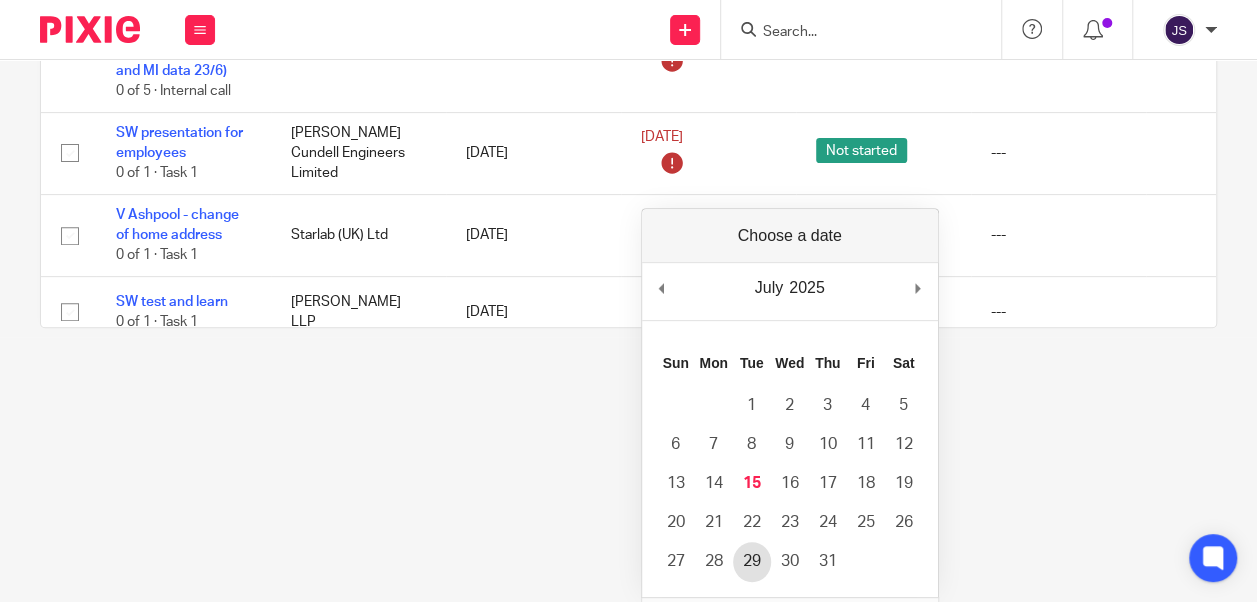 scroll, scrollTop: 300, scrollLeft: 0, axis: vertical 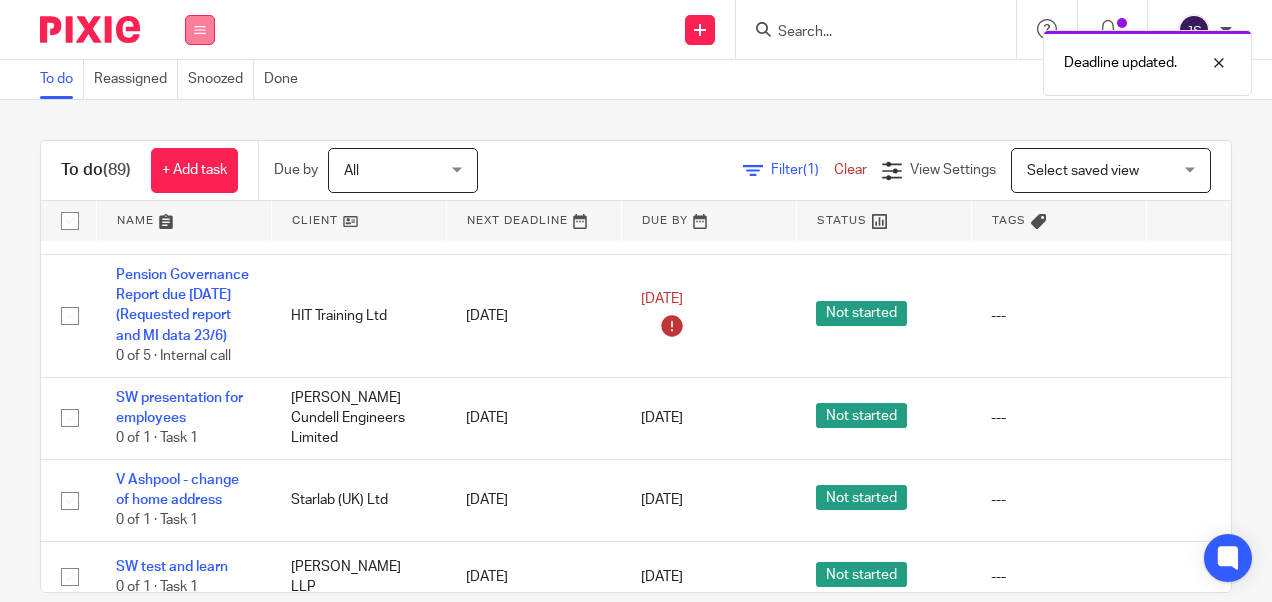 click at bounding box center (200, 30) 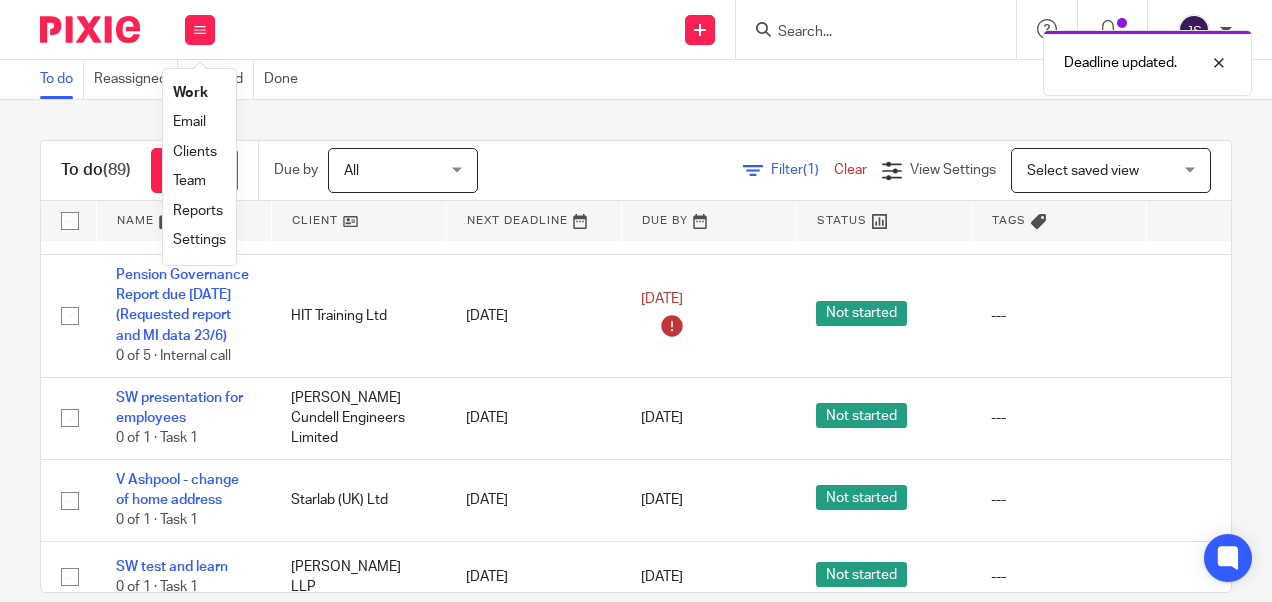 click on "Work" at bounding box center (190, 93) 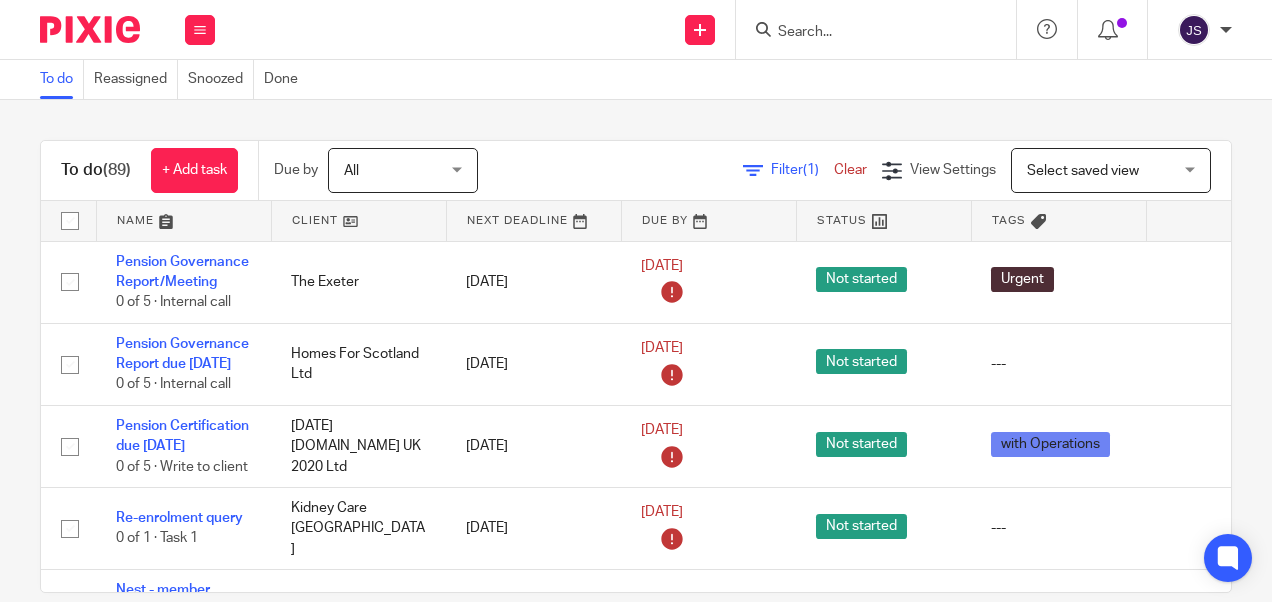 scroll, scrollTop: 0, scrollLeft: 0, axis: both 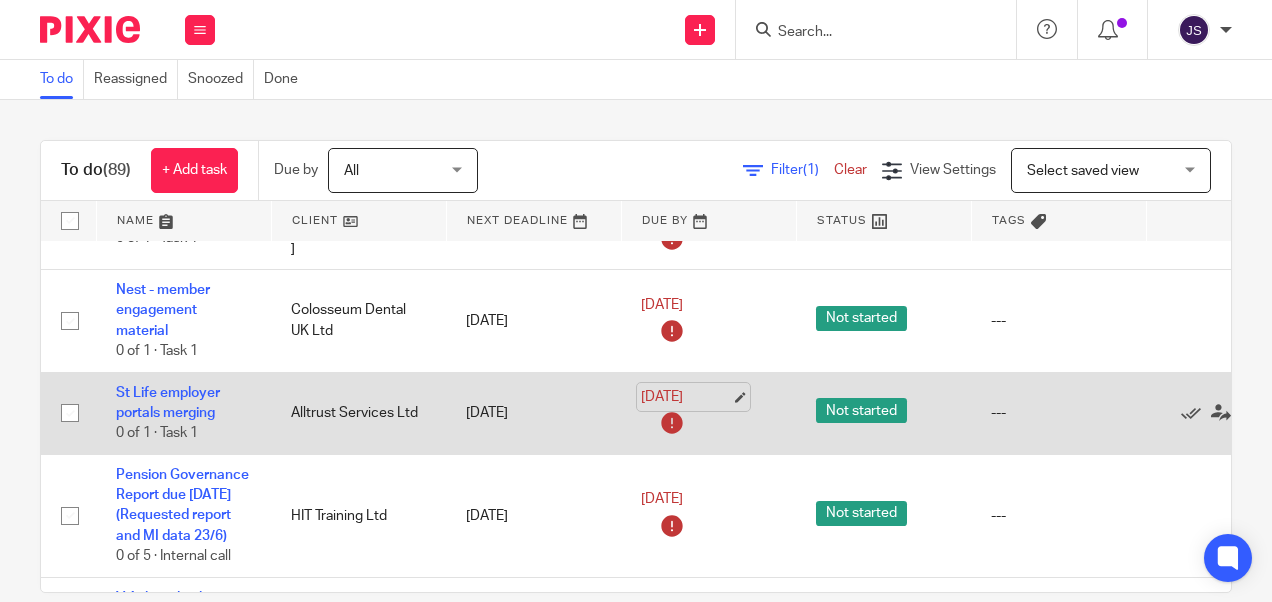 click on "3 Jul 2025" at bounding box center (686, 397) 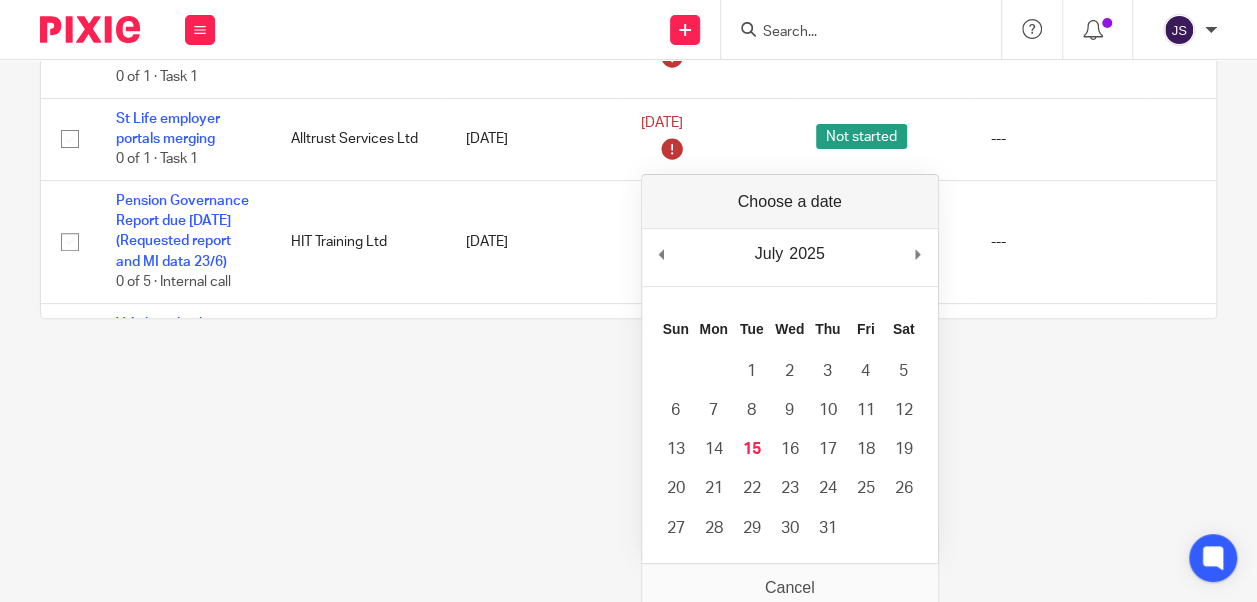 scroll, scrollTop: 283, scrollLeft: 0, axis: vertical 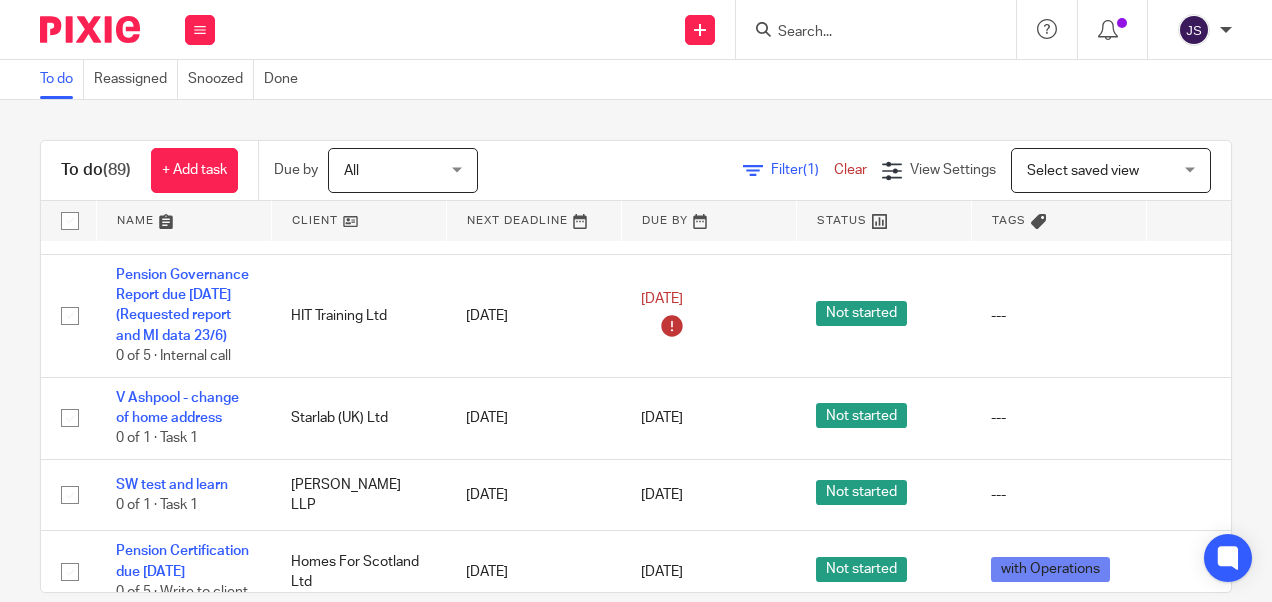 click at bounding box center (866, 33) 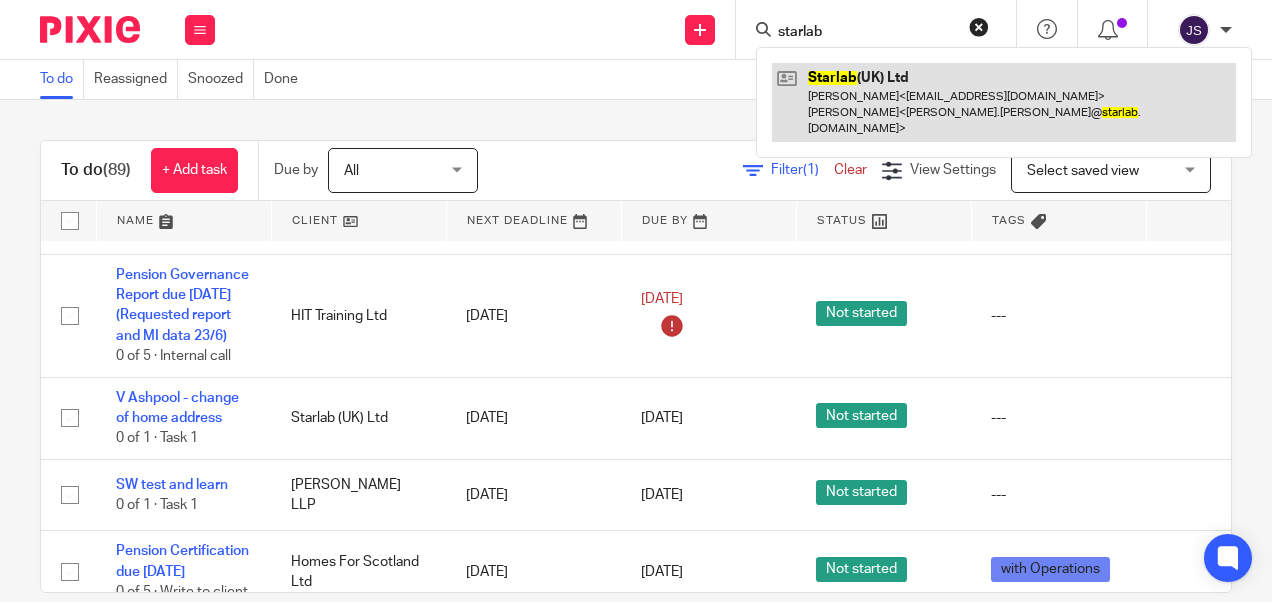 type on "starlab" 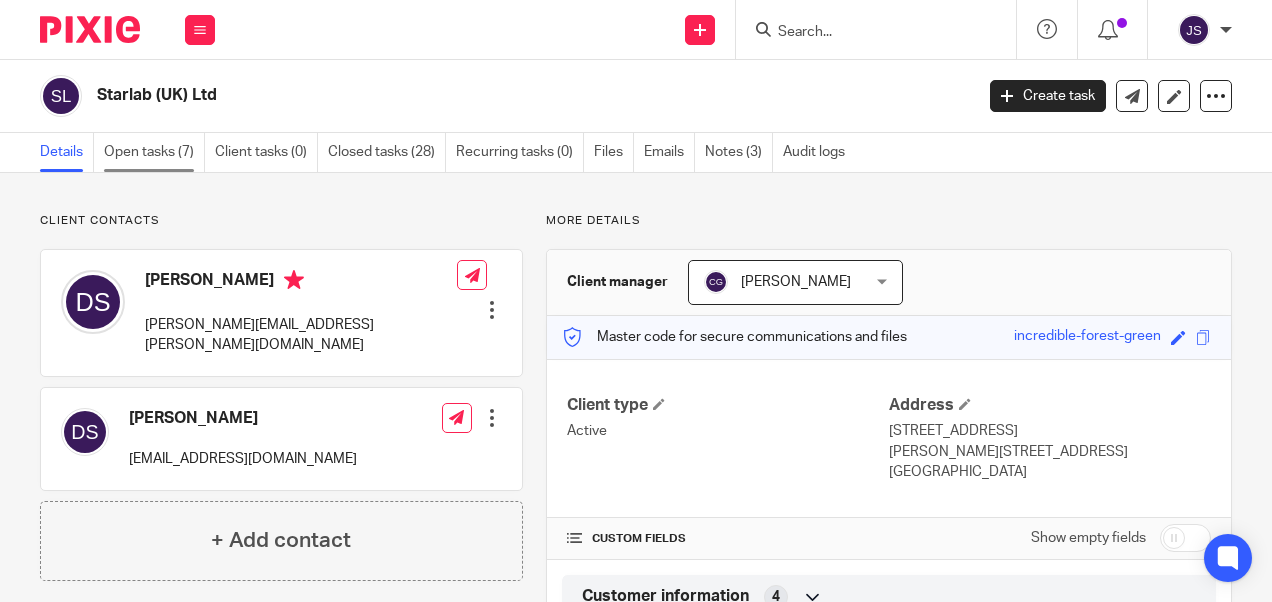 scroll, scrollTop: 0, scrollLeft: 0, axis: both 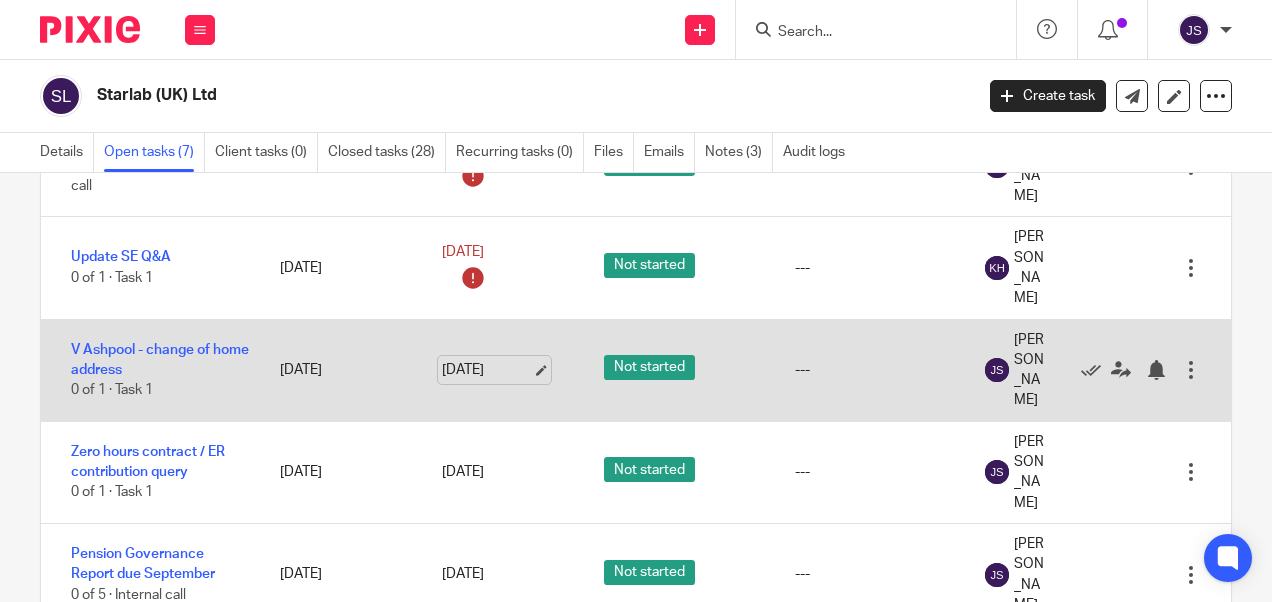 click on "15 Jul 2025" at bounding box center (487, 370) 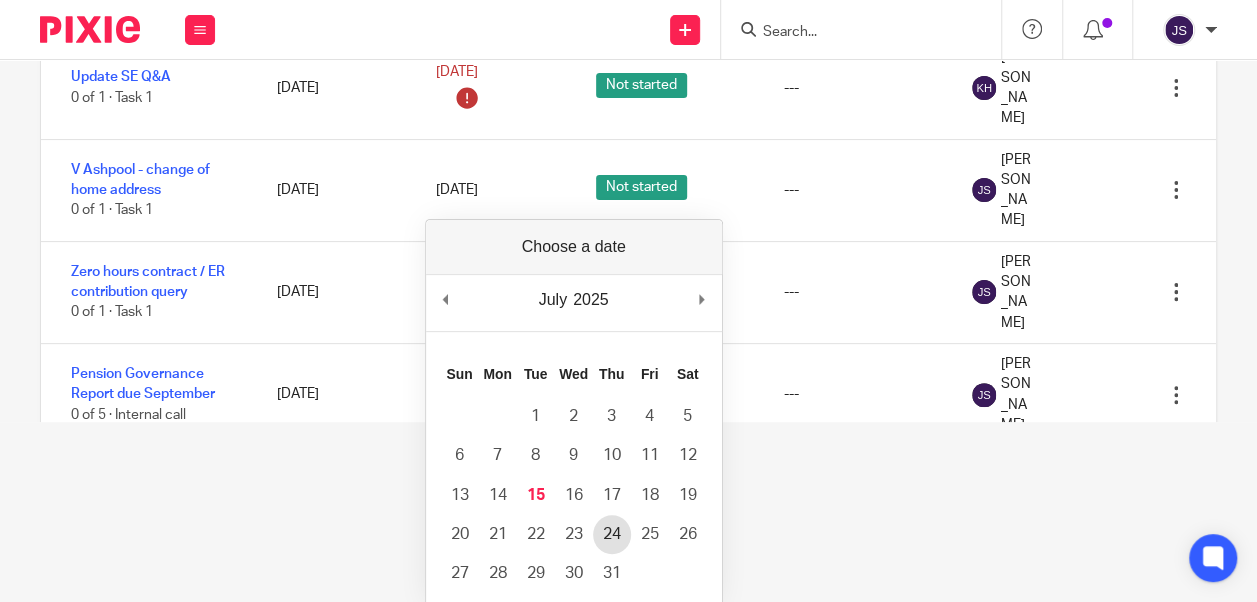 scroll, scrollTop: 200, scrollLeft: 0, axis: vertical 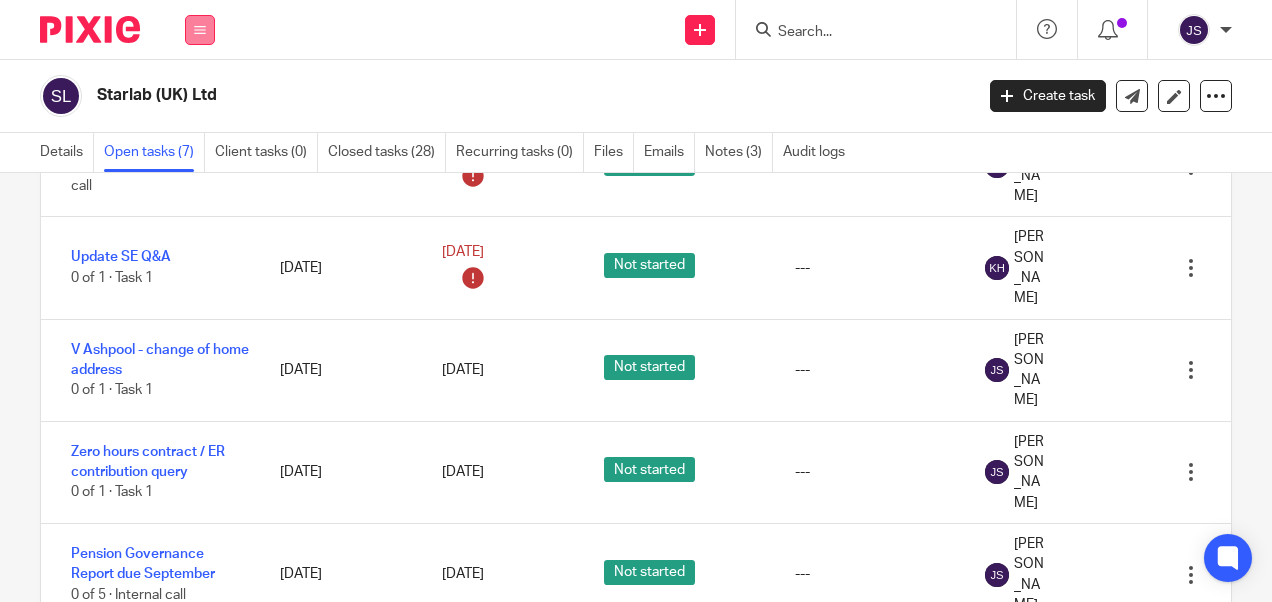 click at bounding box center [200, 30] 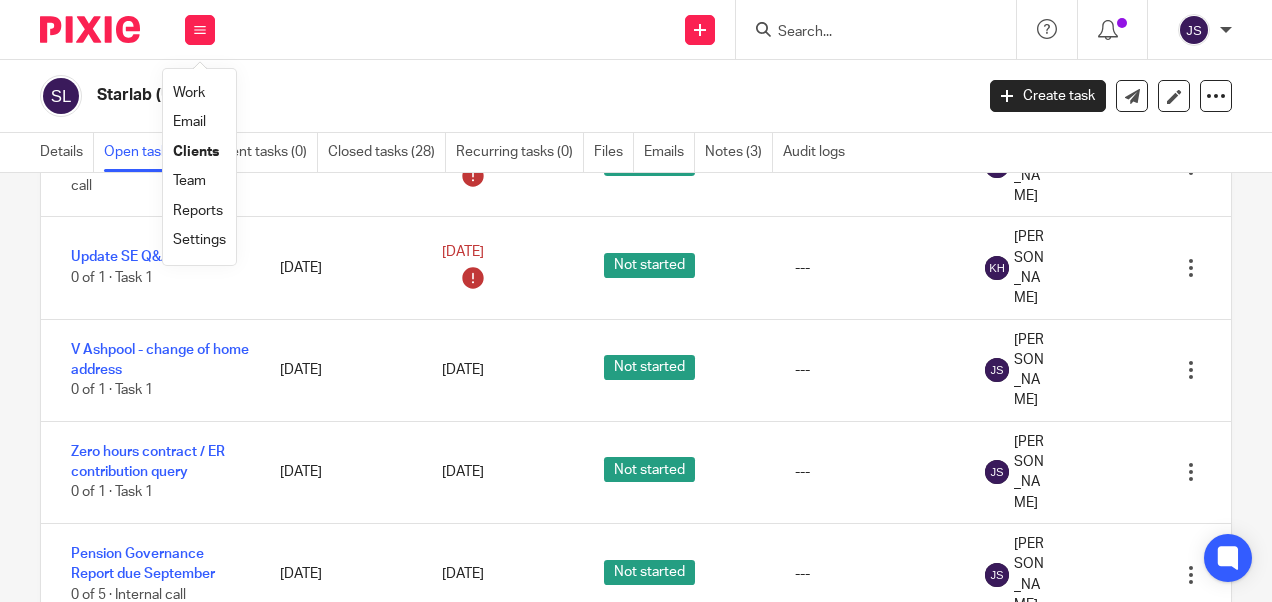 click on "Work" at bounding box center (189, 93) 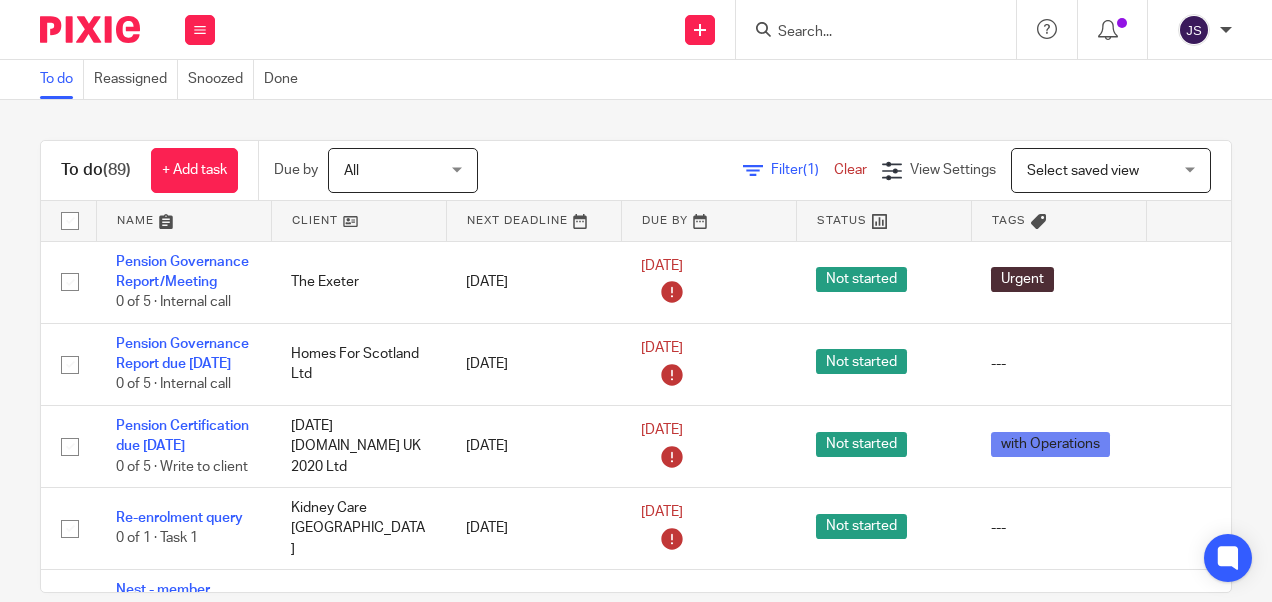 scroll, scrollTop: 0, scrollLeft: 0, axis: both 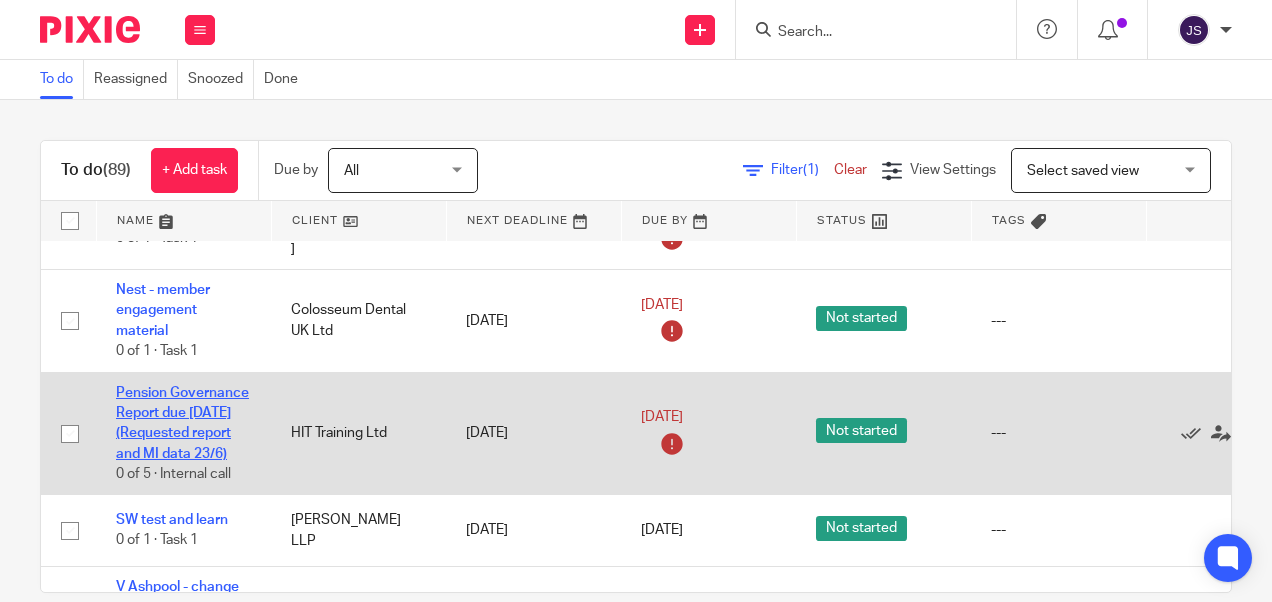 click on "Pension Governance Report due [DATE] (Requested report and MI data 23/6)" at bounding box center (182, 423) 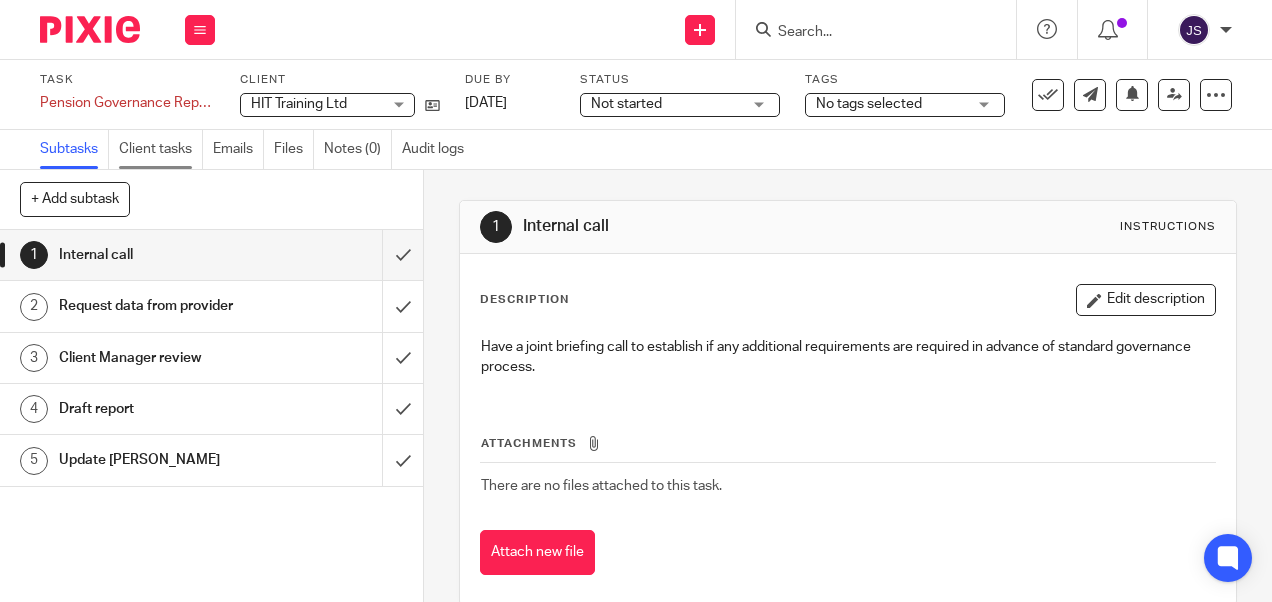 scroll, scrollTop: 0, scrollLeft: 0, axis: both 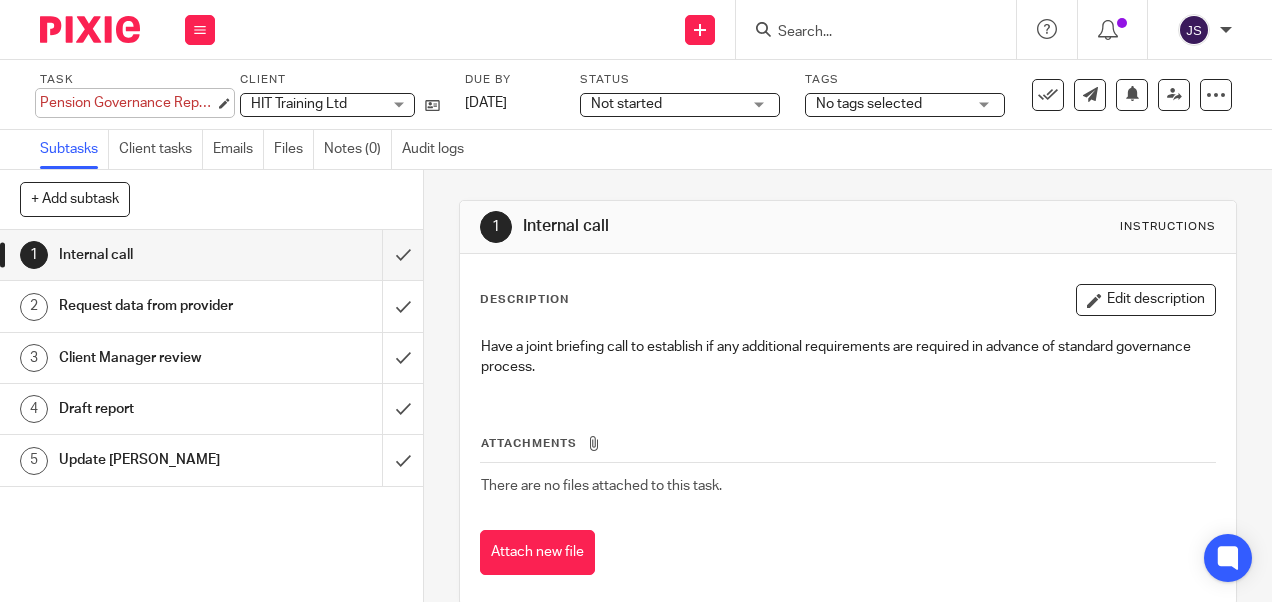 click on "Pension Governance Report due [DATE] (Requested report and MI data 23/6)   Save
Pension Governance Report due [DATE] (Requested report and MI data 23/6)" at bounding box center [127, 103] 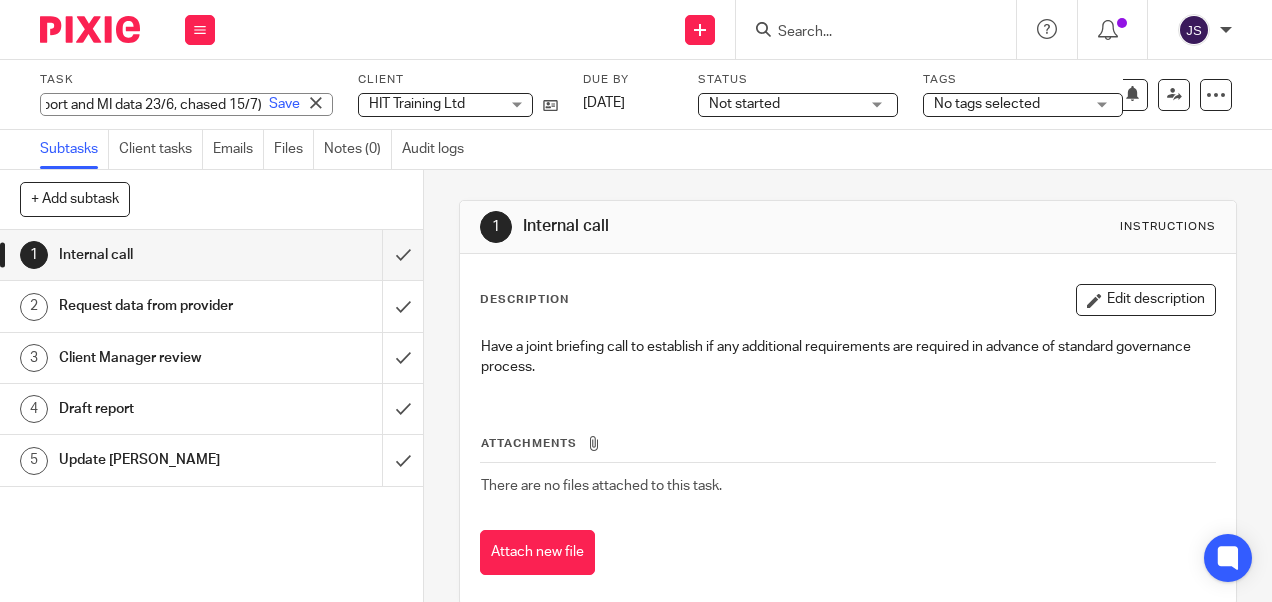 scroll, scrollTop: 0, scrollLeft: 409, axis: horizontal 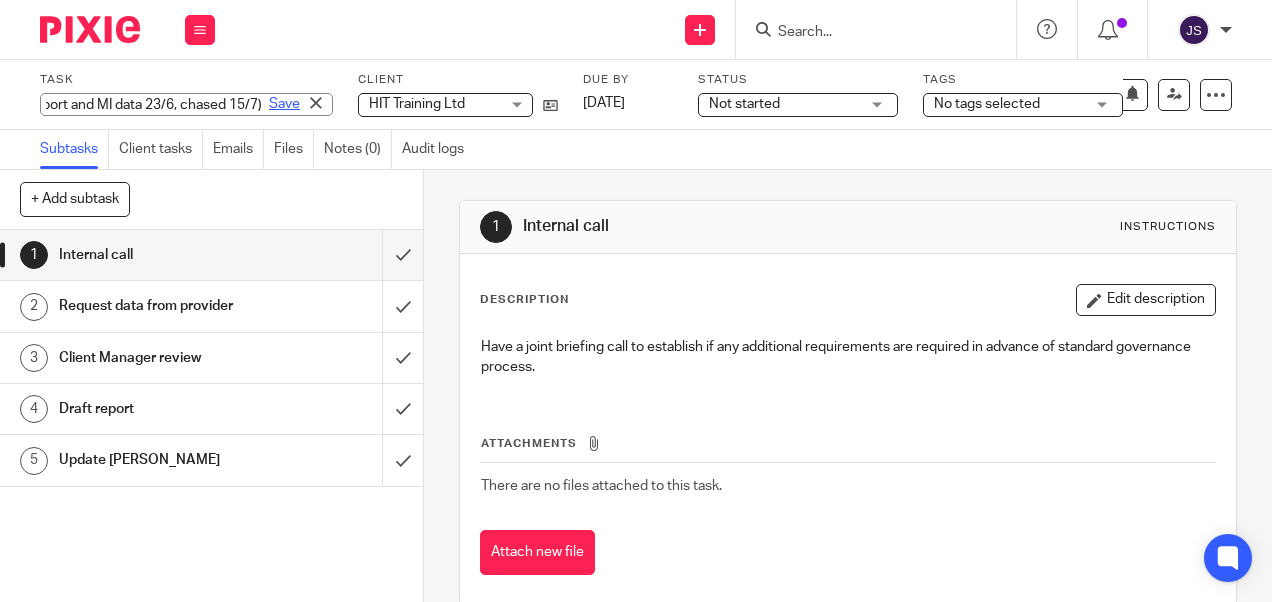 type on "Pension Governance Report due [DATE] (Requested report and MI data 23/6, chased 15/7)" 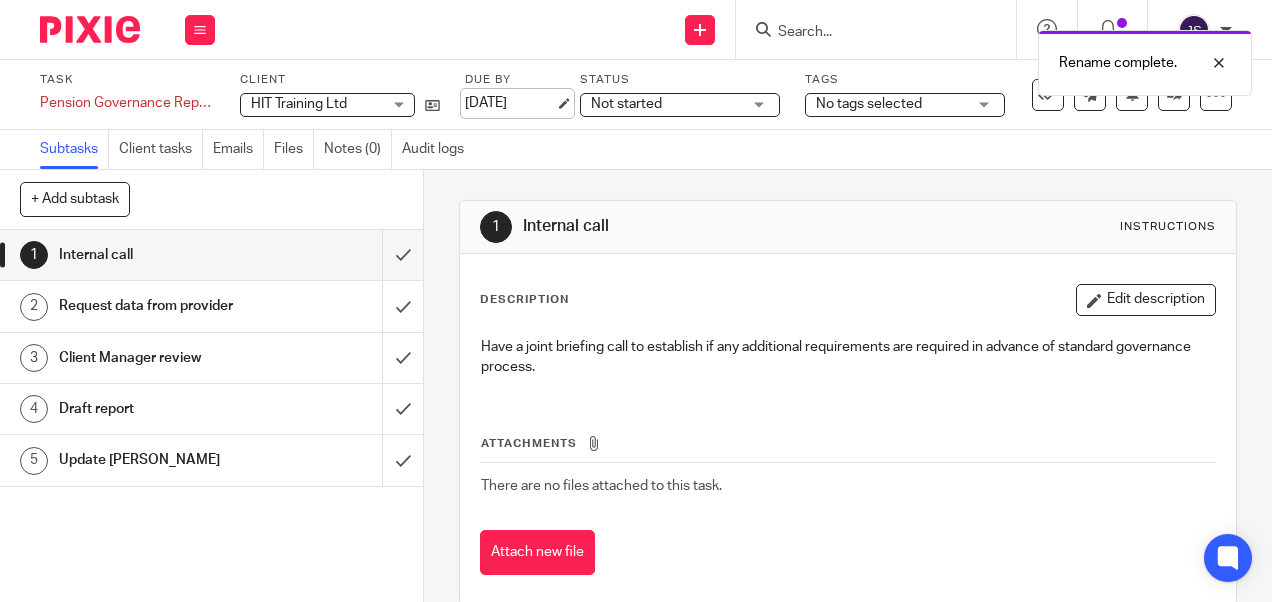click on "[DATE]" at bounding box center [510, 103] 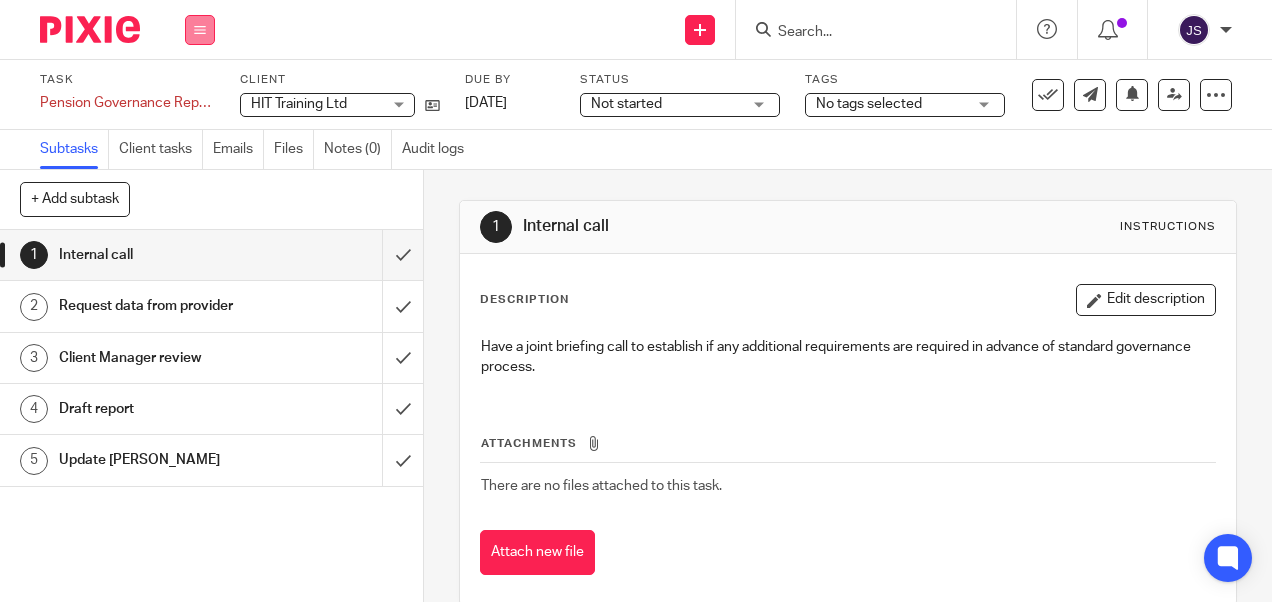 click at bounding box center (200, 30) 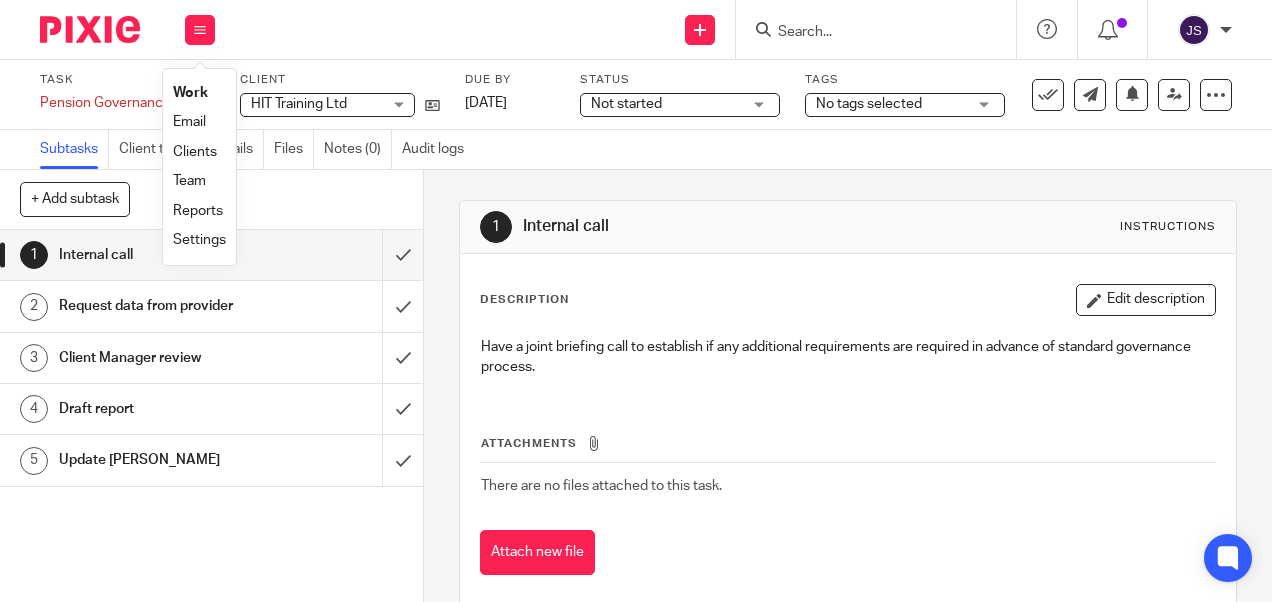 click on "Work" at bounding box center [190, 93] 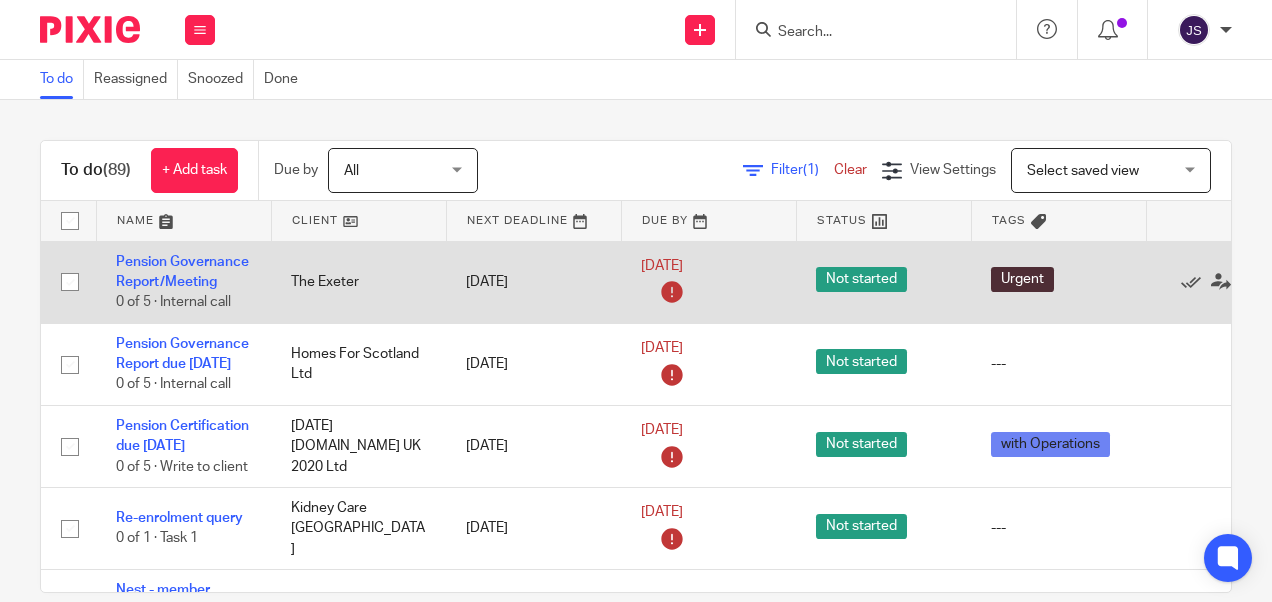 scroll, scrollTop: 0, scrollLeft: 0, axis: both 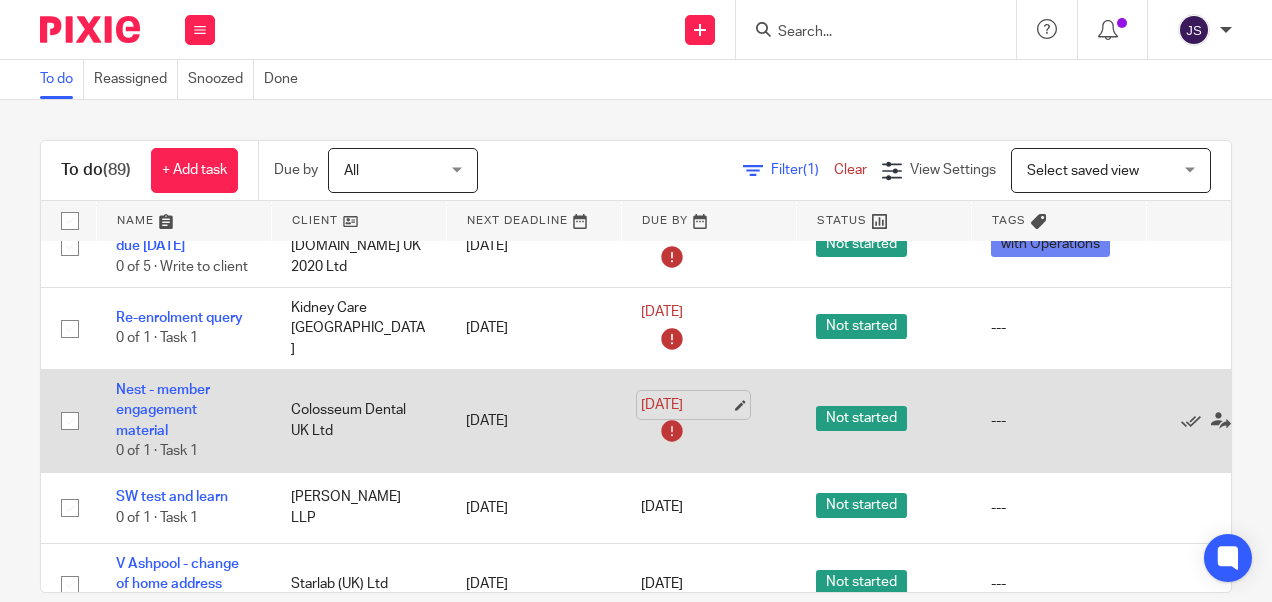 click on "2 Jul 2025" at bounding box center [686, 405] 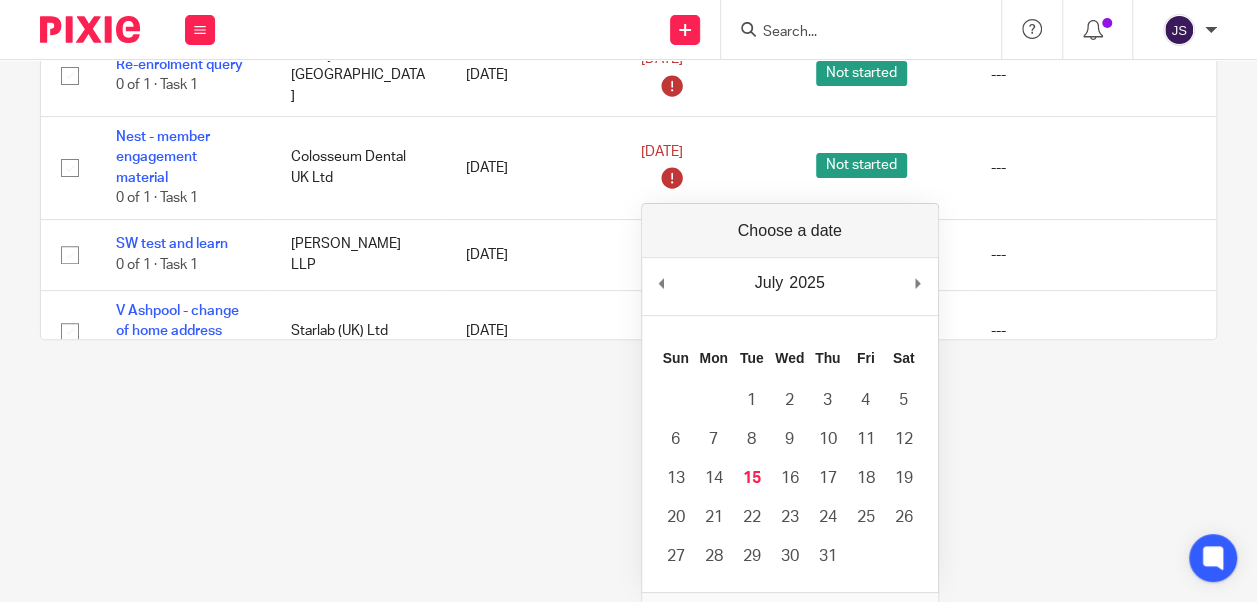 scroll, scrollTop: 291, scrollLeft: 0, axis: vertical 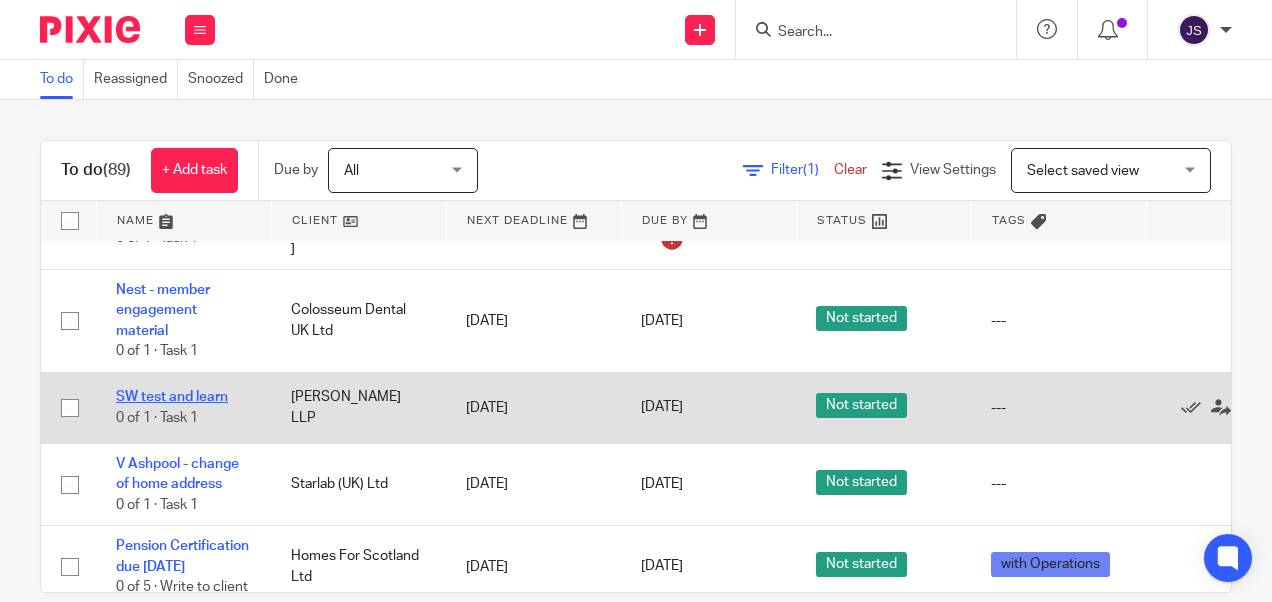 click on "SW test and learn" at bounding box center [172, 397] 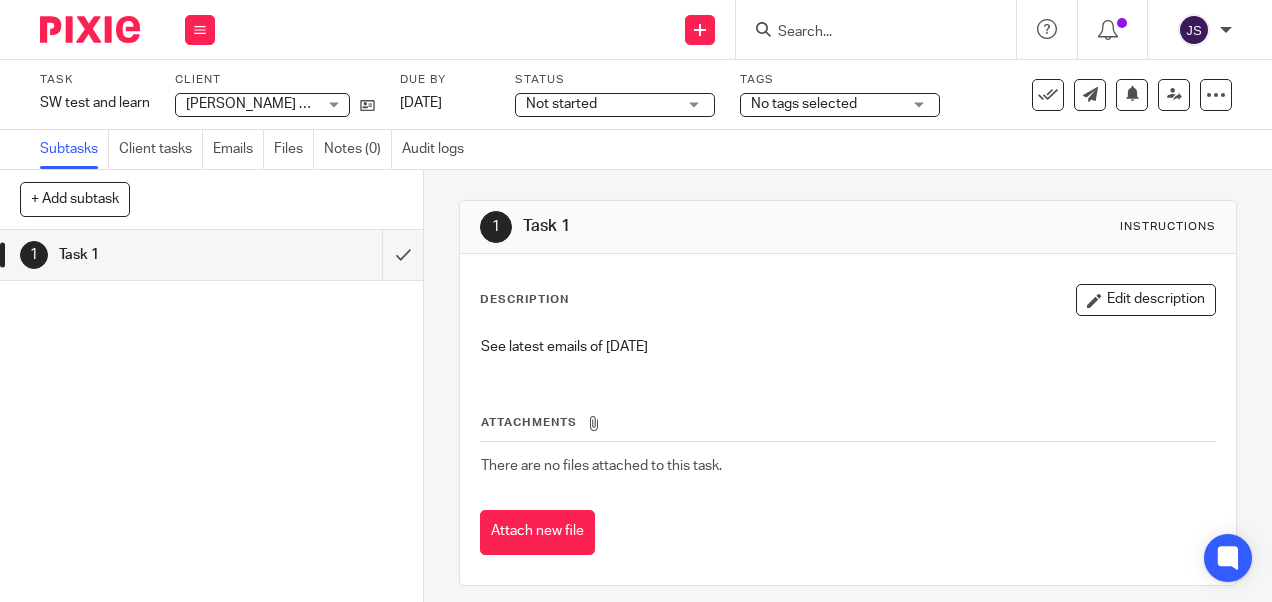 scroll, scrollTop: 0, scrollLeft: 0, axis: both 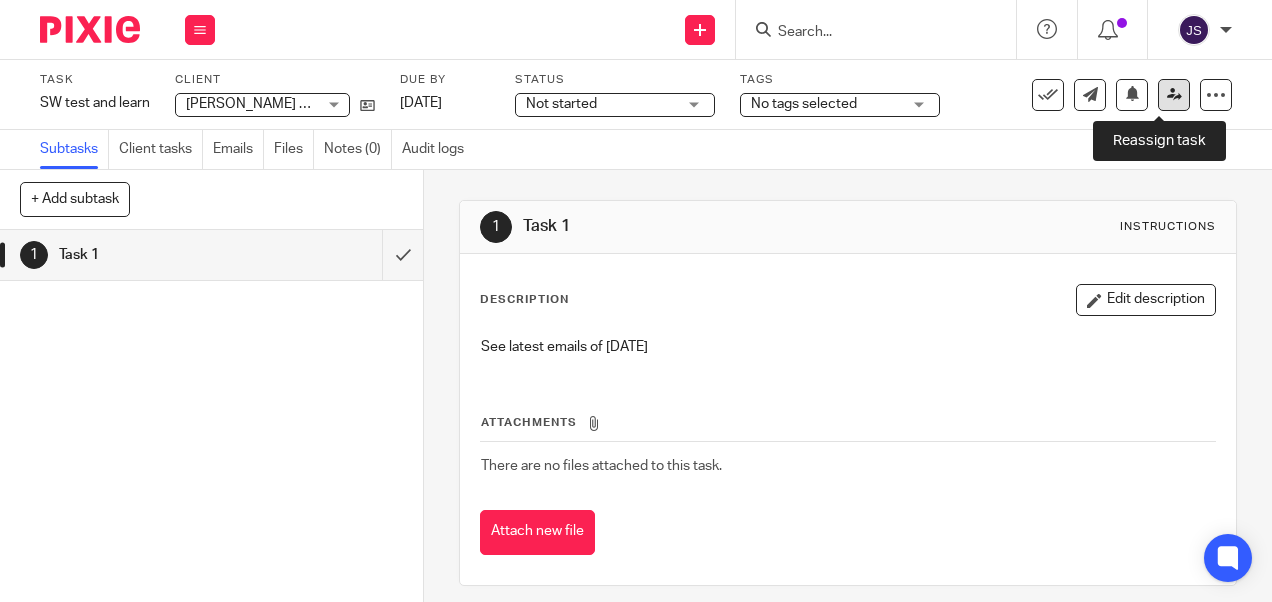 click at bounding box center [1174, 95] 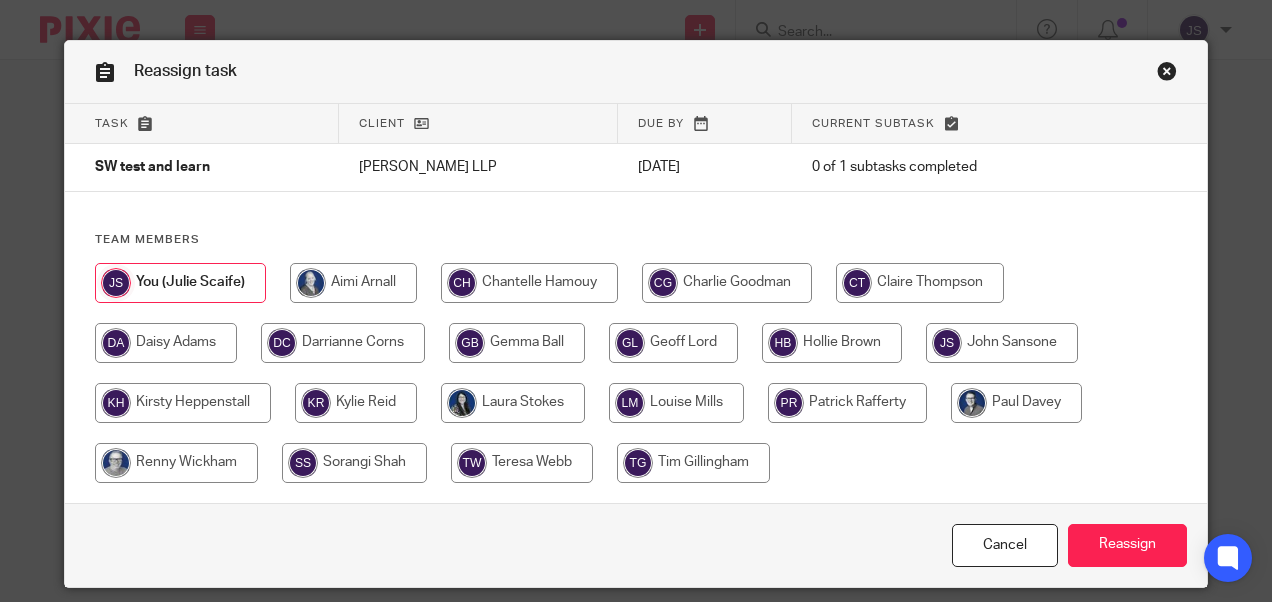 scroll, scrollTop: 0, scrollLeft: 0, axis: both 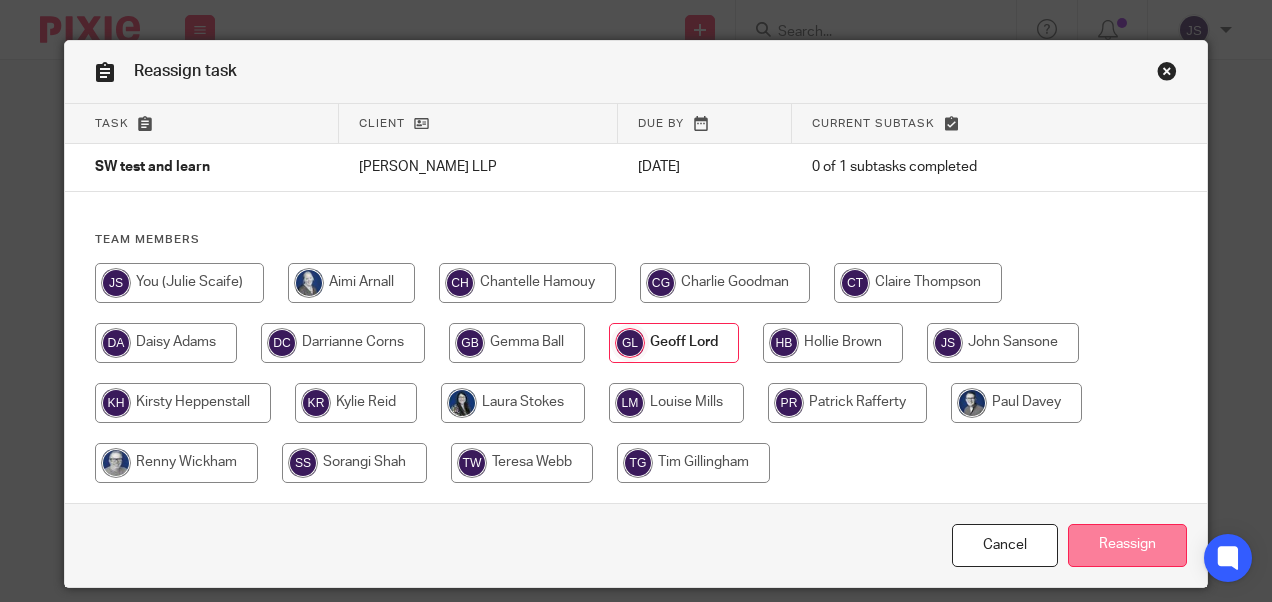 click on "Reassign" at bounding box center (1127, 545) 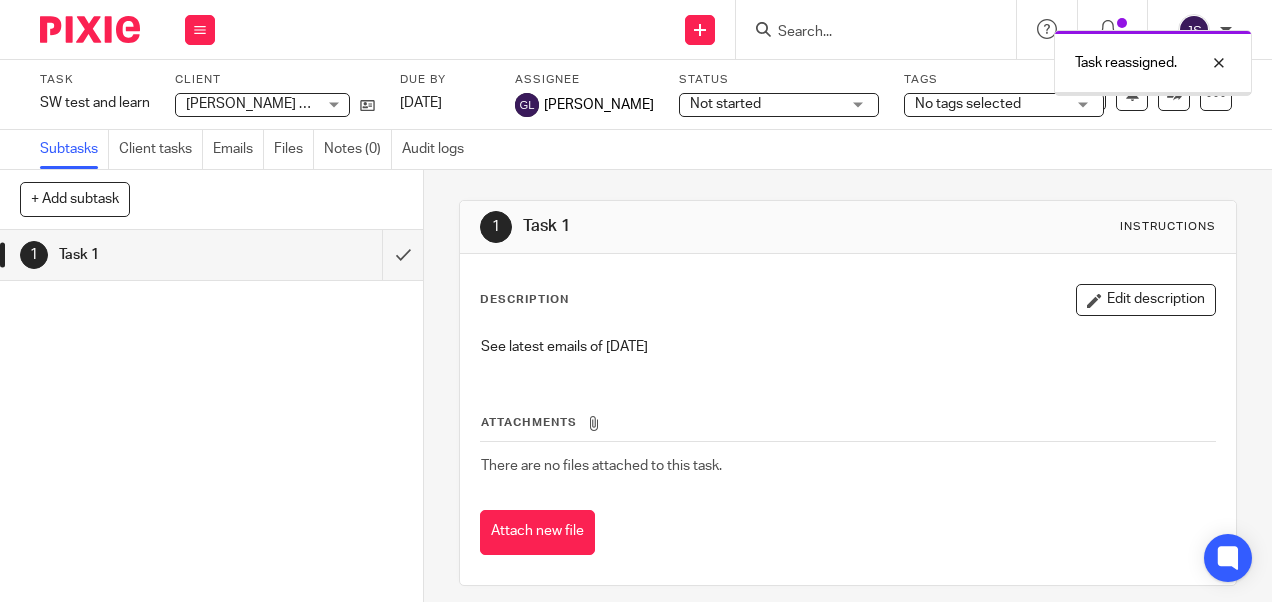 scroll, scrollTop: 0, scrollLeft: 0, axis: both 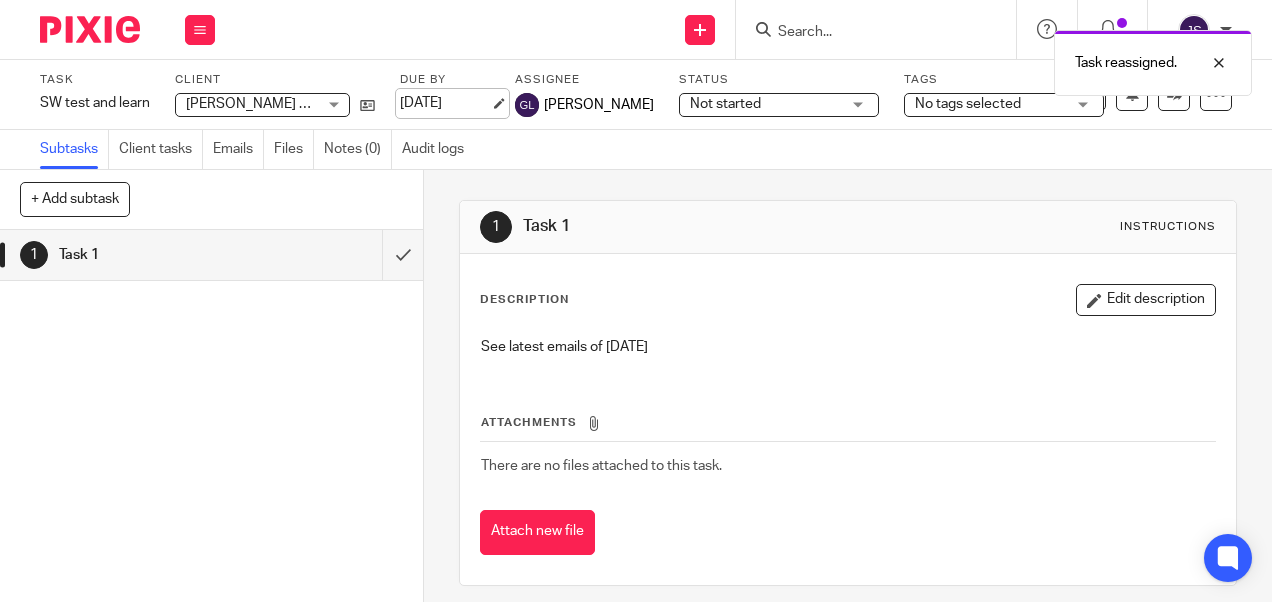 click on "[DATE]" at bounding box center (445, 103) 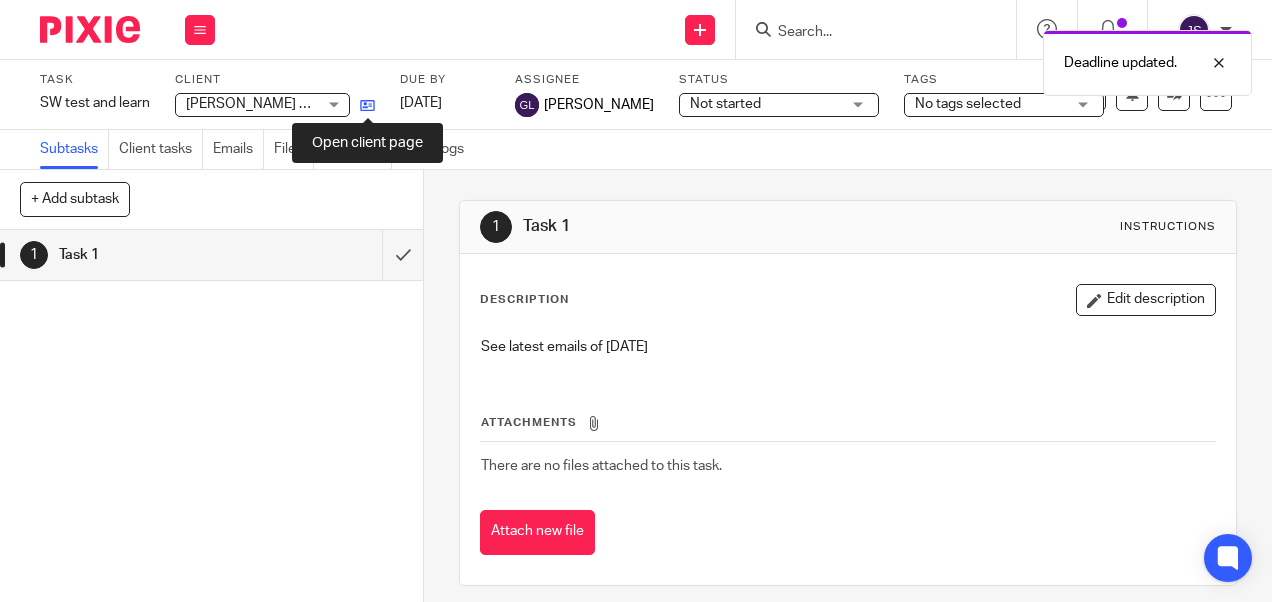 click at bounding box center (367, 105) 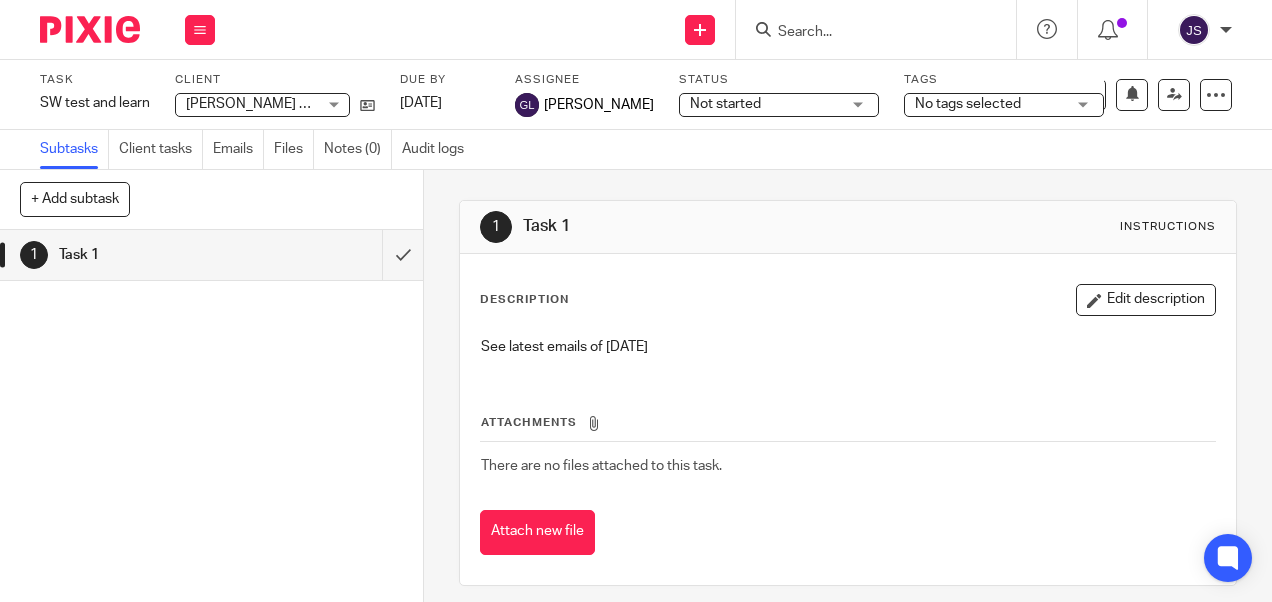 click at bounding box center [866, 33] 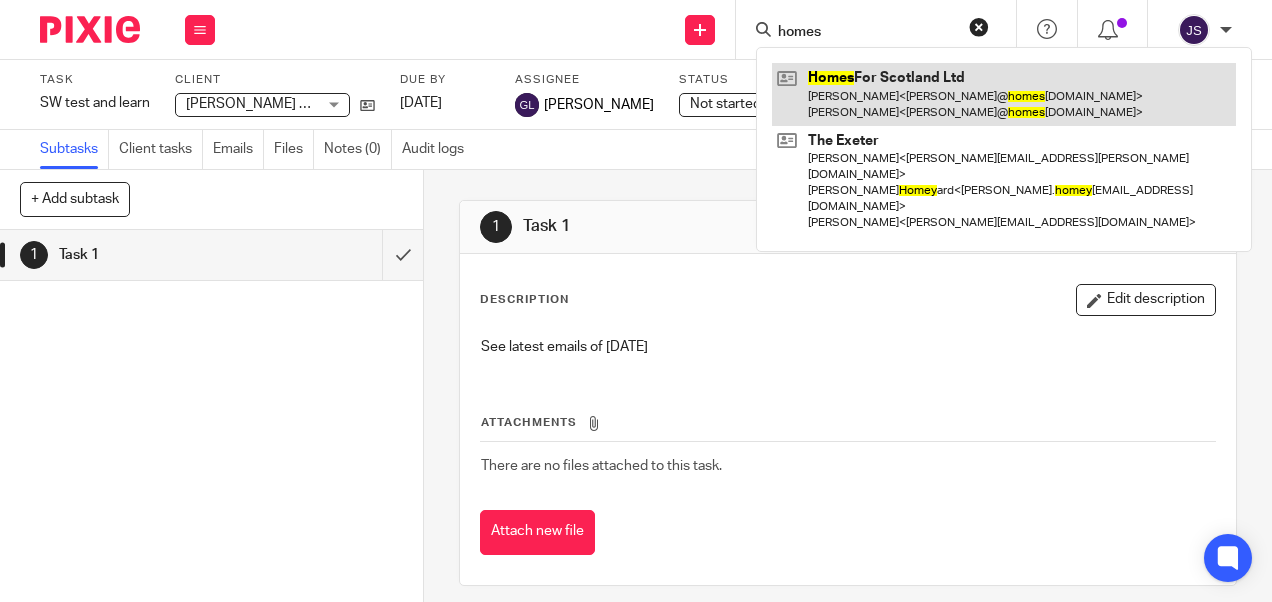 type on "homes" 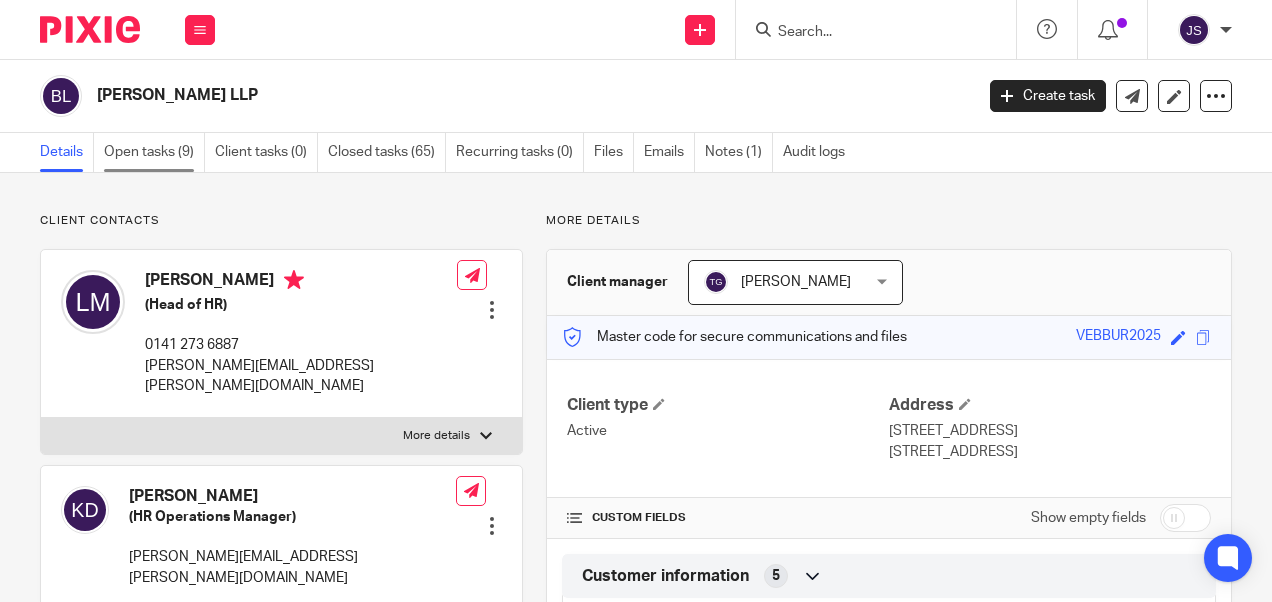 scroll, scrollTop: 0, scrollLeft: 0, axis: both 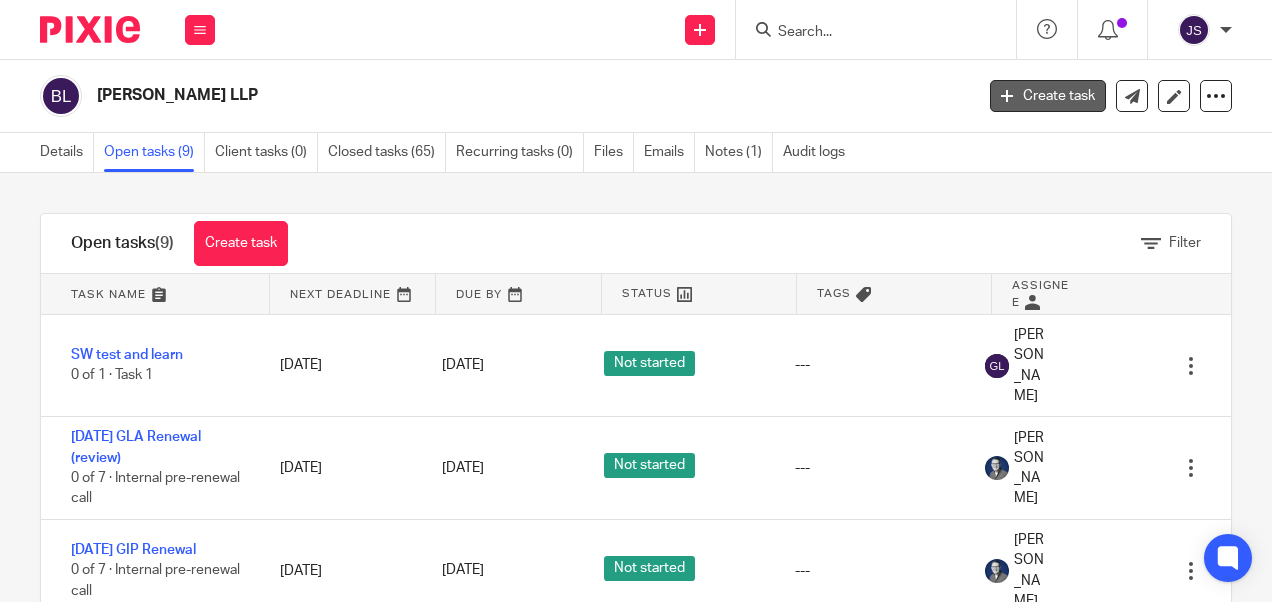 click on "Create task" at bounding box center (1048, 96) 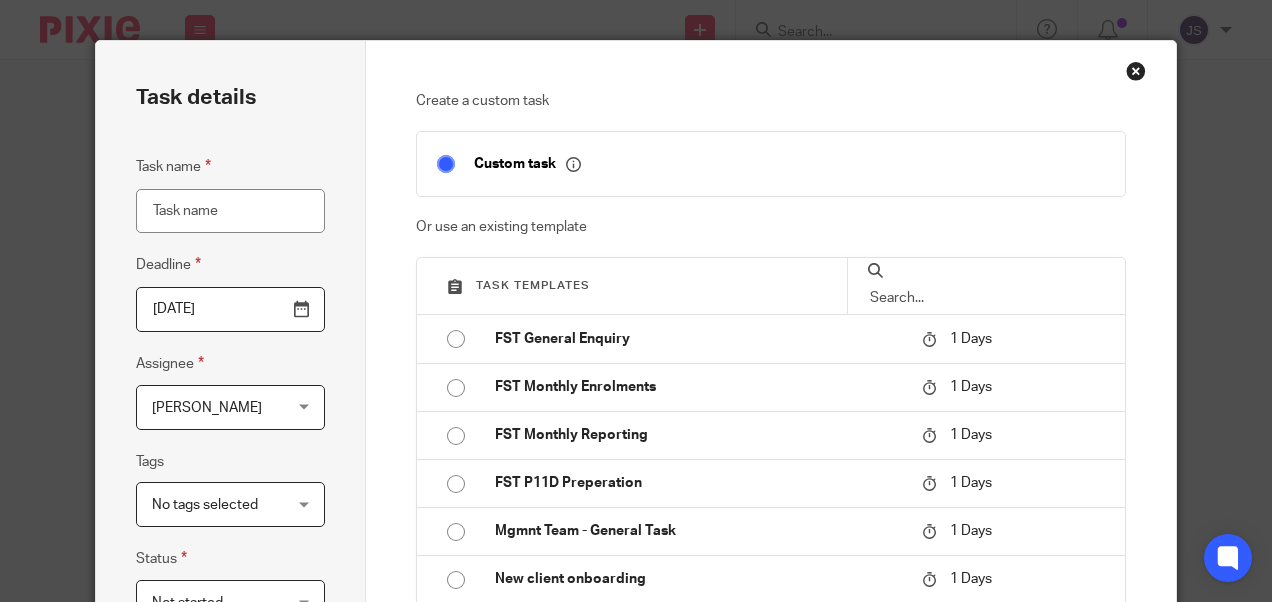 scroll, scrollTop: 0, scrollLeft: 0, axis: both 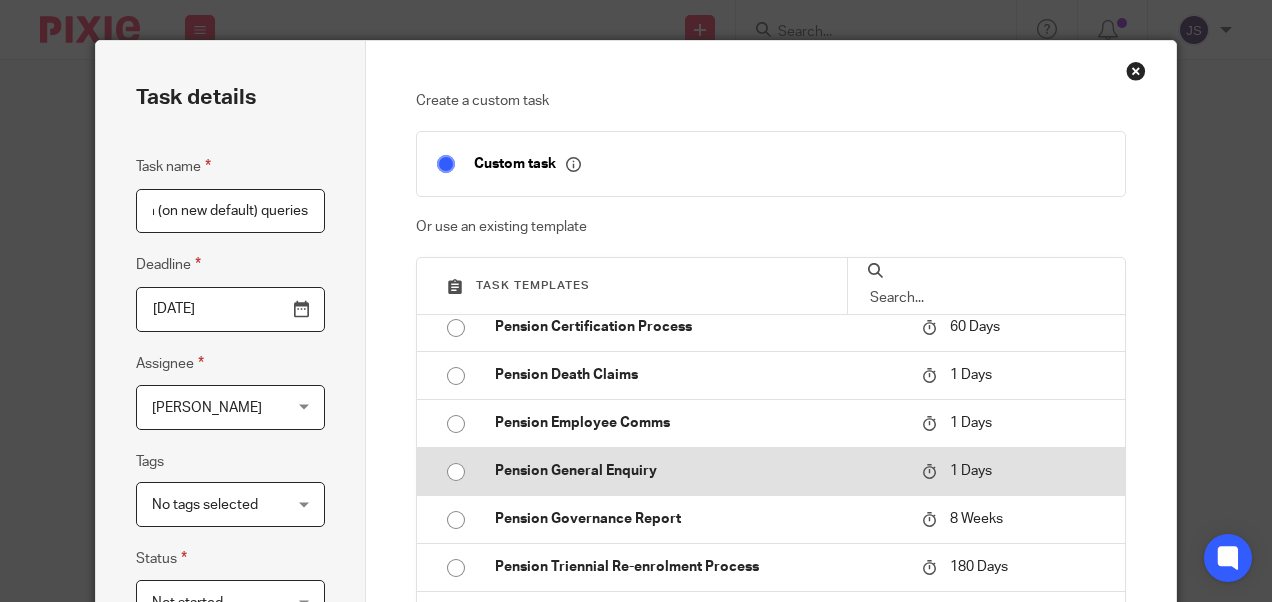 type on "Post SW presentation (on new default) queries" 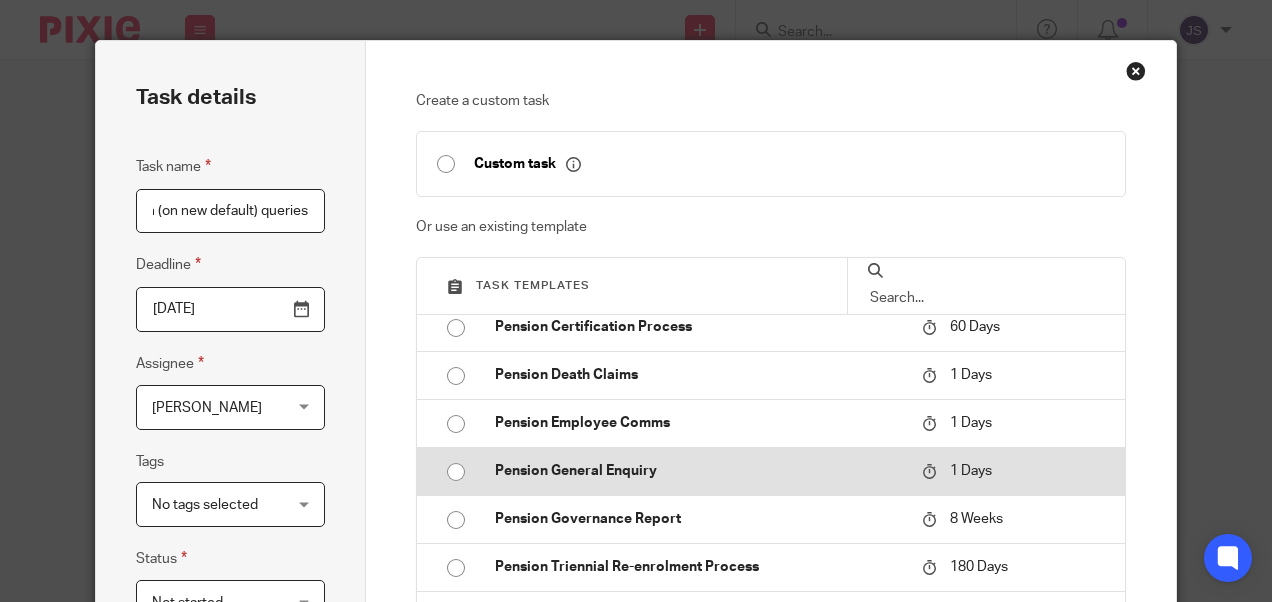 type on "[DATE]" 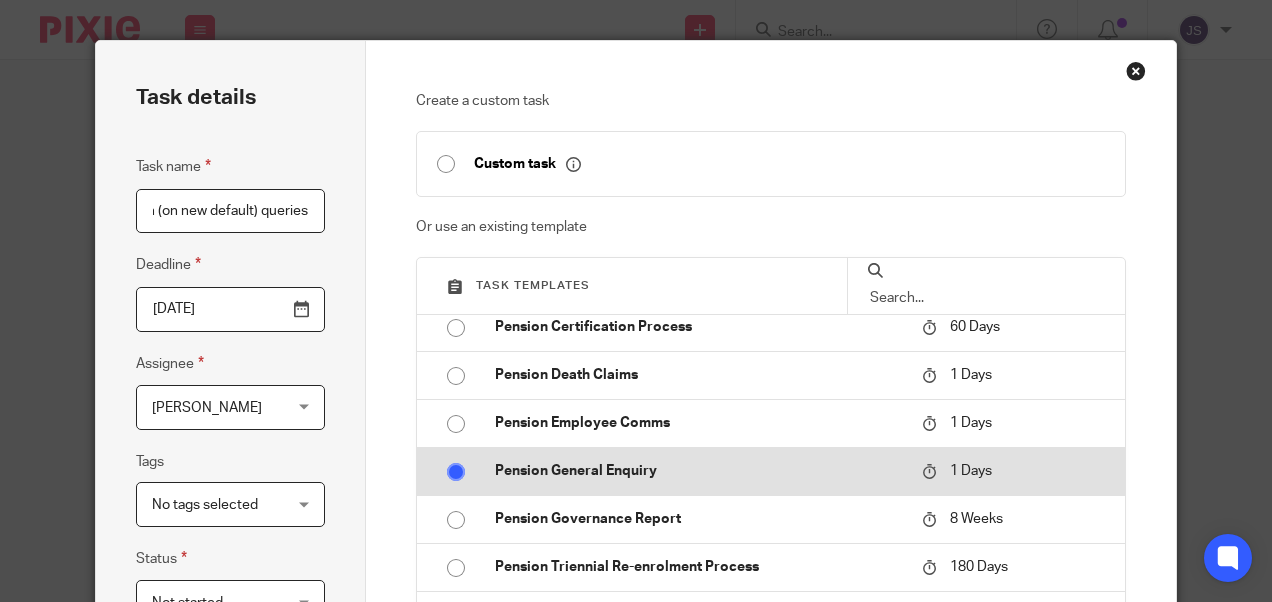 checkbox on "false" 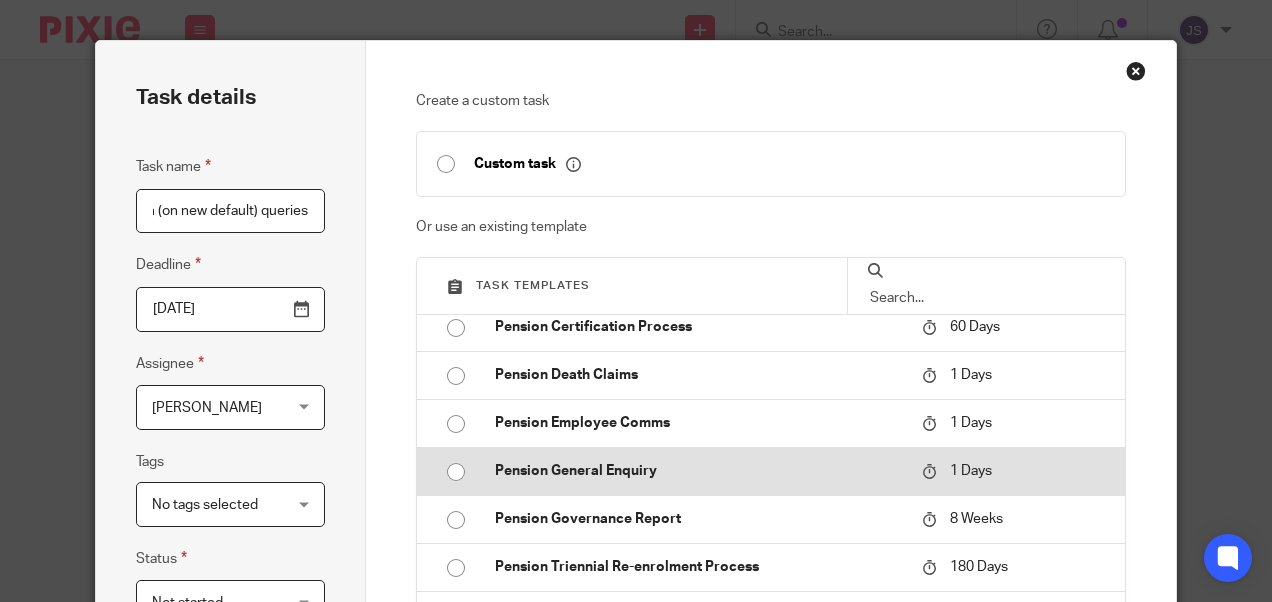 scroll, scrollTop: 0, scrollLeft: 0, axis: both 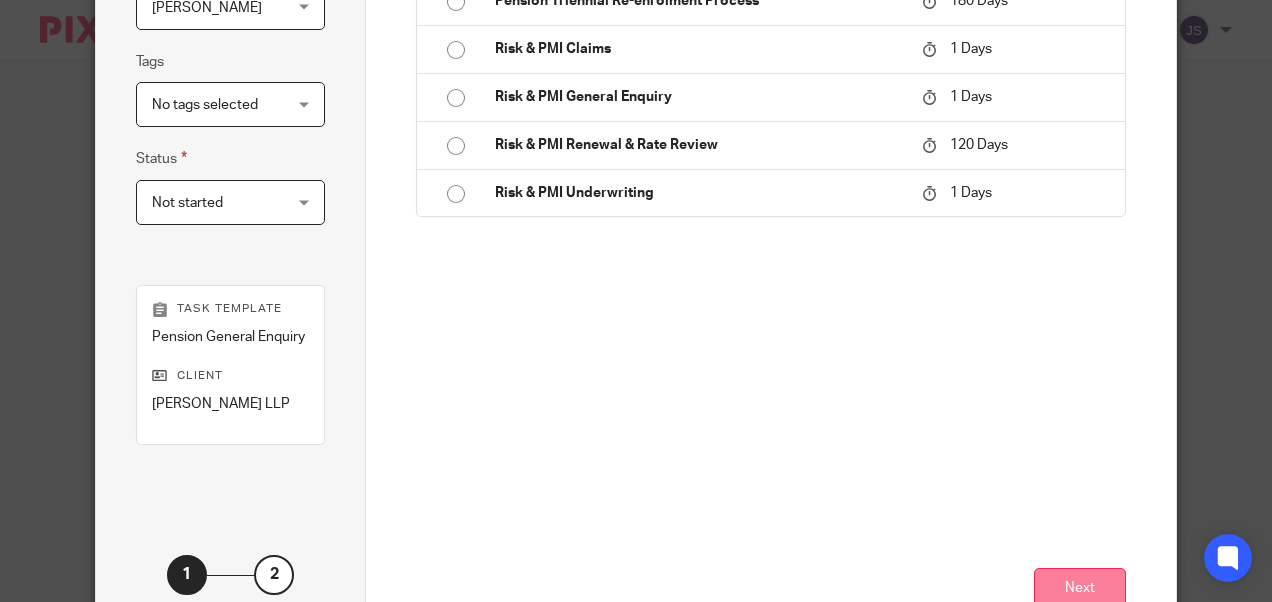 click on "Next" at bounding box center [1080, 589] 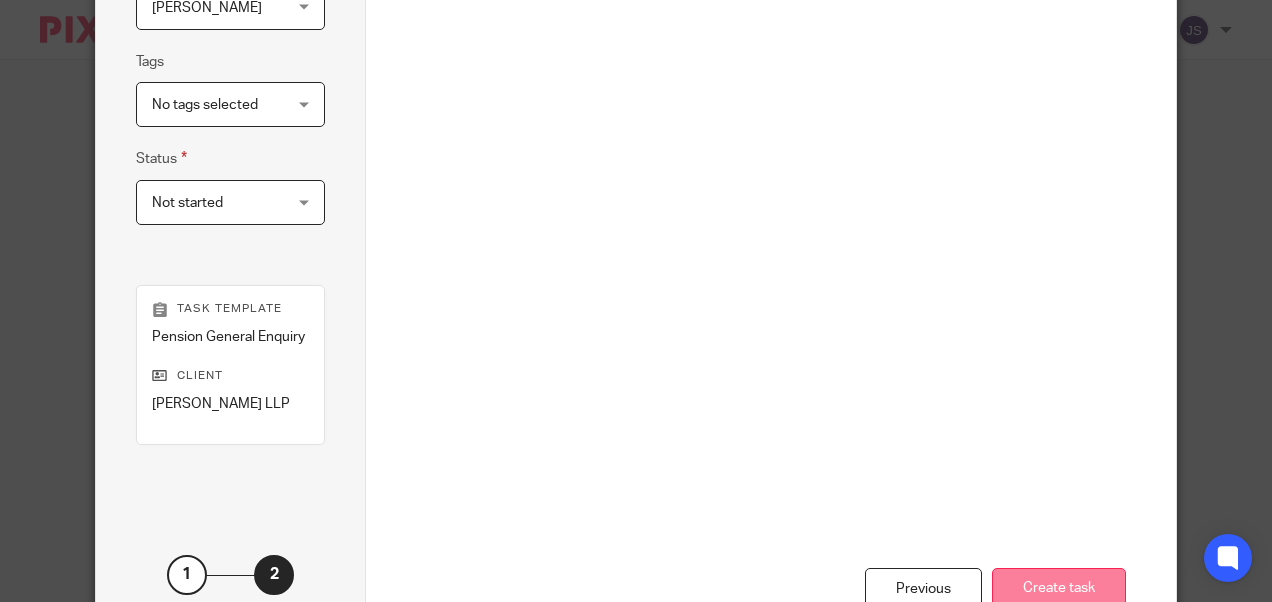click on "Create task" at bounding box center (1059, 589) 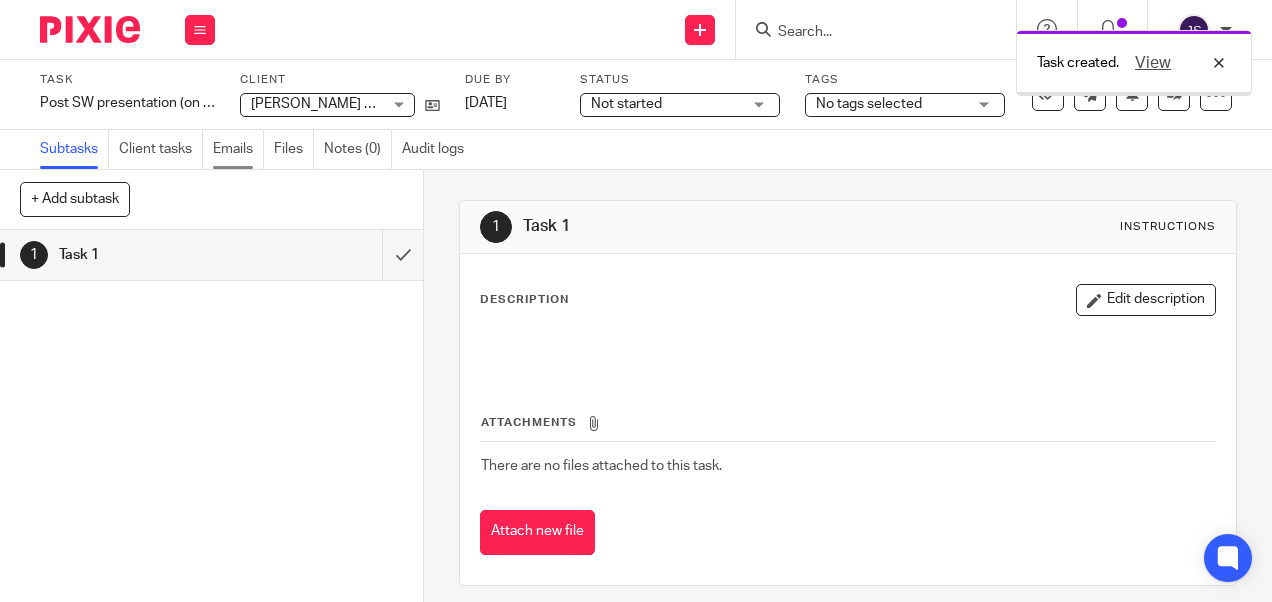 scroll, scrollTop: 0, scrollLeft: 0, axis: both 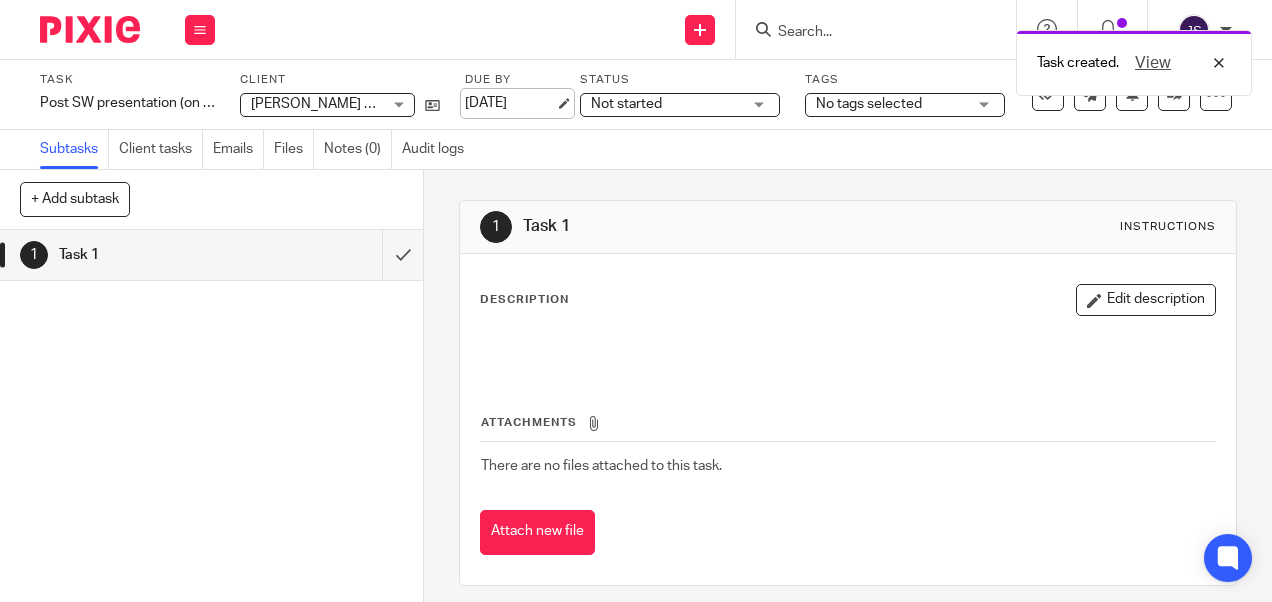 click on "[DATE]" at bounding box center [510, 103] 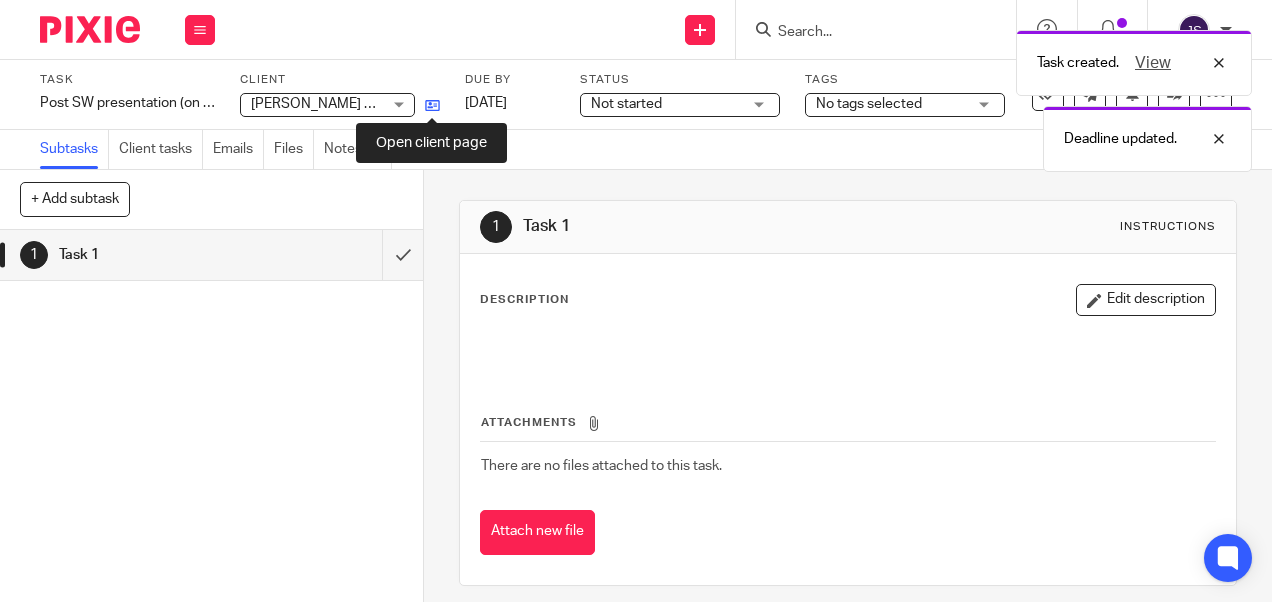 click at bounding box center [432, 105] 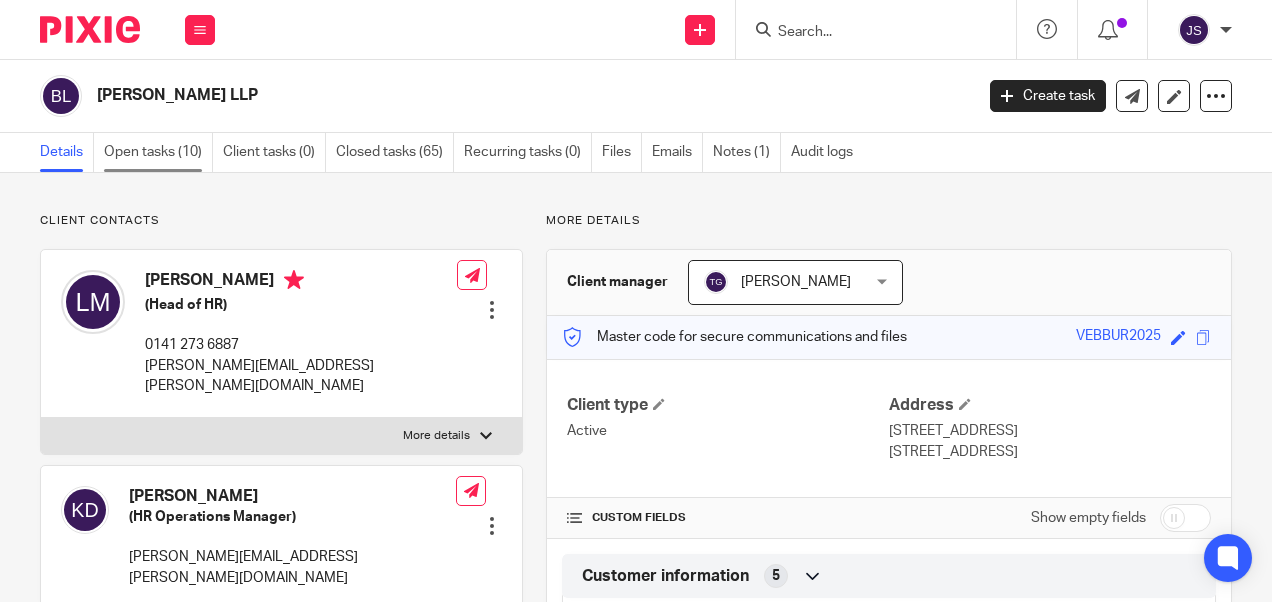 scroll, scrollTop: 0, scrollLeft: 0, axis: both 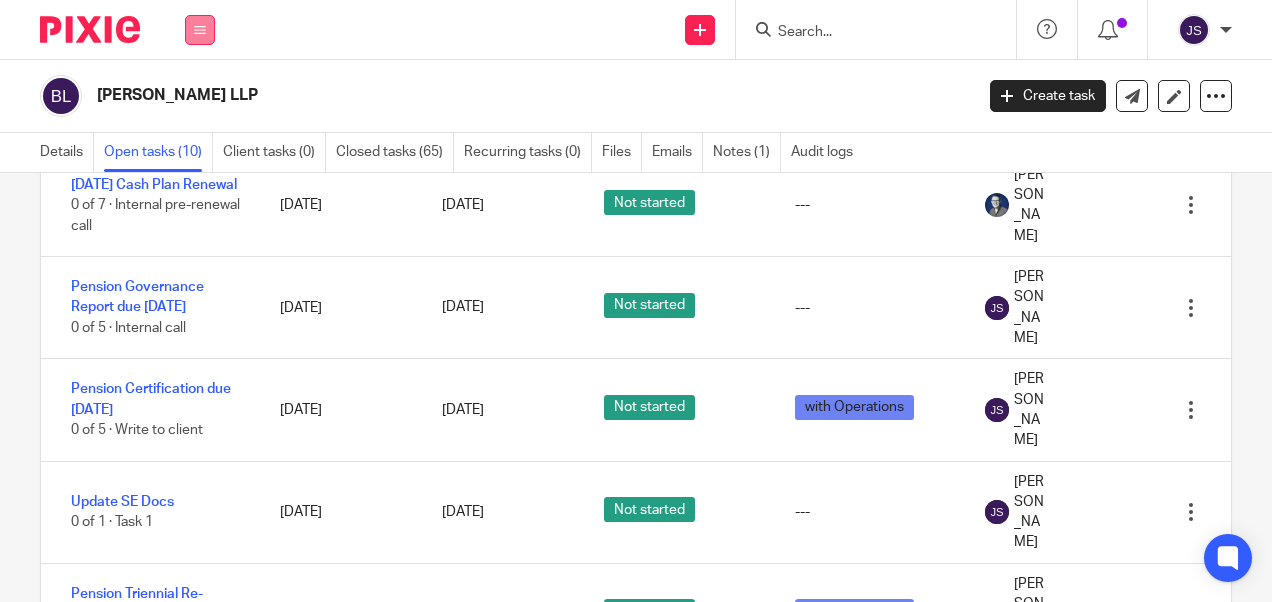 click at bounding box center [200, 30] 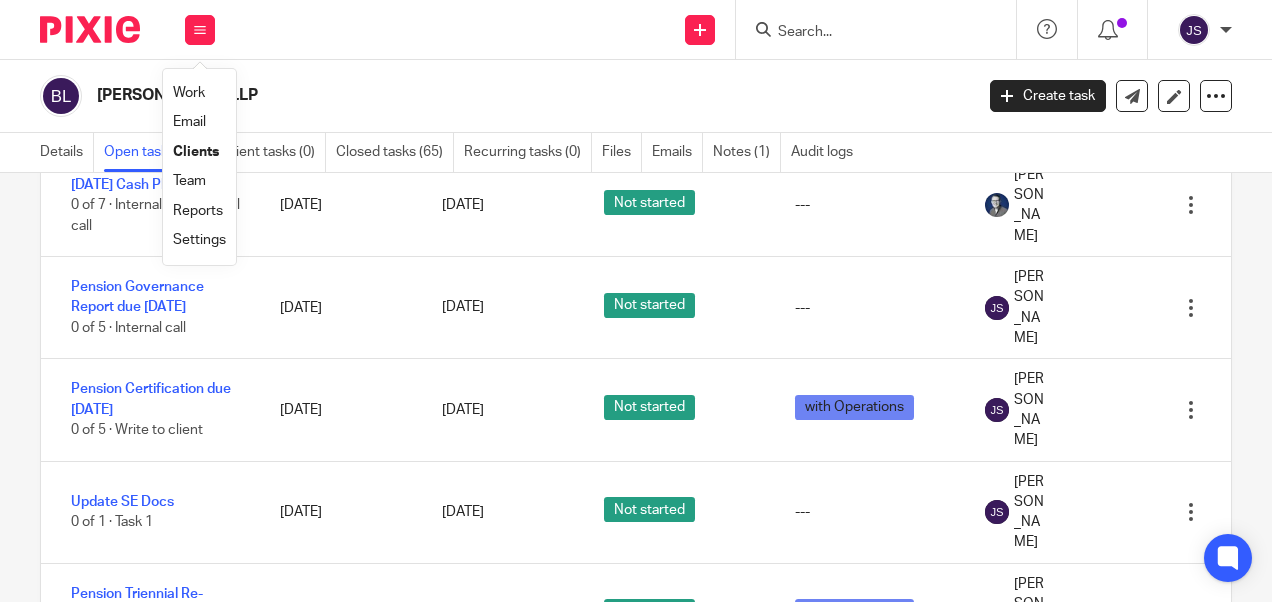 click on "Work" at bounding box center [189, 93] 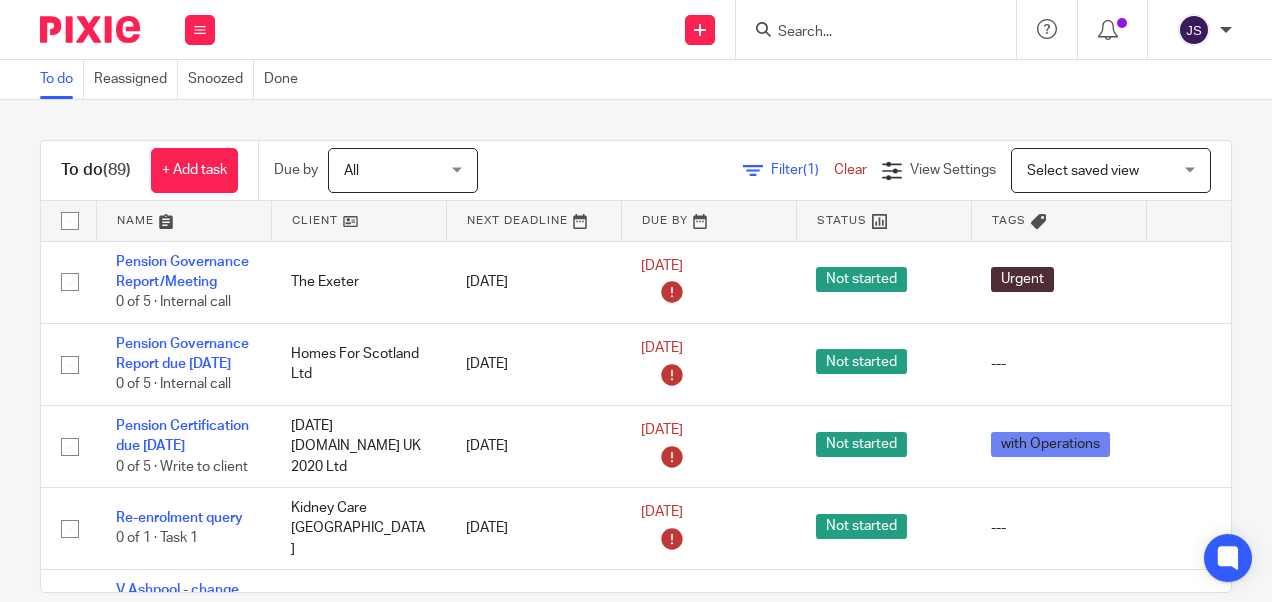 scroll, scrollTop: 0, scrollLeft: 0, axis: both 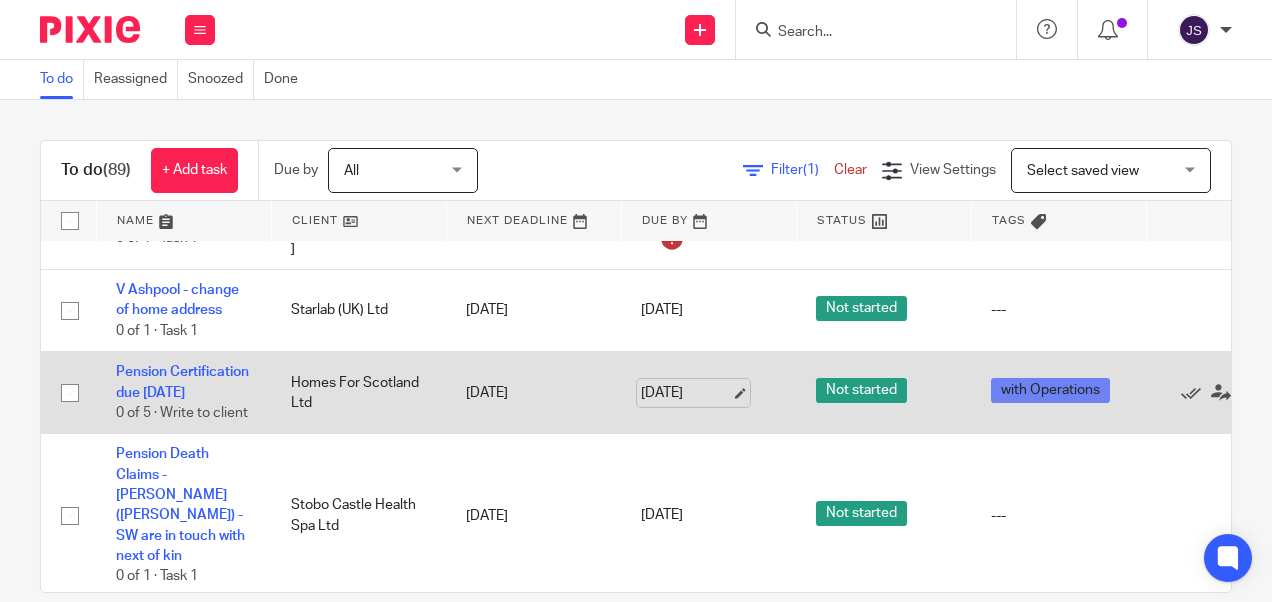 click on "[DATE]" at bounding box center (686, 393) 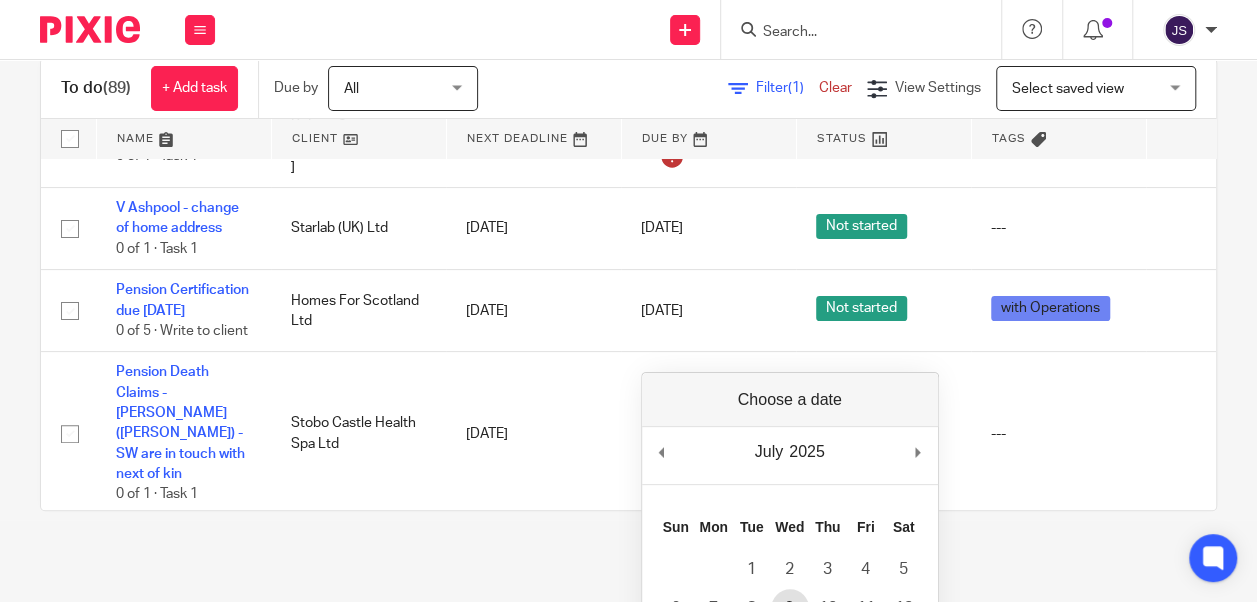 scroll, scrollTop: 200, scrollLeft: 0, axis: vertical 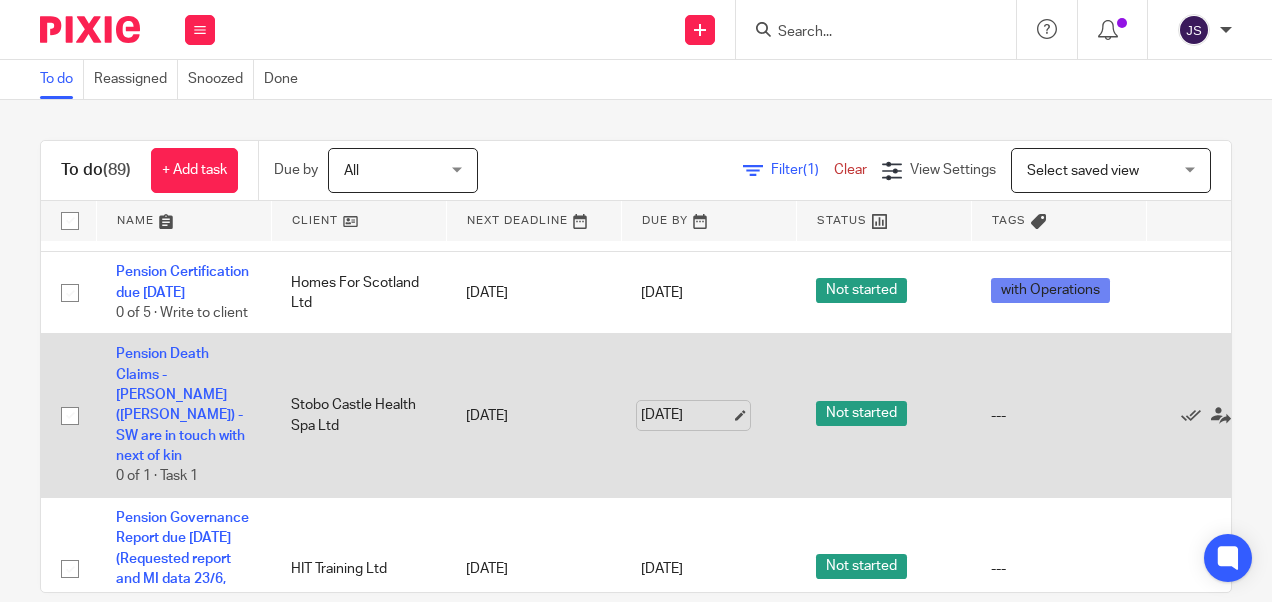 click on "20 Jul 2025" at bounding box center [686, 415] 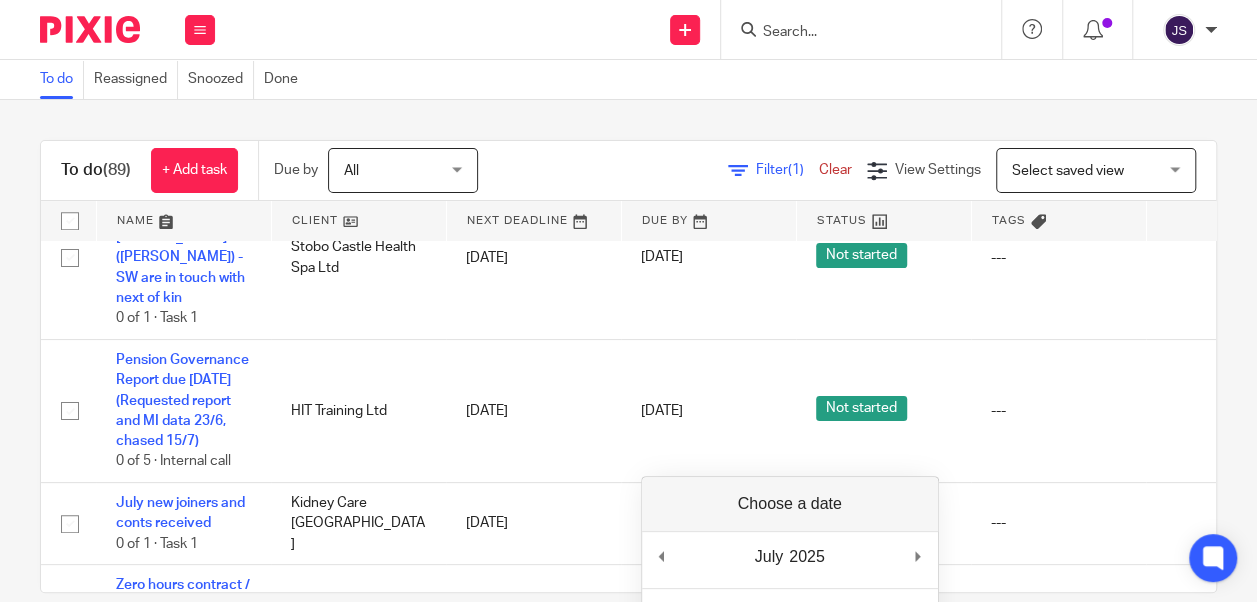 scroll, scrollTop: 700, scrollLeft: 0, axis: vertical 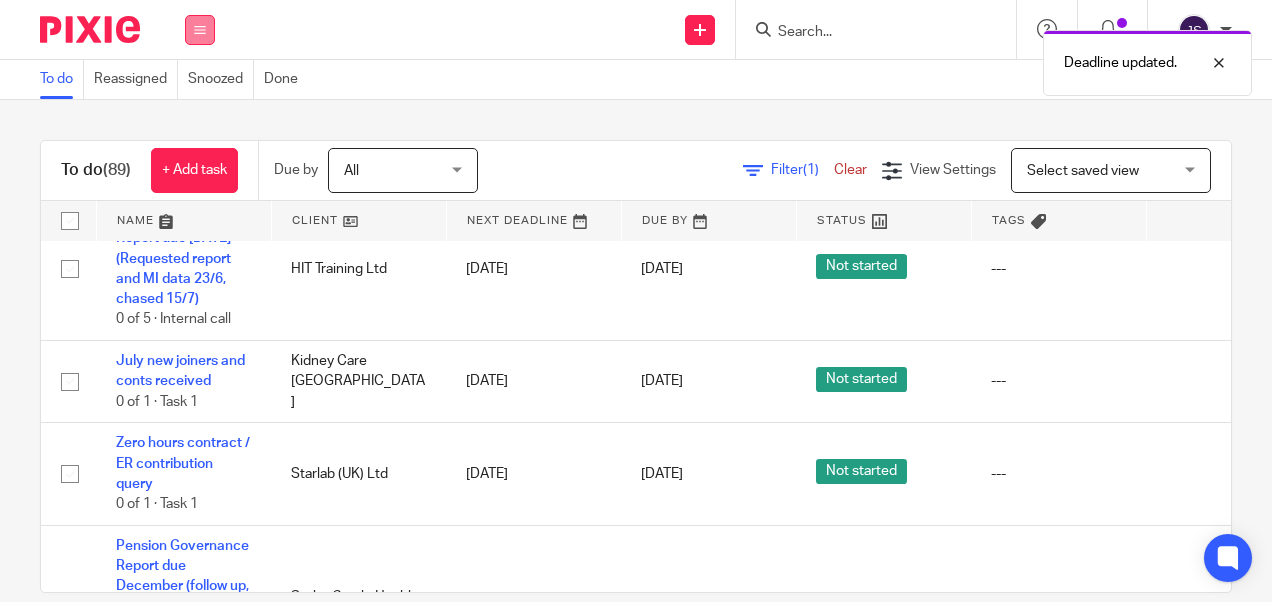 click at bounding box center [200, 30] 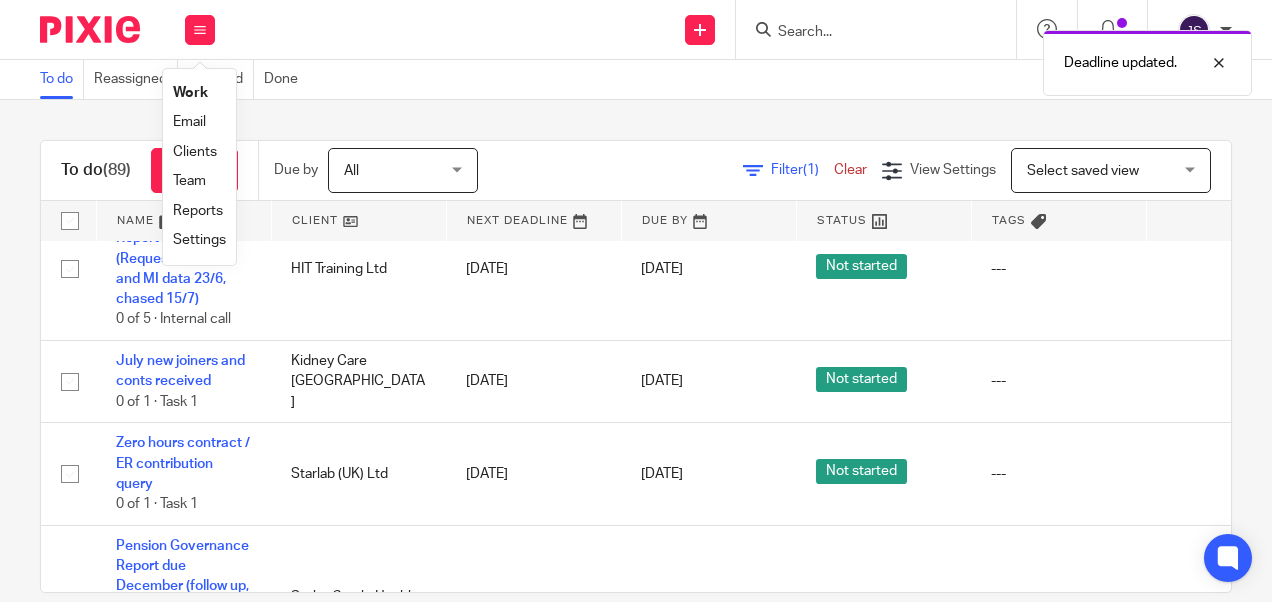 click on "Work" at bounding box center [190, 93] 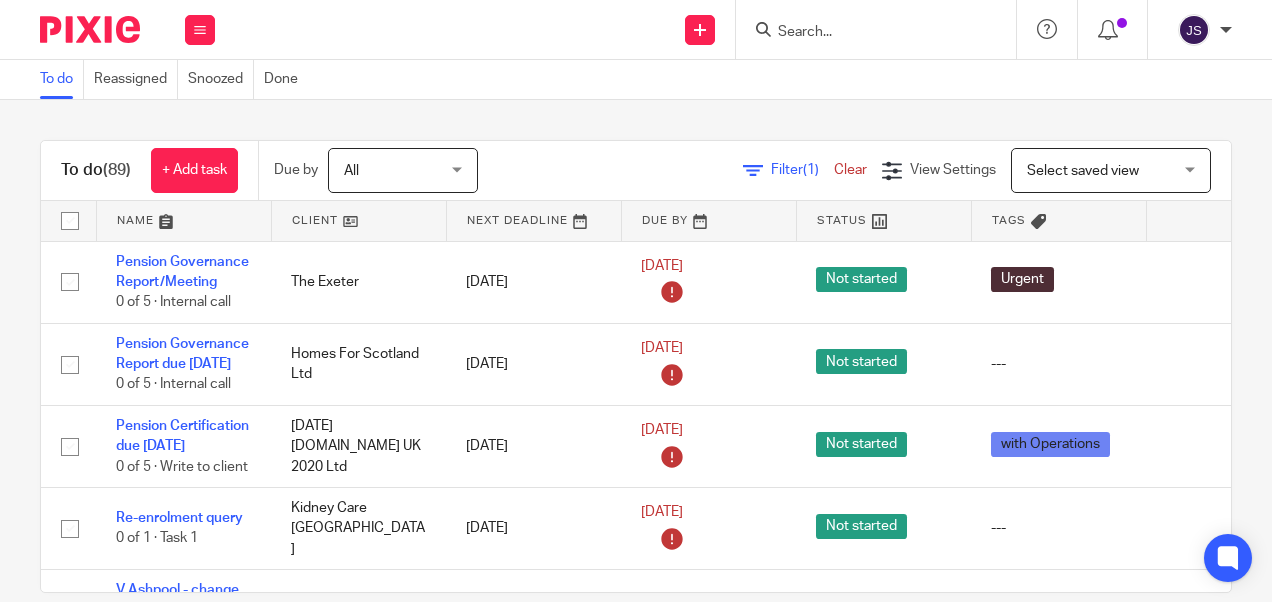 scroll, scrollTop: 0, scrollLeft: 0, axis: both 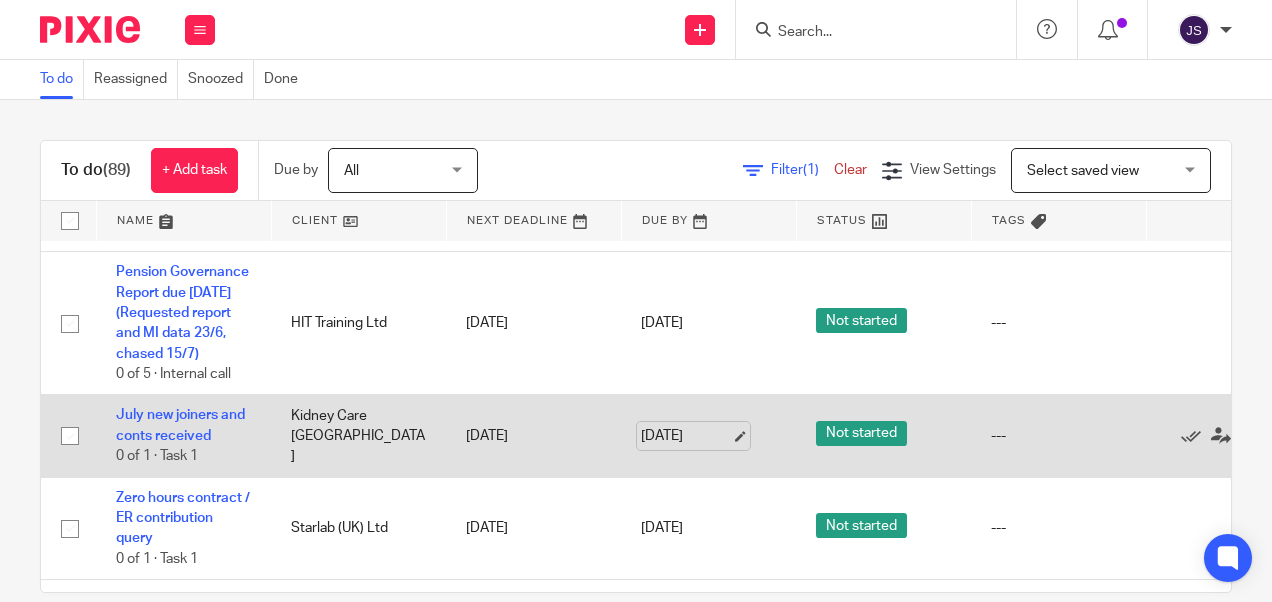 click on "29 Jul 2025" at bounding box center (686, 436) 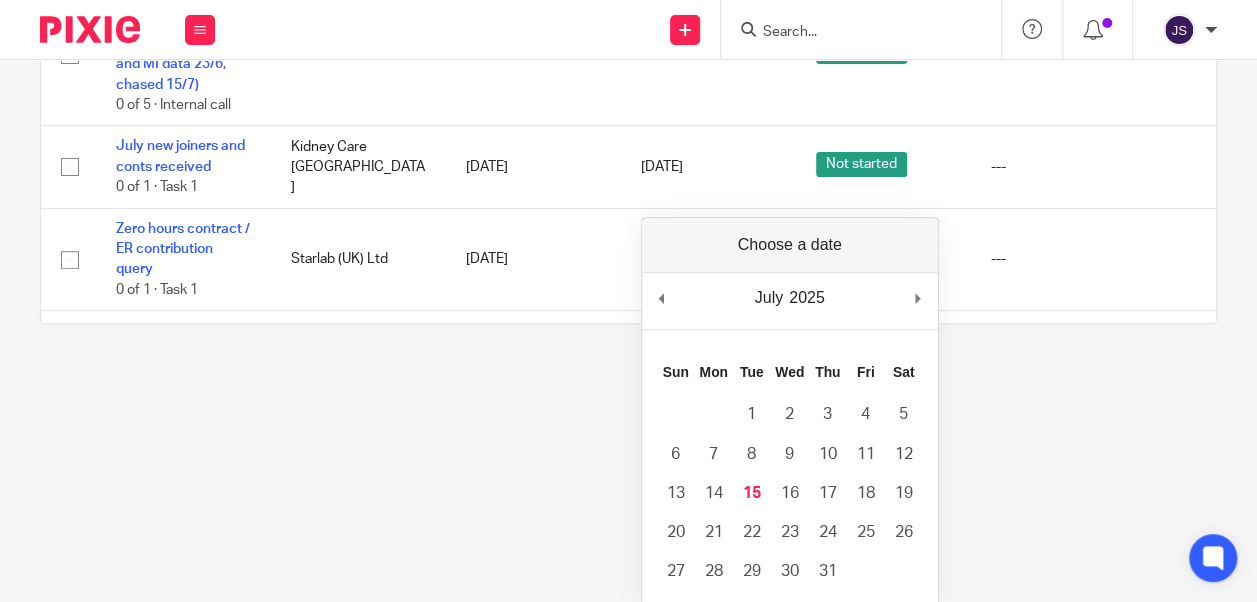 scroll, scrollTop: 300, scrollLeft: 0, axis: vertical 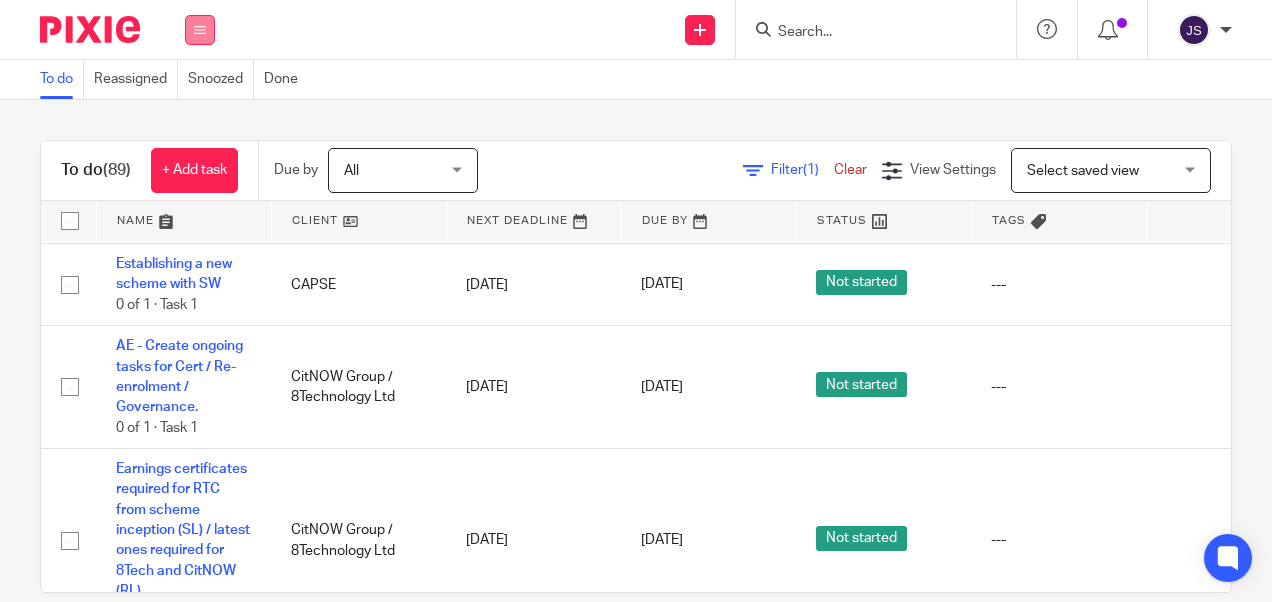 click at bounding box center (200, 30) 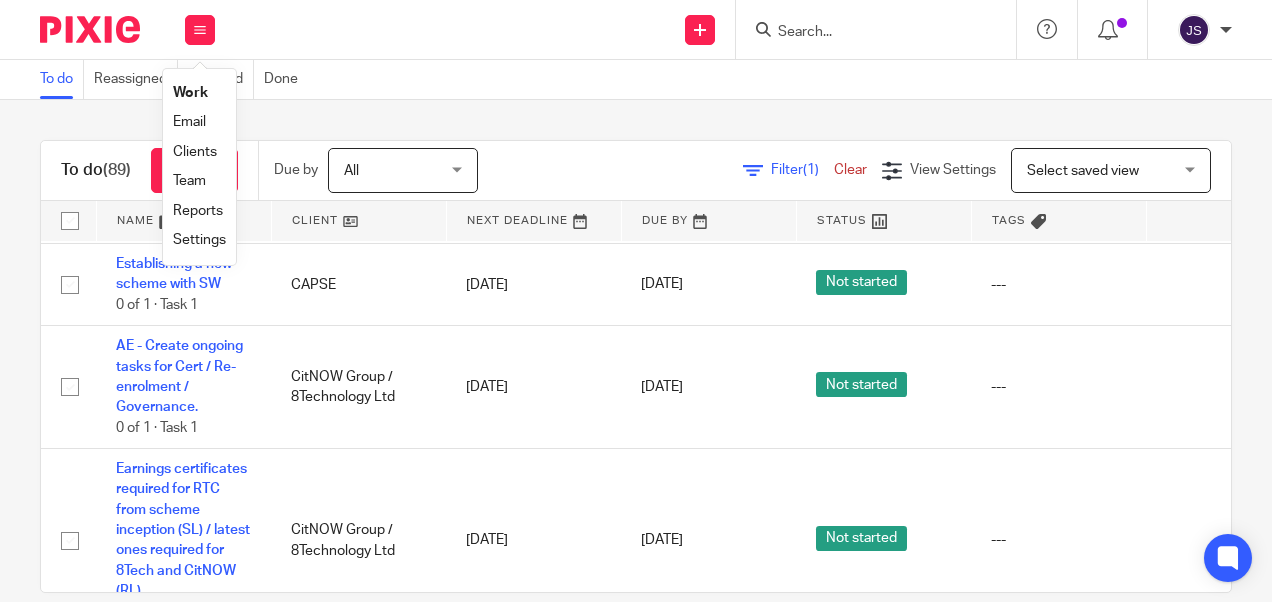 click on "Work" at bounding box center (190, 93) 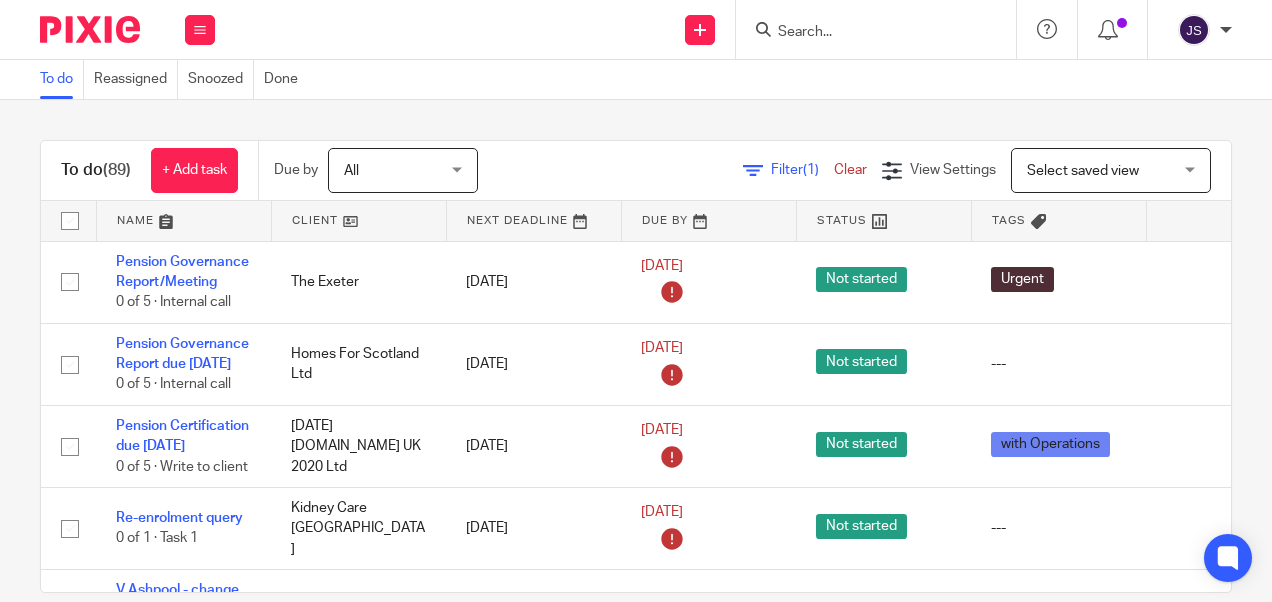 scroll, scrollTop: 0, scrollLeft: 0, axis: both 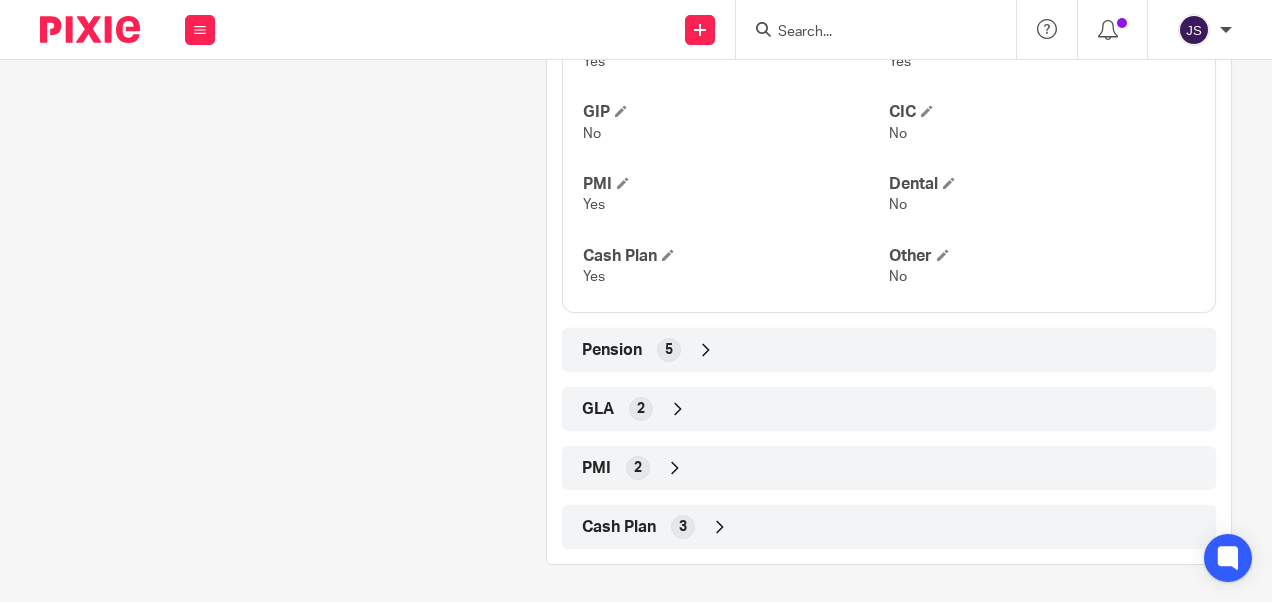 click at bounding box center (706, 350) 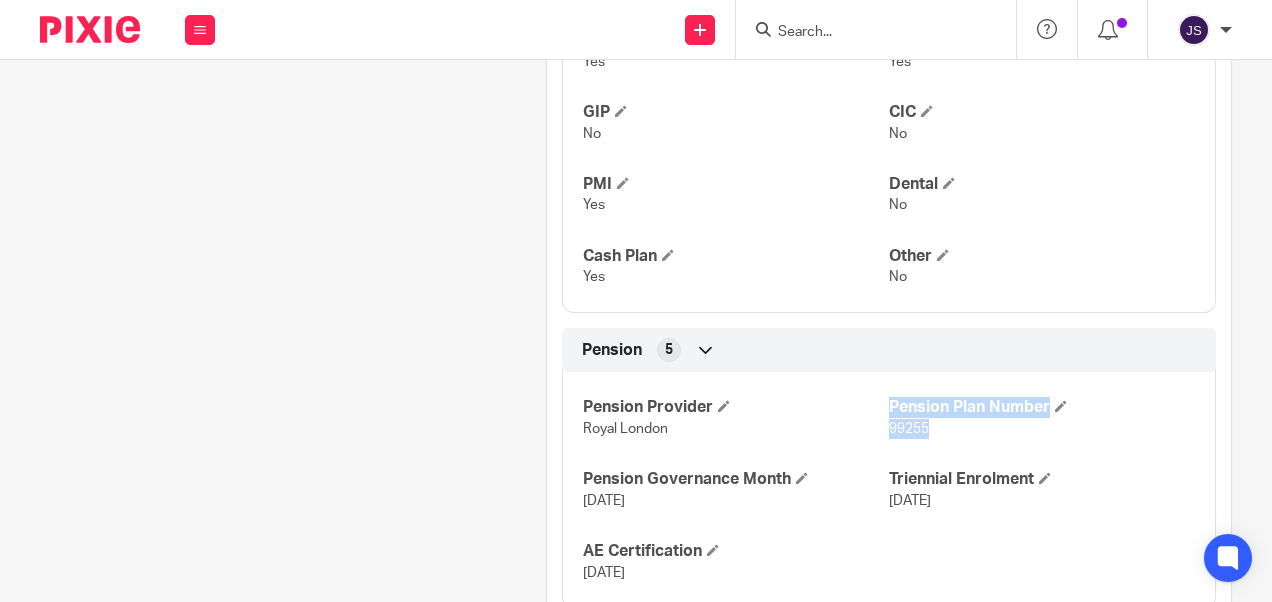 drag, startPoint x: 922, startPoint y: 423, endPoint x: 868, endPoint y: 433, distance: 54.91812 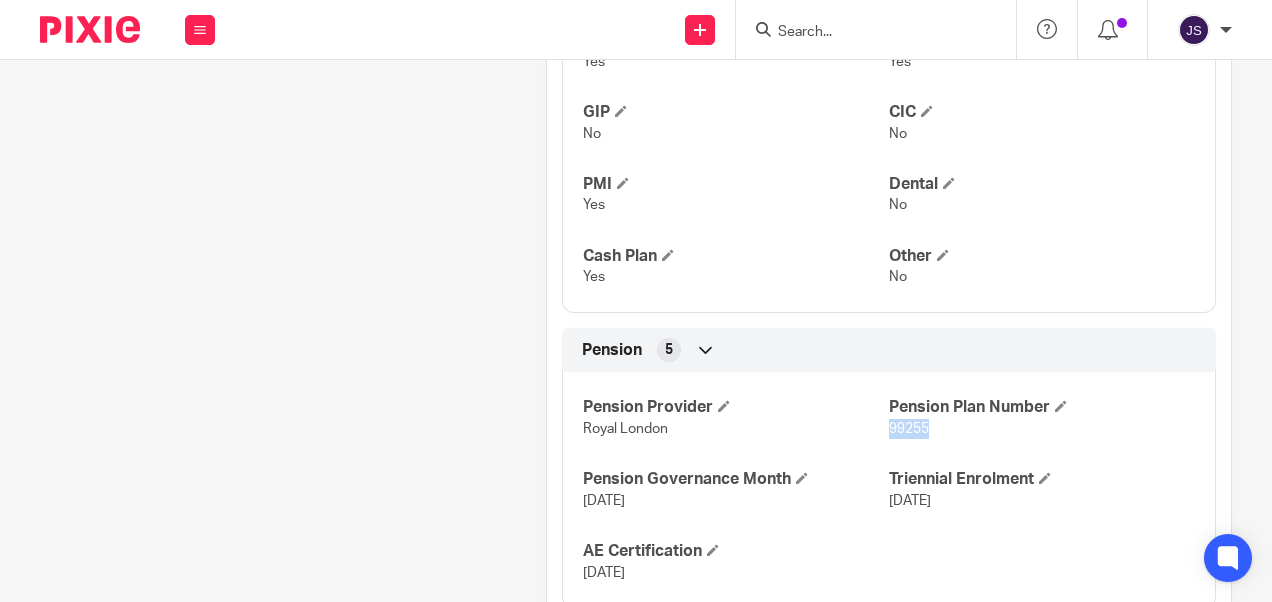 drag, startPoint x: 920, startPoint y: 425, endPoint x: 878, endPoint y: 427, distance: 42.047592 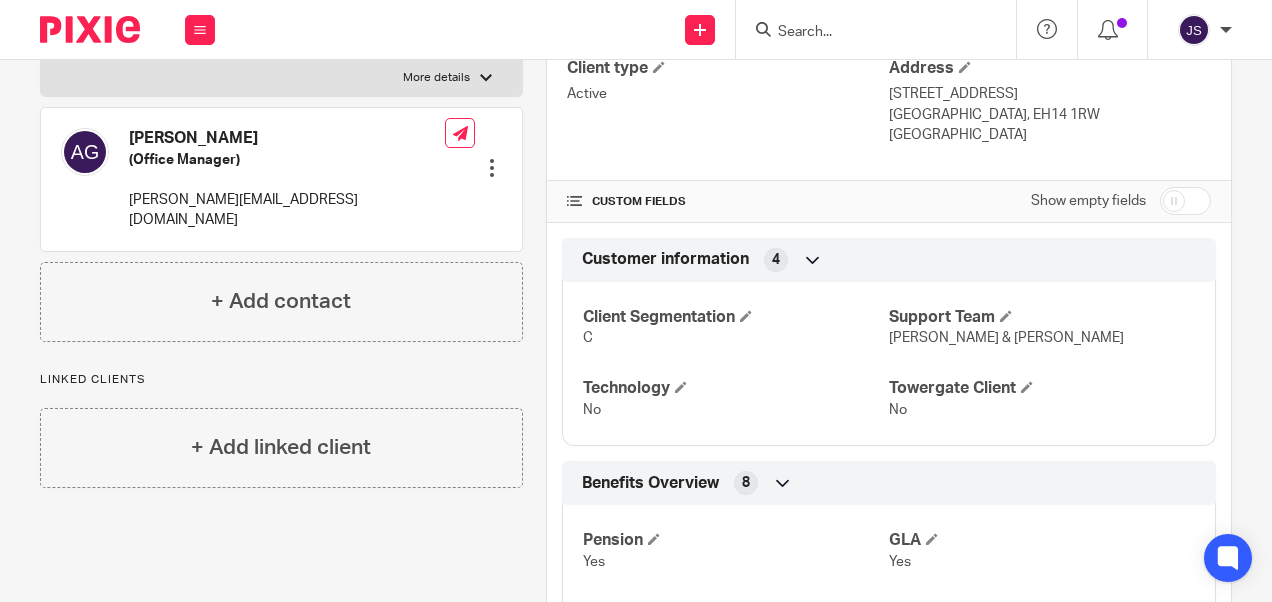 scroll, scrollTop: 0, scrollLeft: 0, axis: both 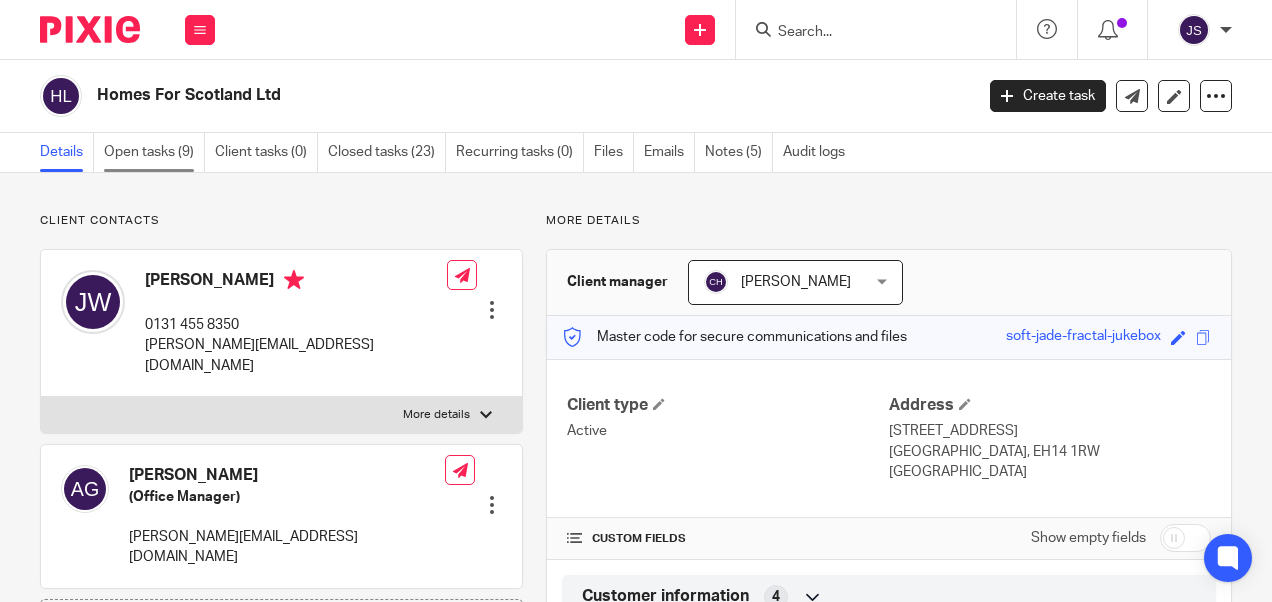 click on "Open tasks (9)" at bounding box center [154, 152] 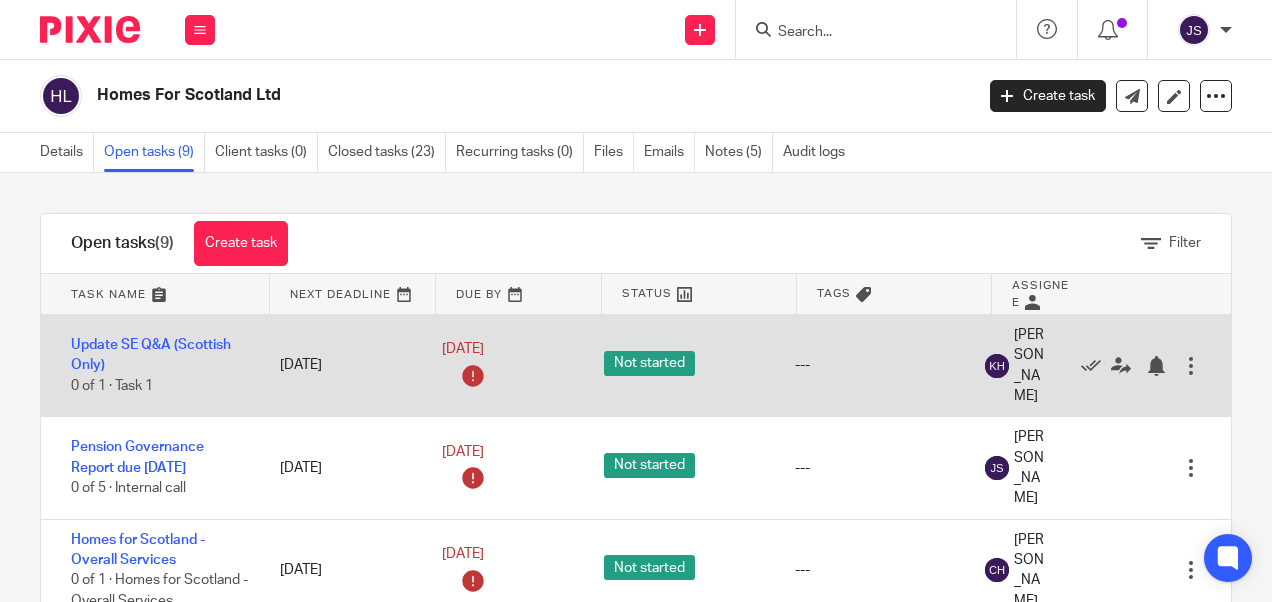 scroll, scrollTop: 0, scrollLeft: 0, axis: both 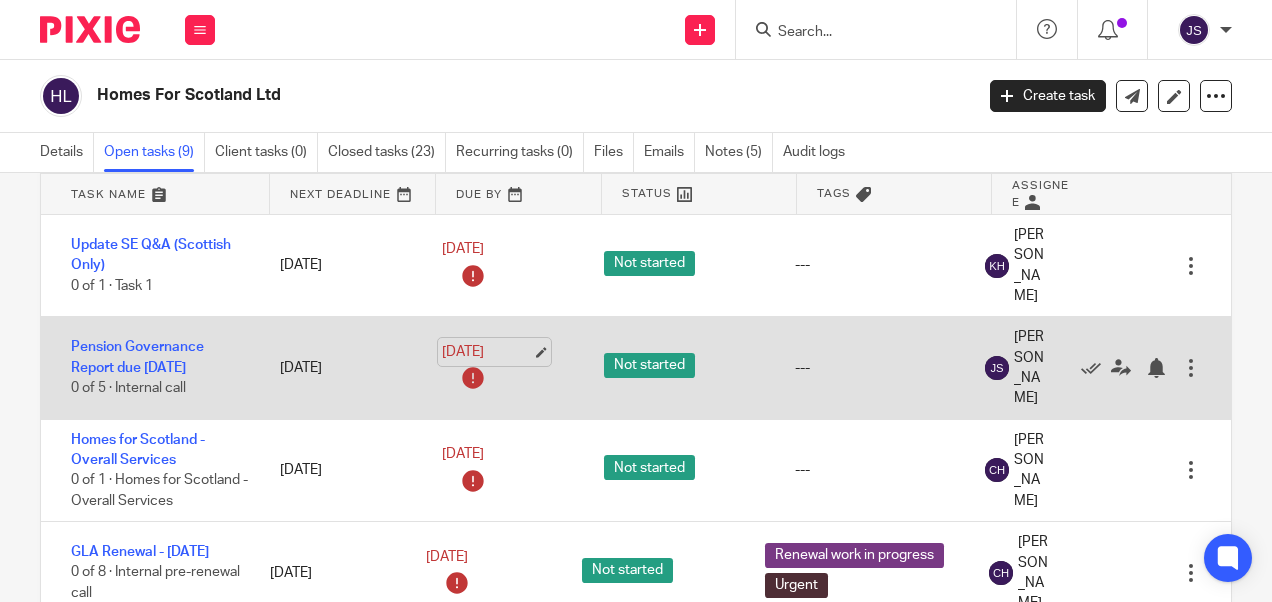 click on "[DATE]" at bounding box center (487, 352) 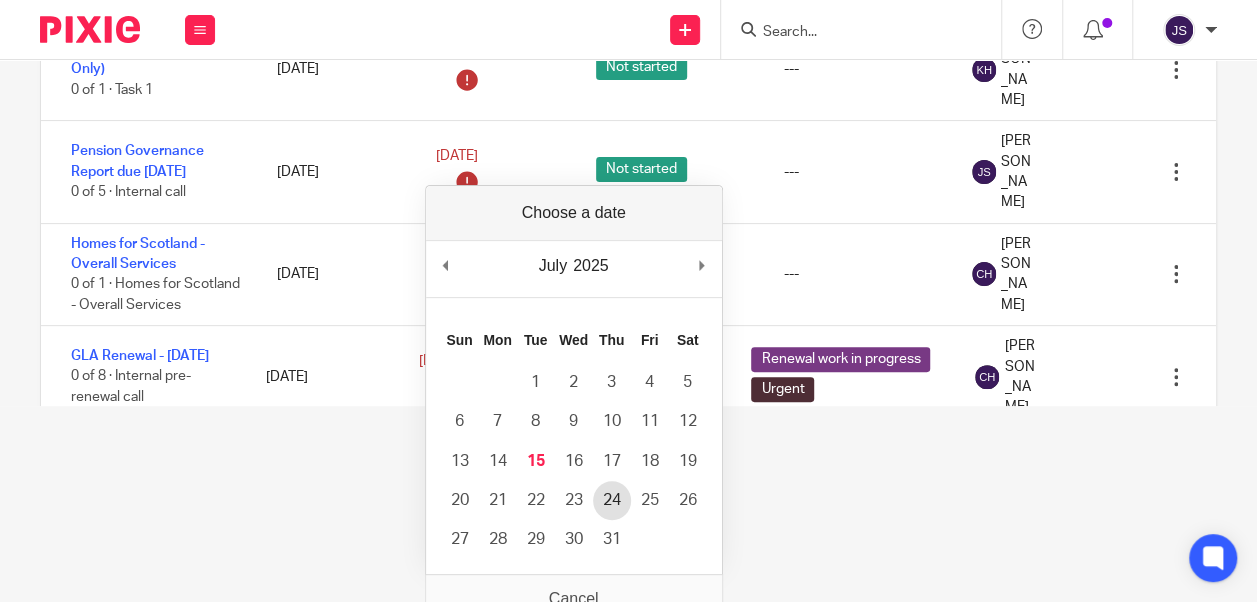 scroll, scrollTop: 200, scrollLeft: 0, axis: vertical 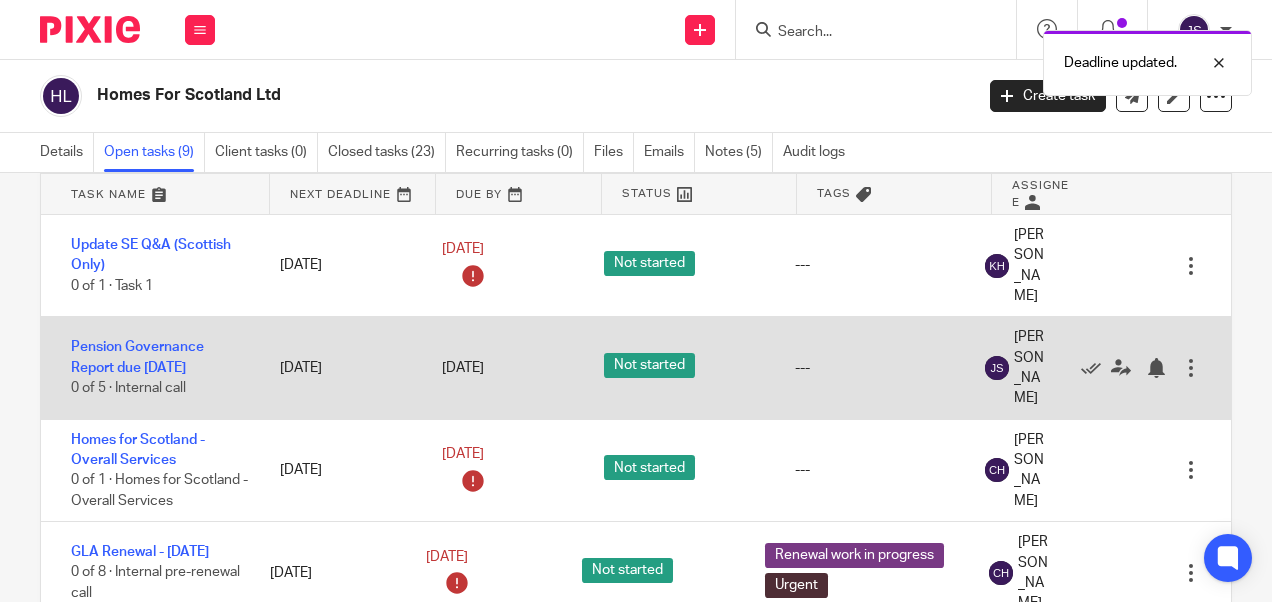 click on "Pension Governance Report due [DATE]
0
of
5 ·
Internal call" at bounding box center (150, 367) 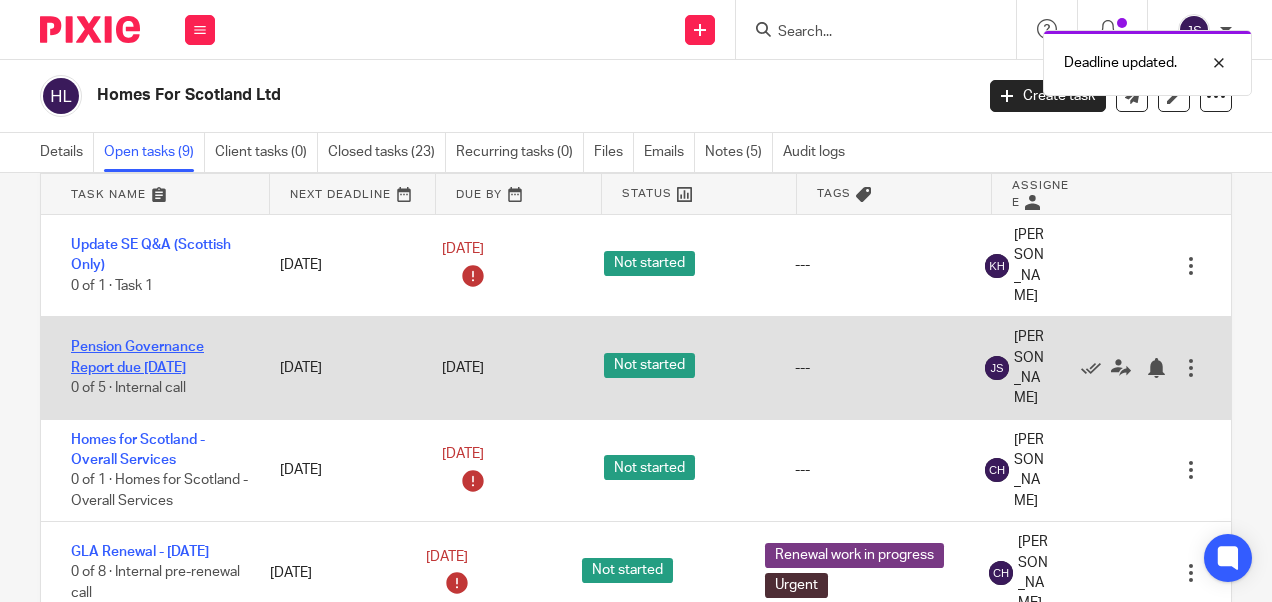 click on "Pension Governance Report due [DATE]" at bounding box center [137, 357] 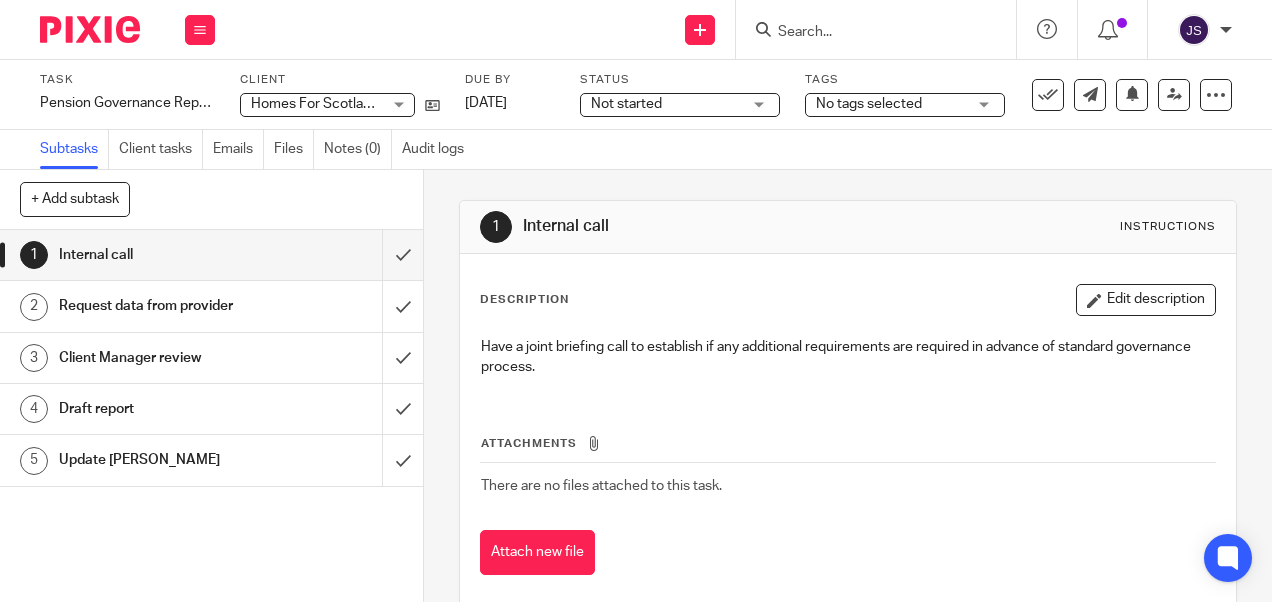 scroll, scrollTop: 0, scrollLeft: 0, axis: both 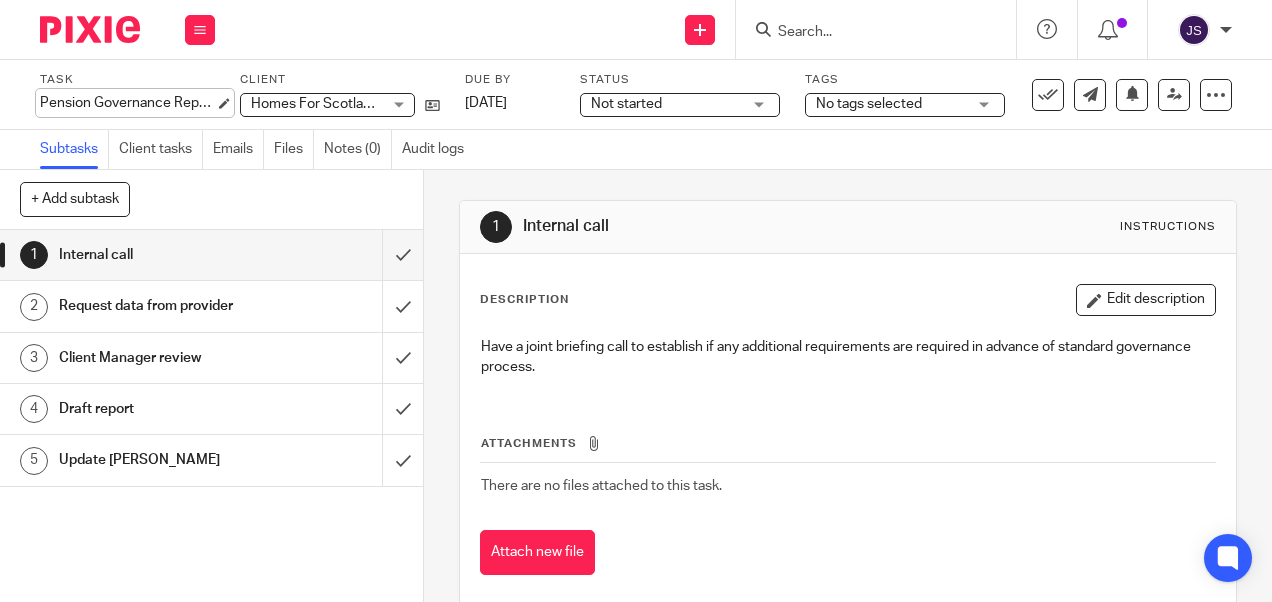 click on "Pension Governance Report due [DATE]   Save
Pension Governance Report due [DATE]" at bounding box center (127, 103) 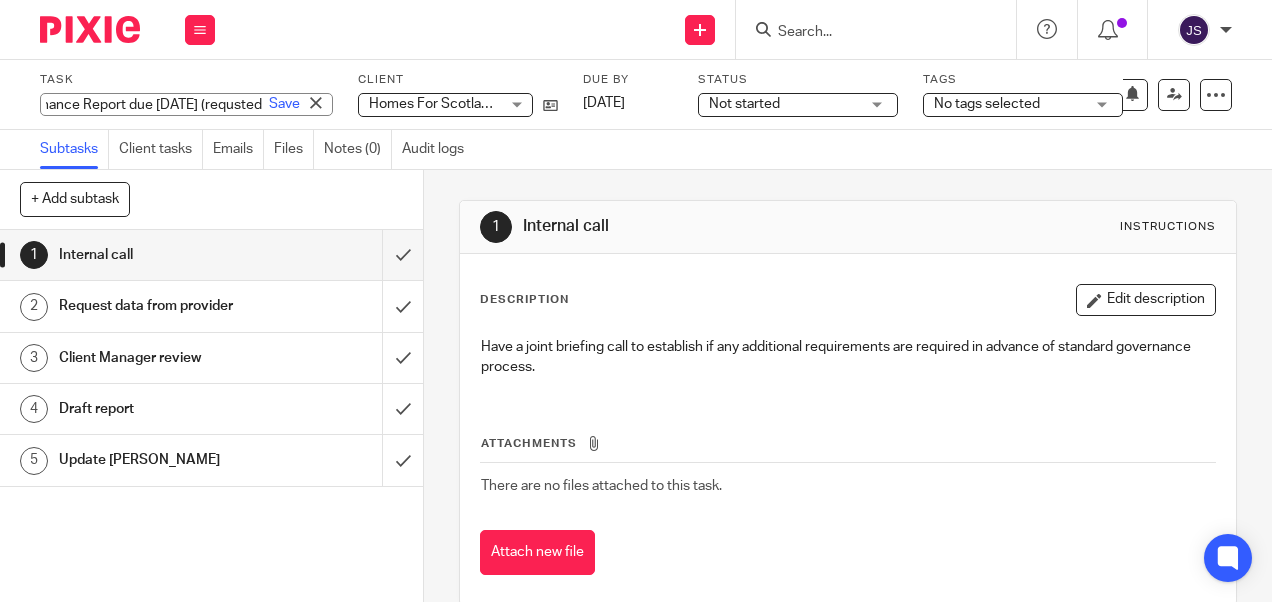scroll, scrollTop: 0, scrollLeft: 180, axis: horizontal 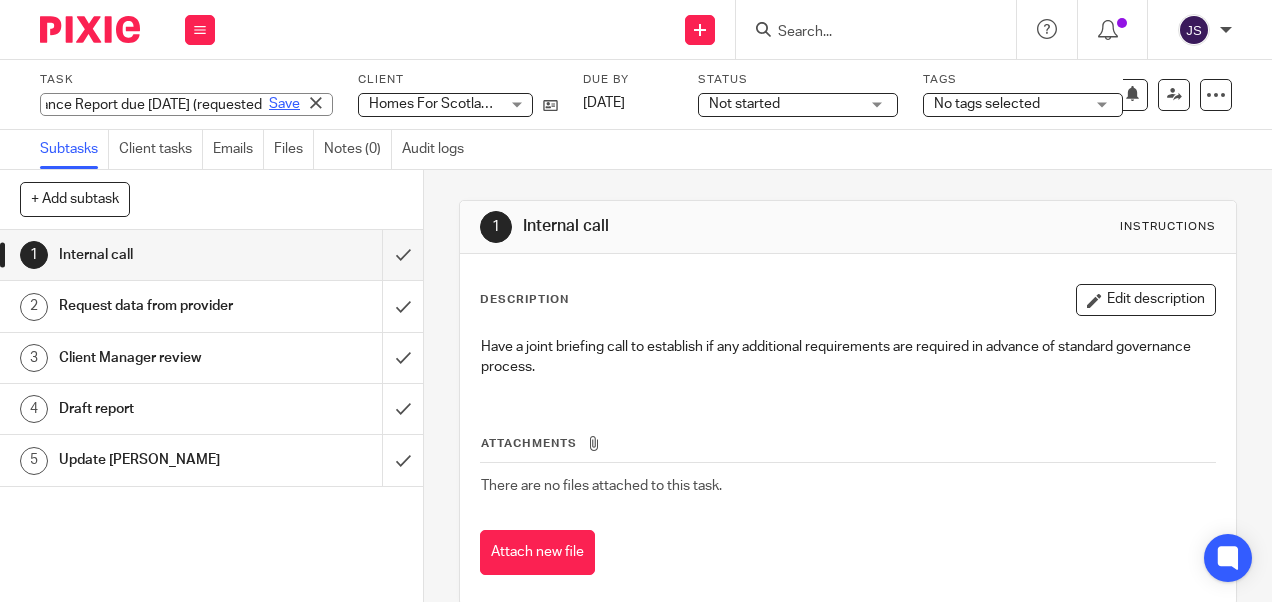 type on "Pension Governance Report due [DATE] (requested" 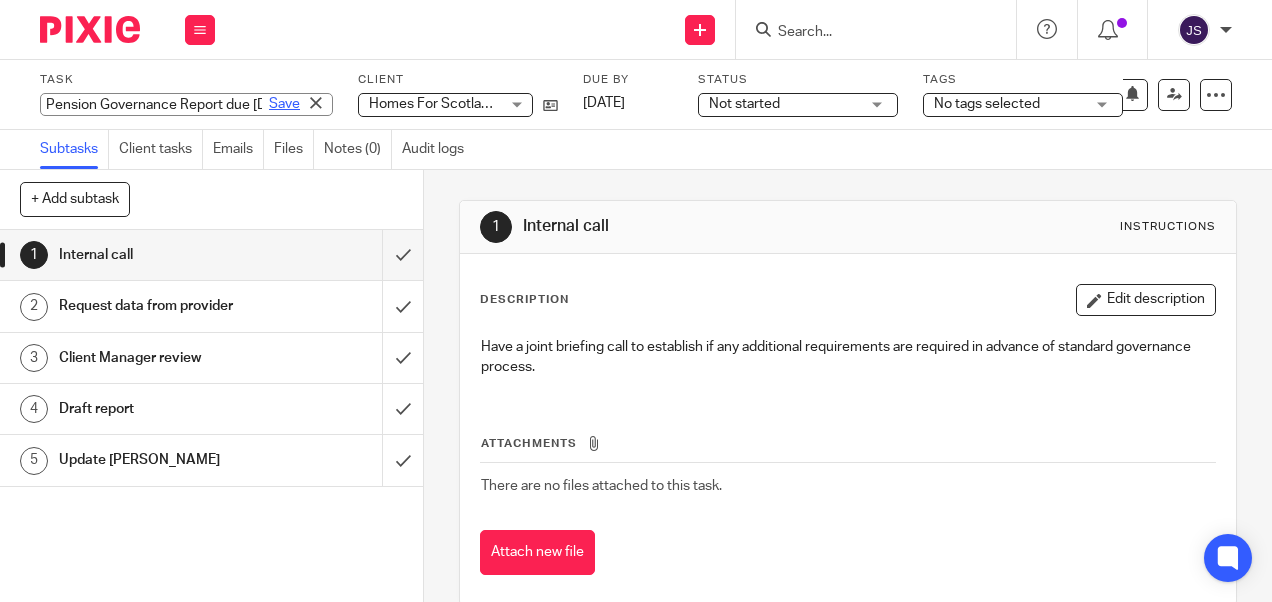 click on "Save" at bounding box center [284, 104] 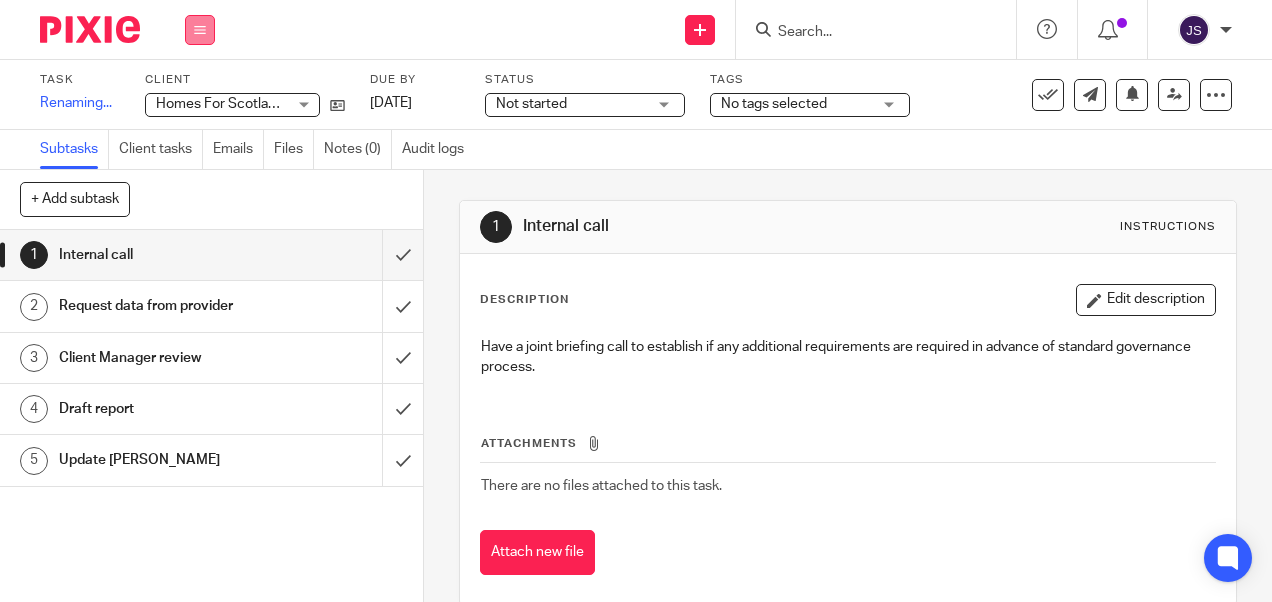 click at bounding box center (200, 30) 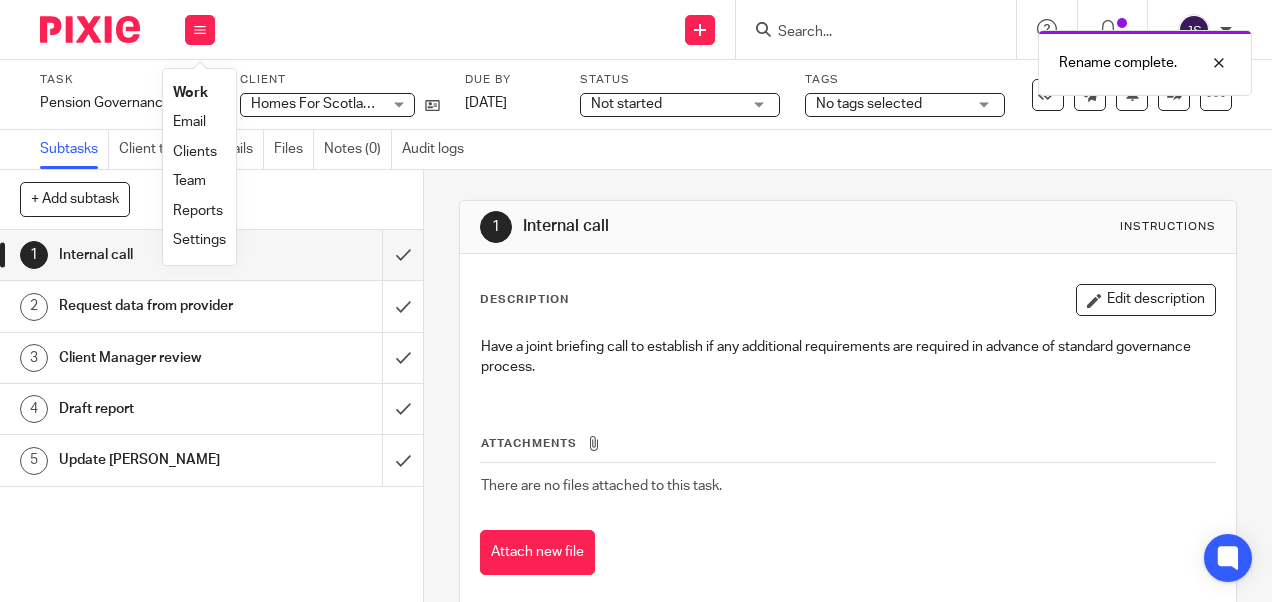 click on "Work" at bounding box center (190, 93) 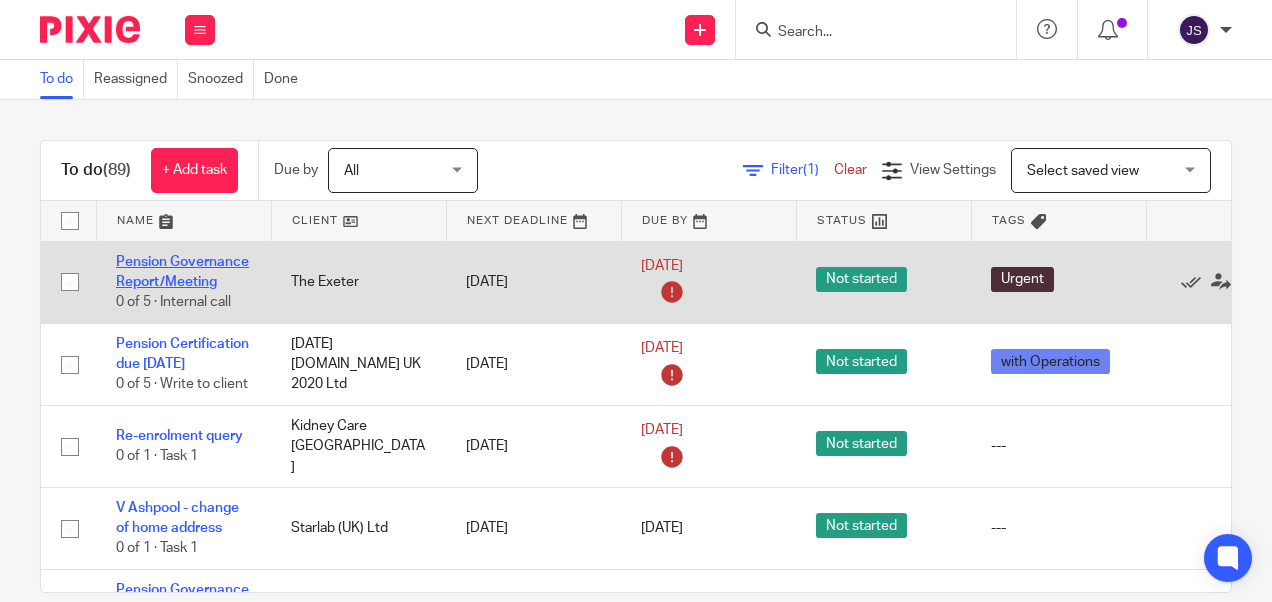 scroll, scrollTop: 0, scrollLeft: 0, axis: both 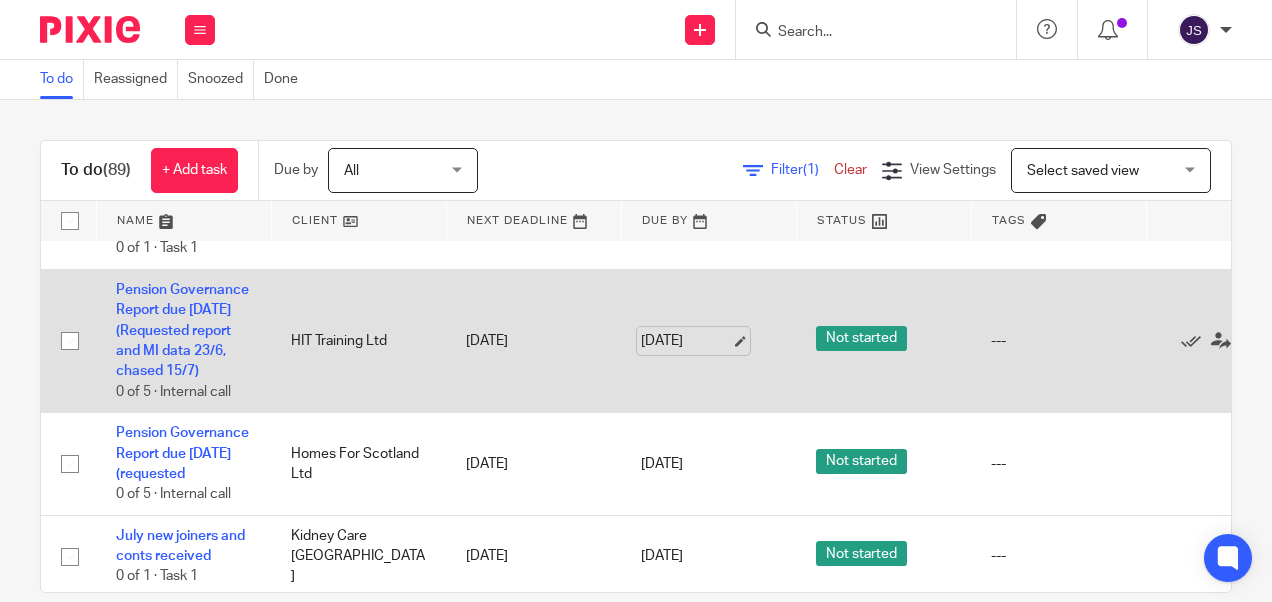 click on "22 Jul 2025" at bounding box center [686, 341] 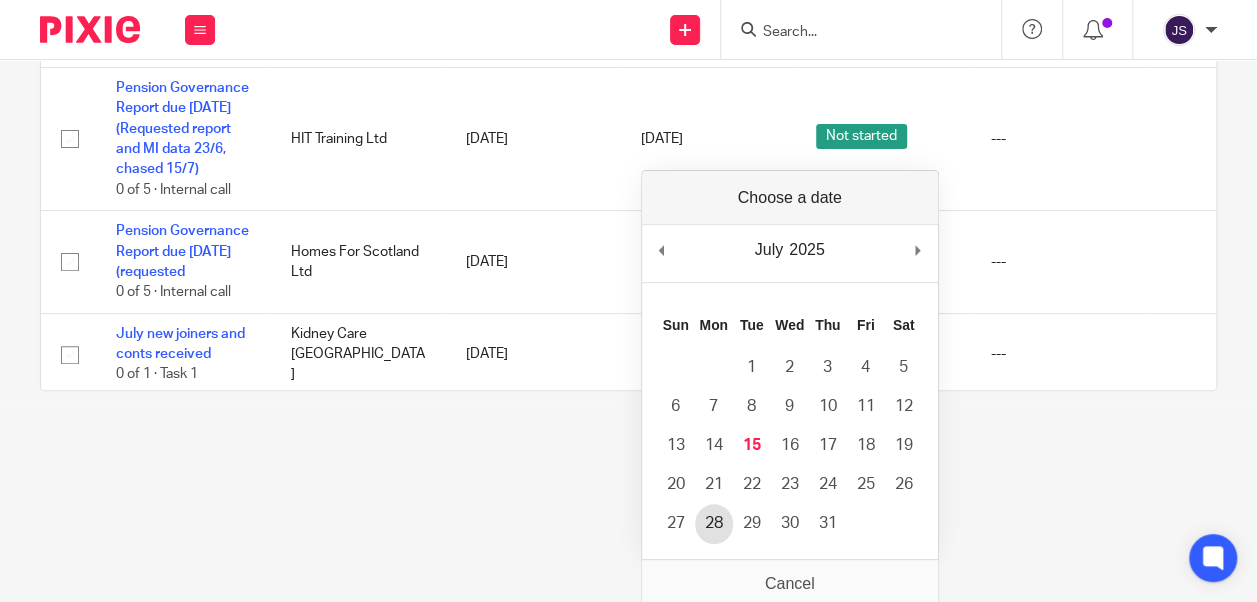 scroll, scrollTop: 207, scrollLeft: 0, axis: vertical 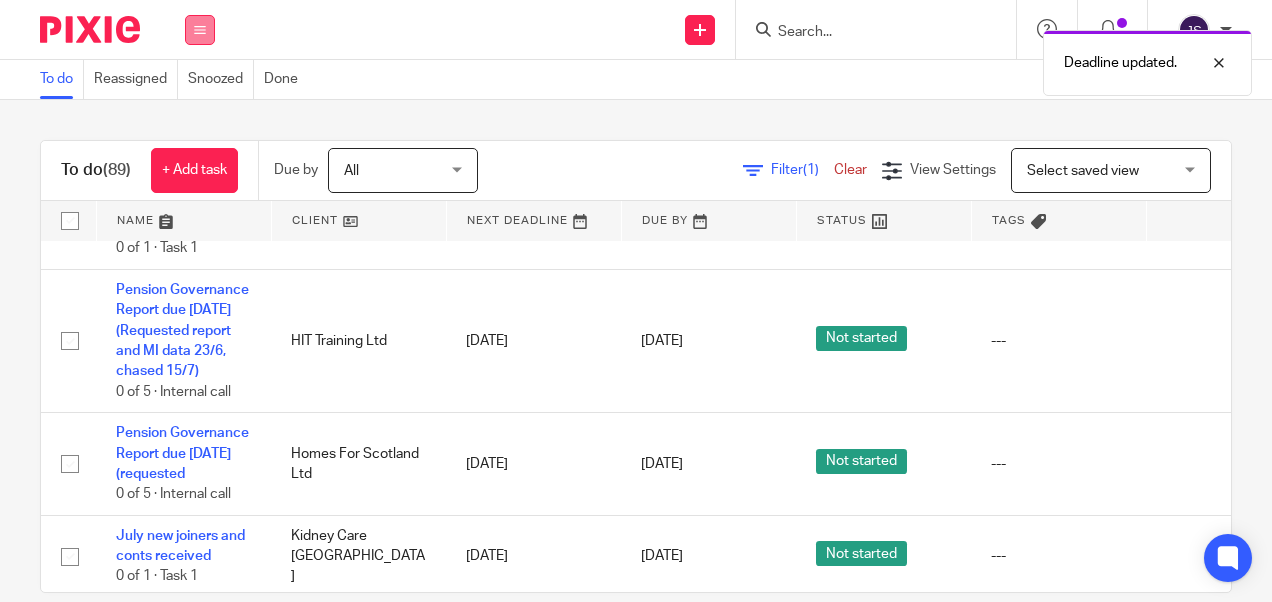 click at bounding box center [200, 30] 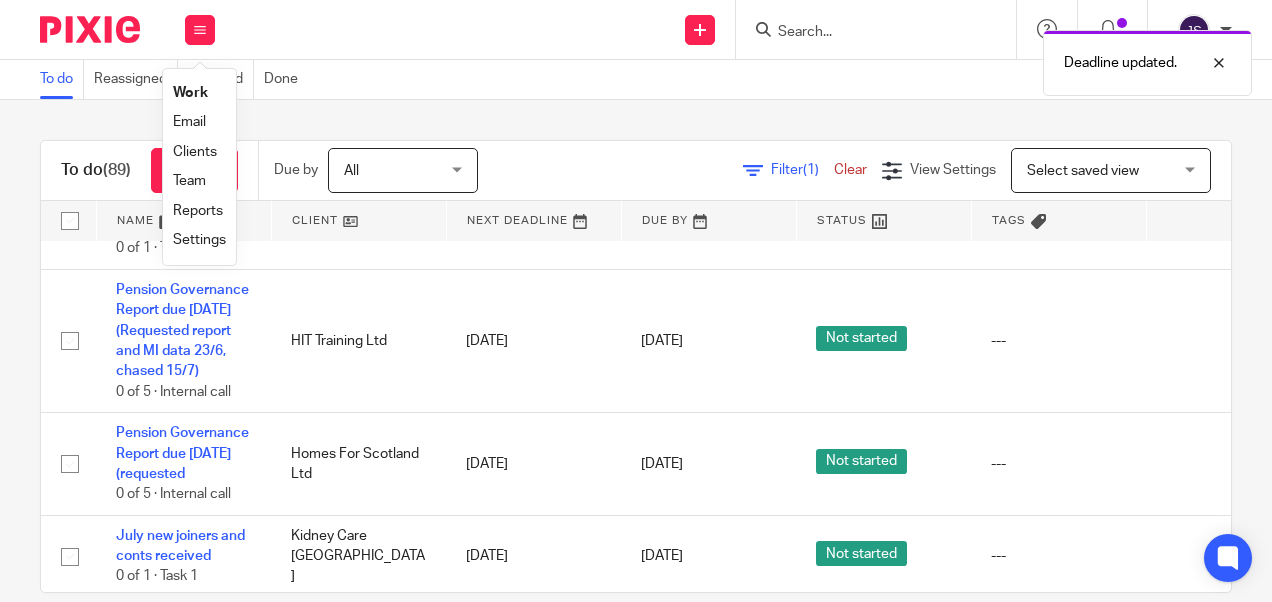 click on "Work" at bounding box center [190, 93] 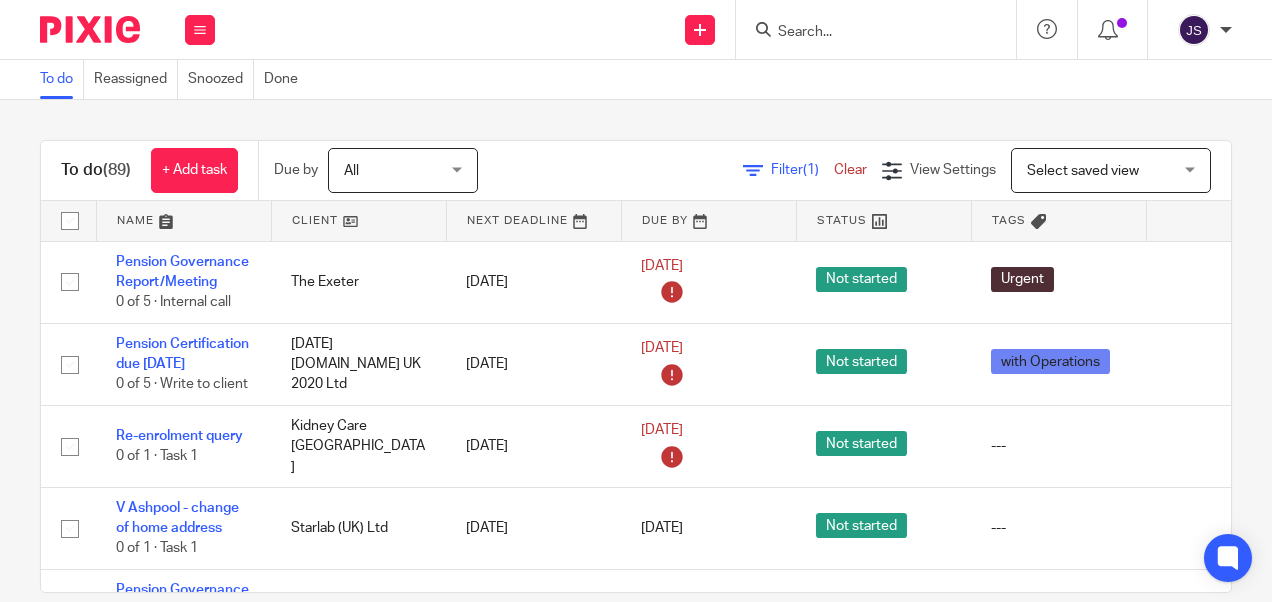 scroll, scrollTop: 0, scrollLeft: 0, axis: both 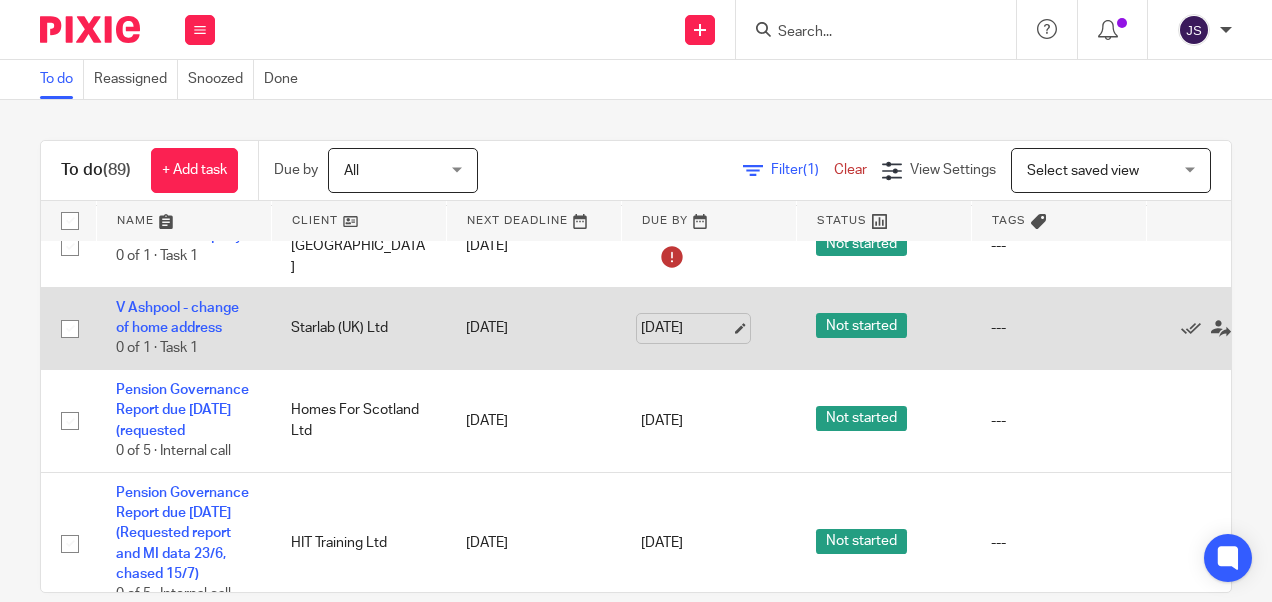 click on "[DATE]" at bounding box center (686, 328) 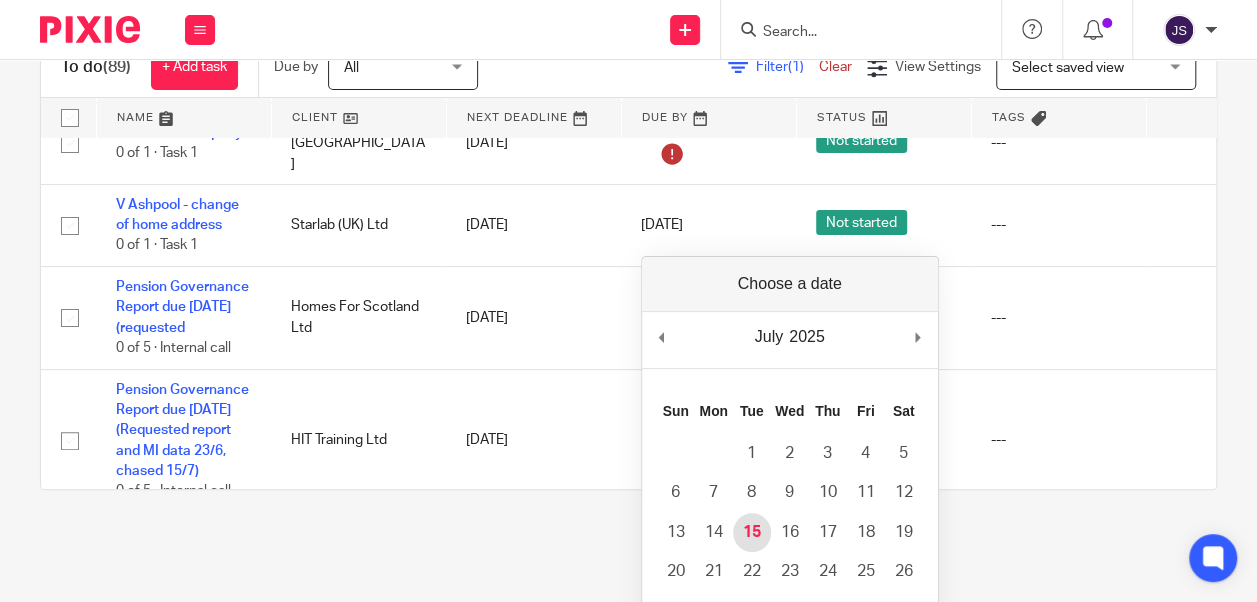 scroll, scrollTop: 194, scrollLeft: 0, axis: vertical 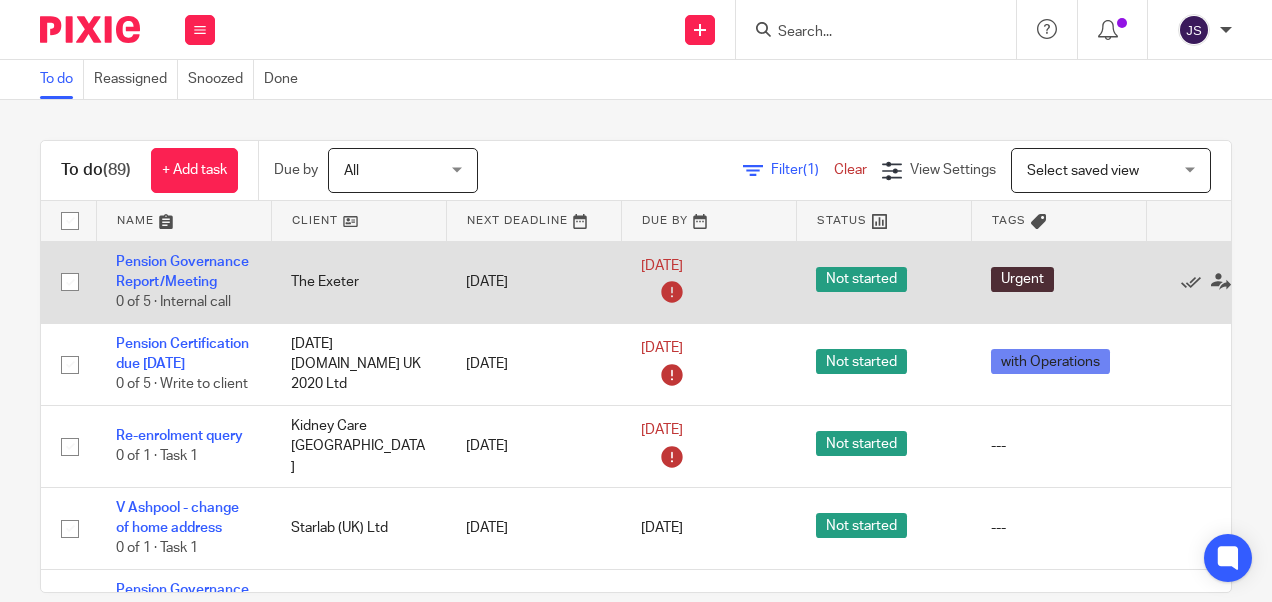 click on "Urgent" at bounding box center (1022, 279) 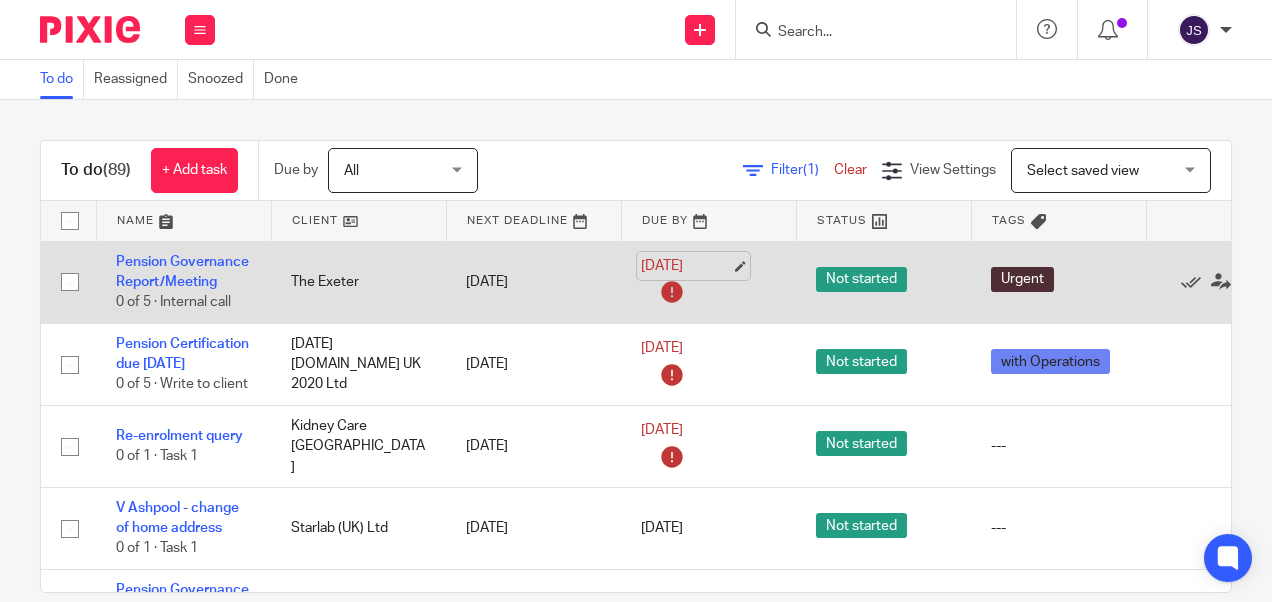 click on "[DATE]" at bounding box center [686, 266] 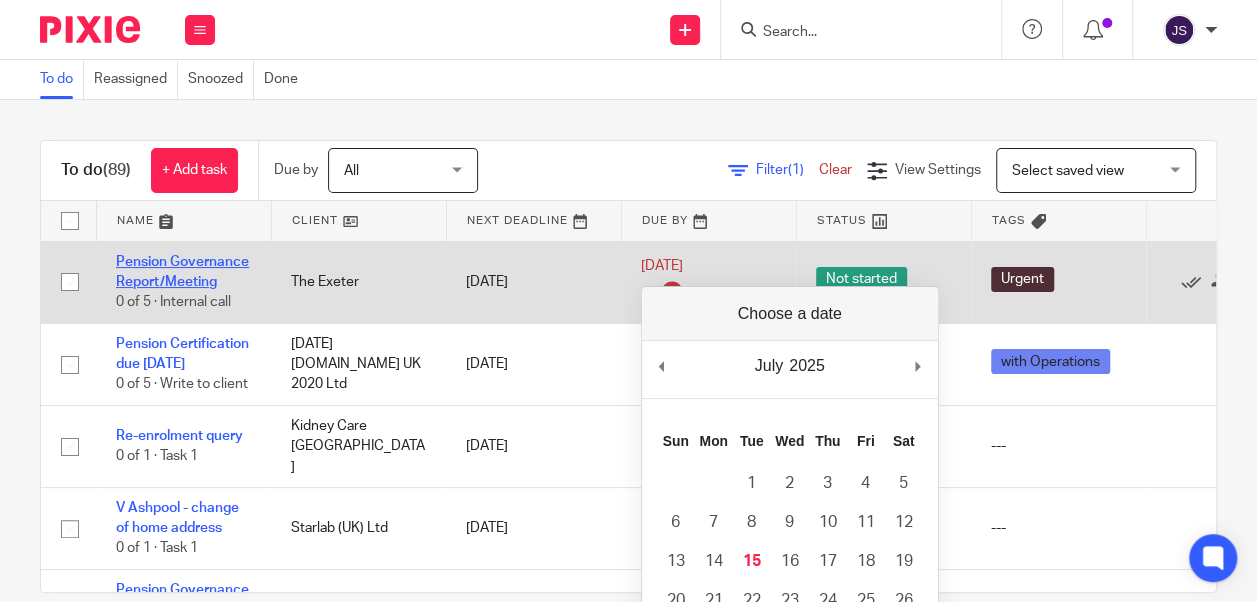click on "Pension Governance Report/Meeting" at bounding box center (182, 272) 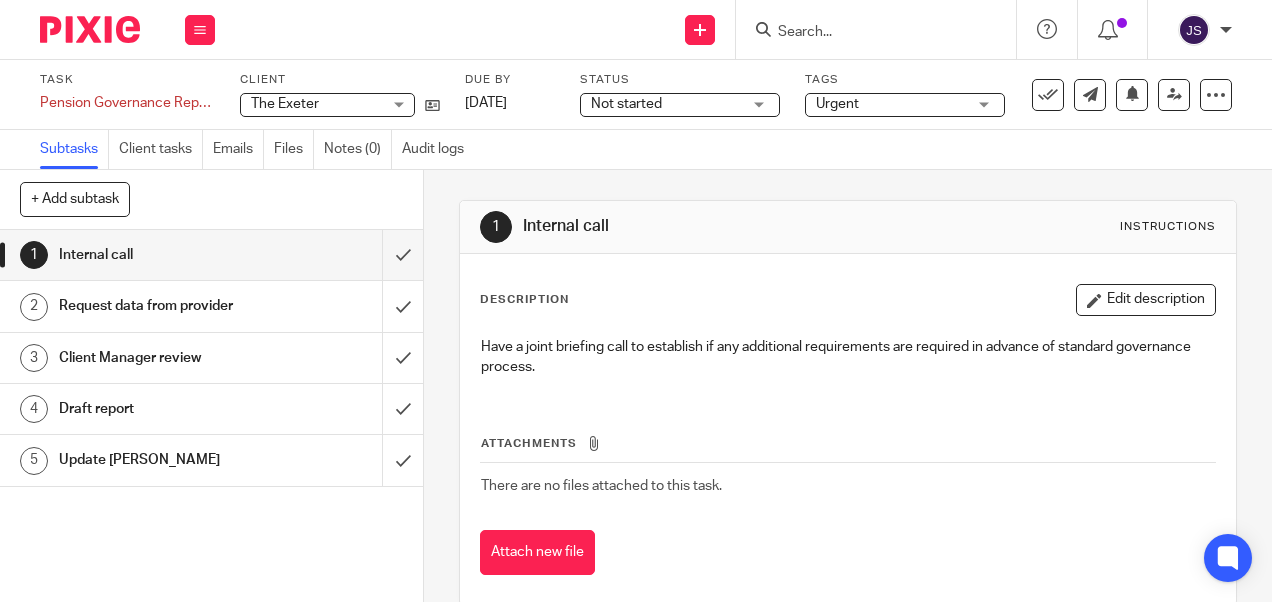 scroll, scrollTop: 0, scrollLeft: 0, axis: both 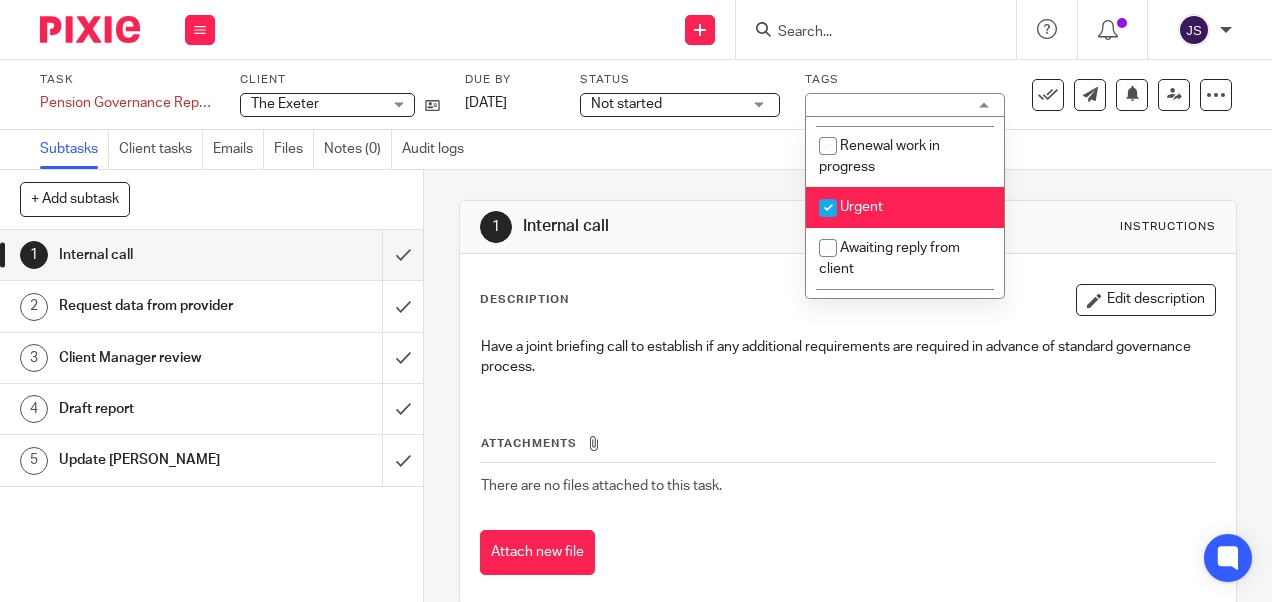 click at bounding box center (828, 208) 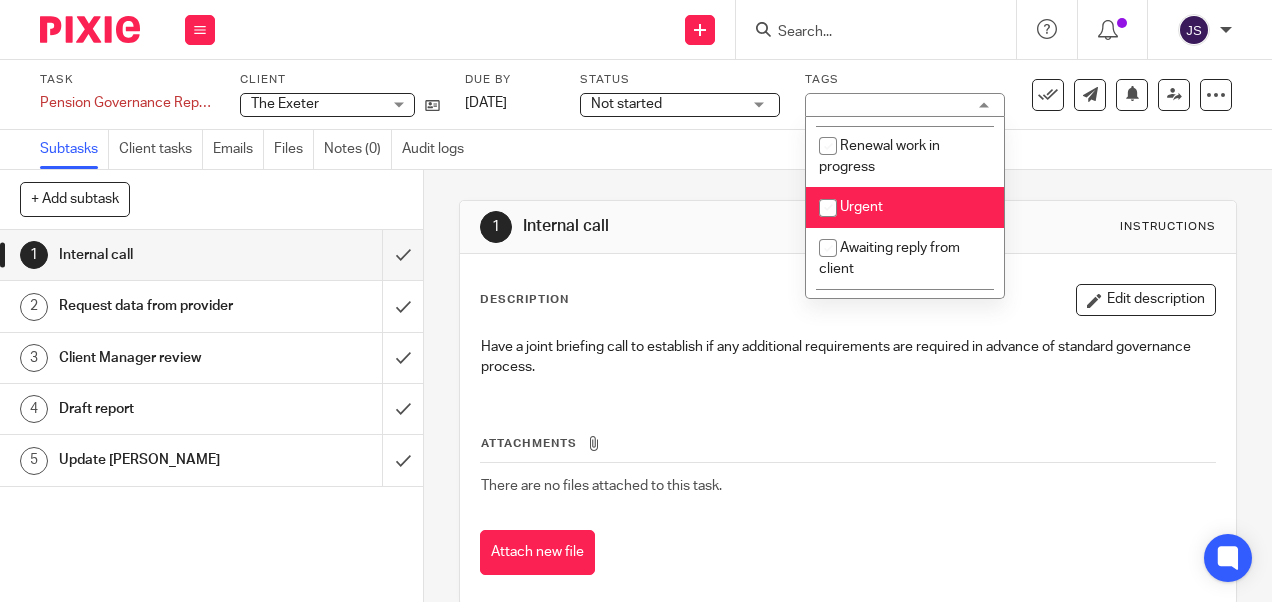 checkbox on "false" 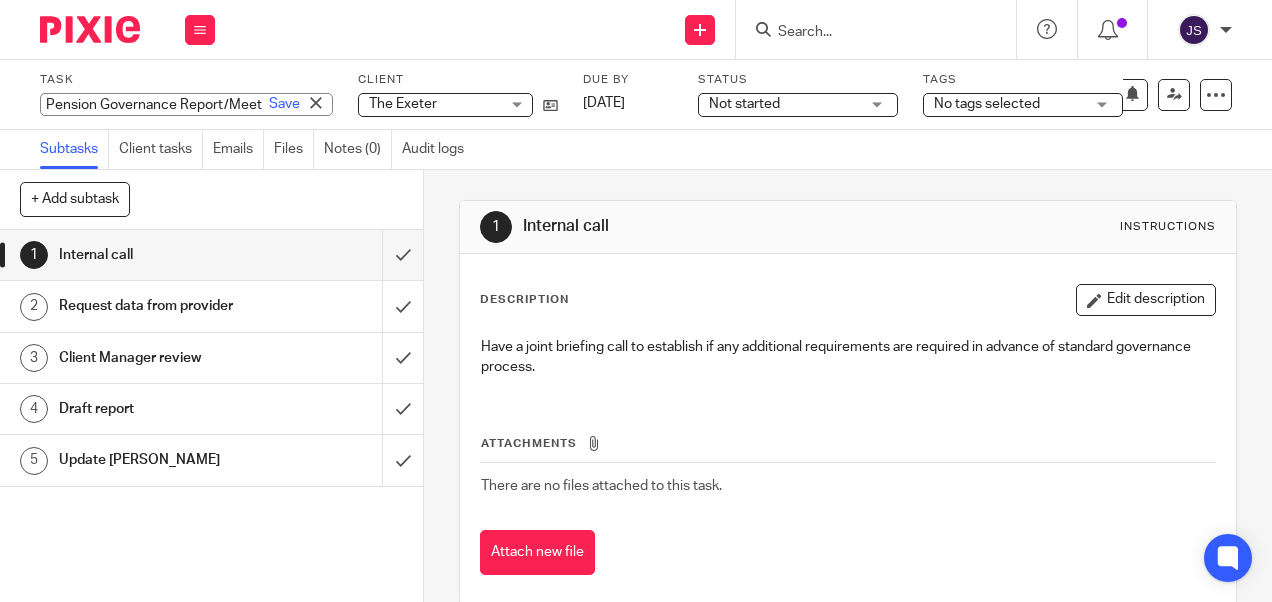 click on "Pension Governance Report/Meeting   Save
Pension Governance Report/Meeting" at bounding box center [186, 104] 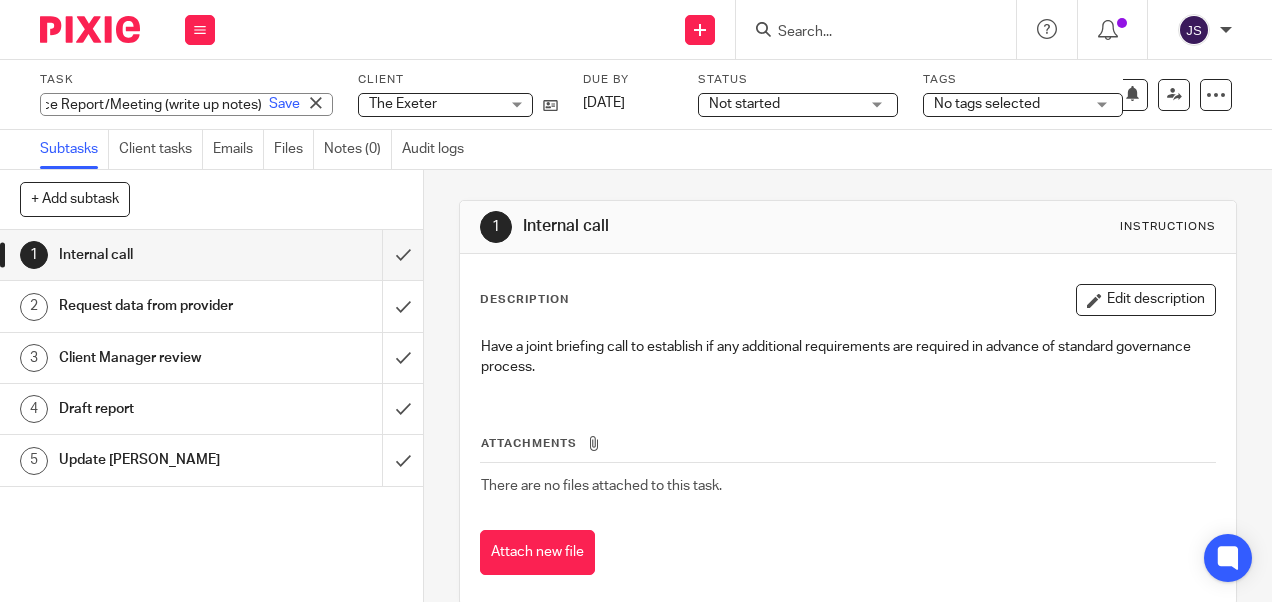 scroll, scrollTop: 0, scrollLeft: 161, axis: horizontal 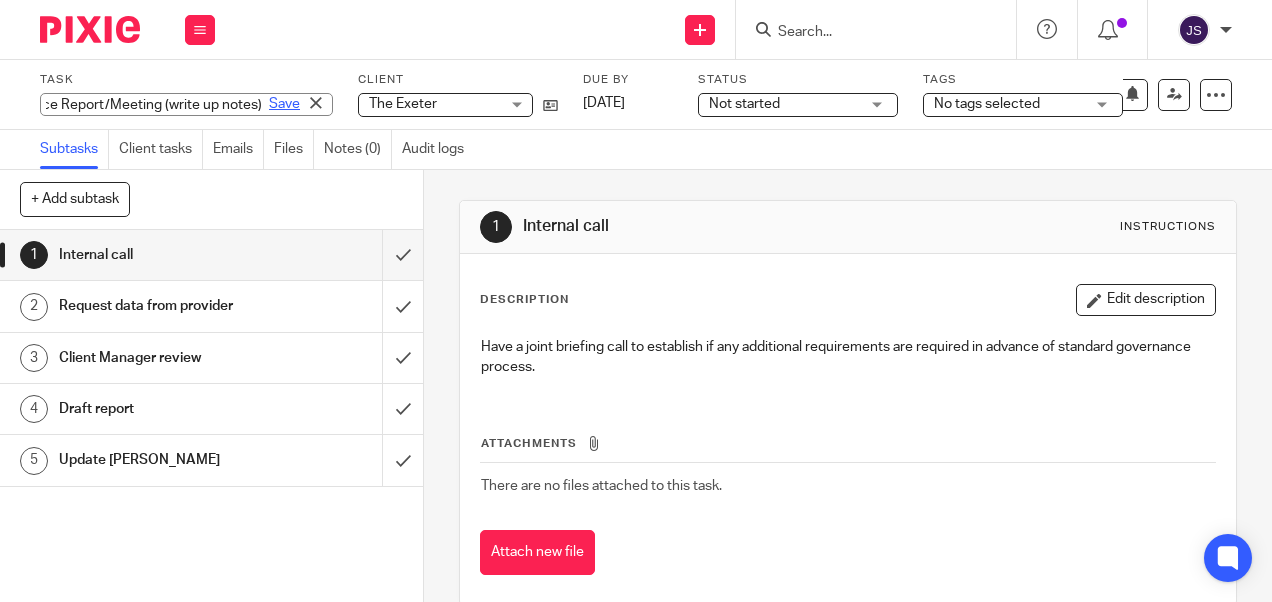 type on "Pension Governance Report/Meeting (write up notes)" 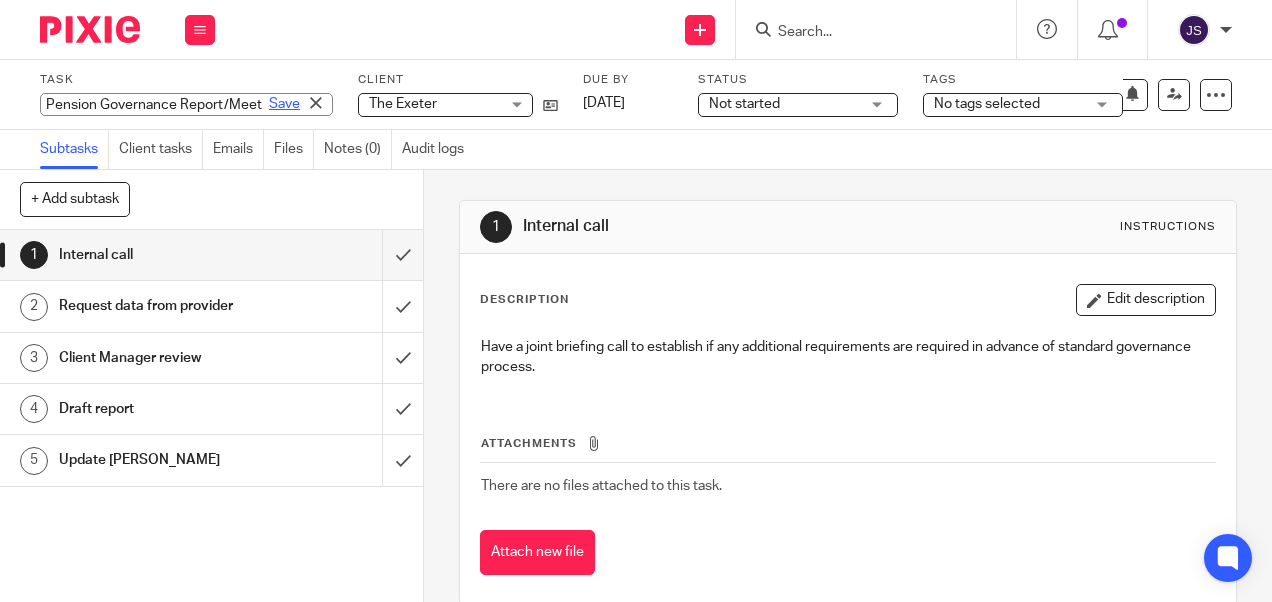 click on "Save" at bounding box center [284, 104] 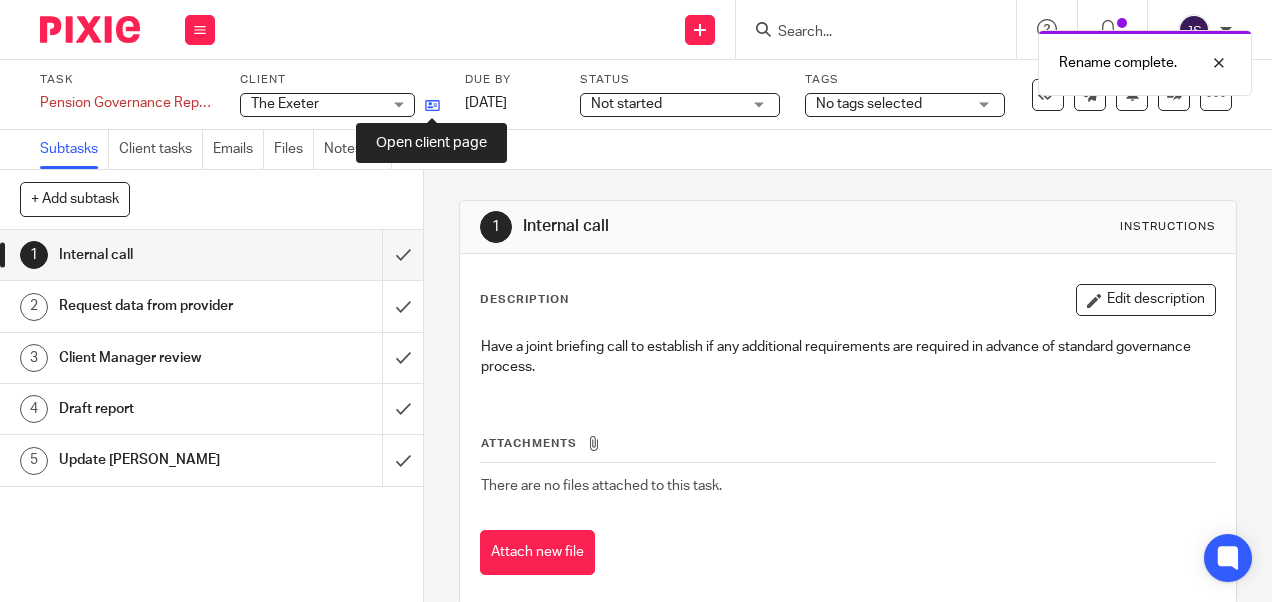 click at bounding box center [432, 105] 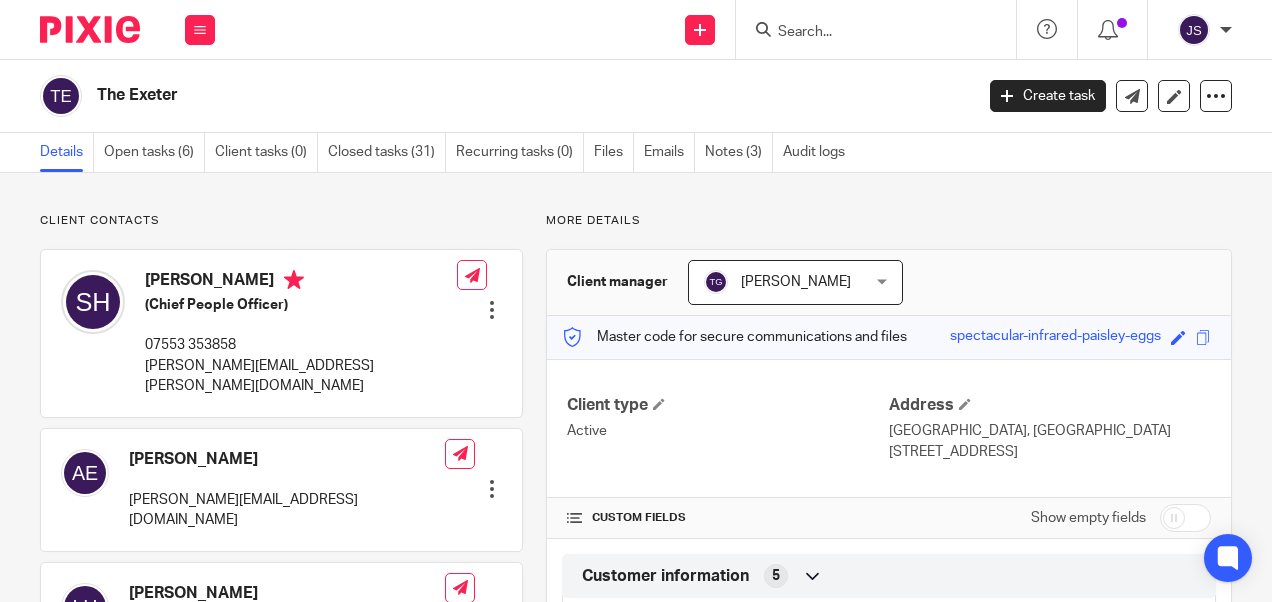 scroll, scrollTop: 0, scrollLeft: 0, axis: both 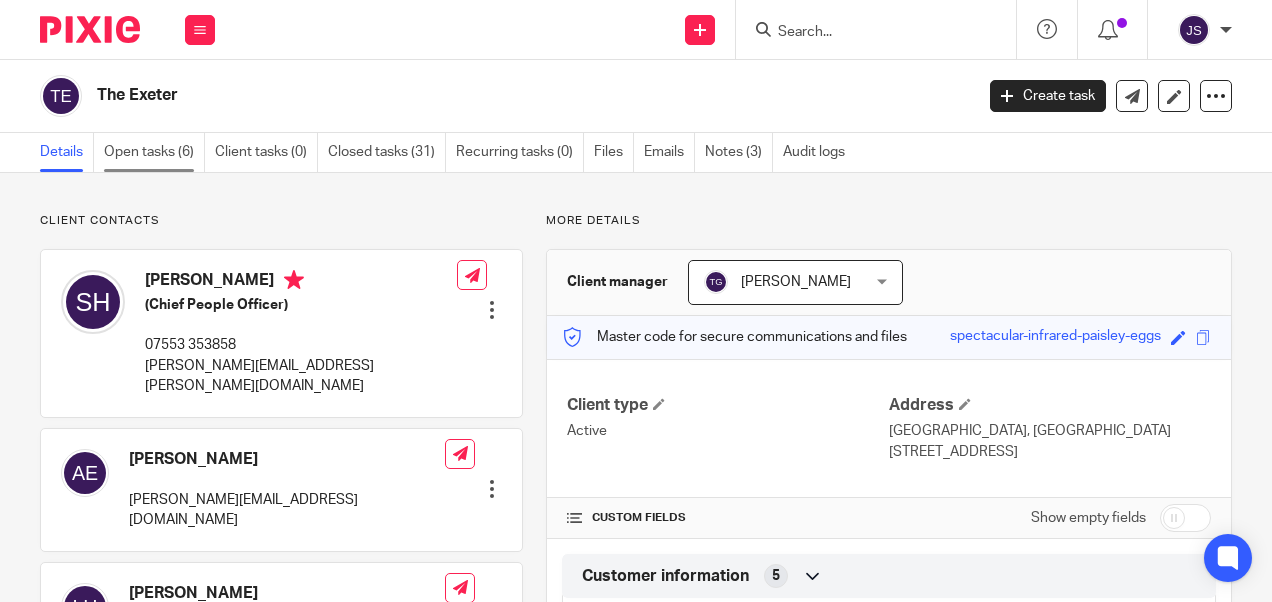click on "Open tasks (6)" at bounding box center (154, 152) 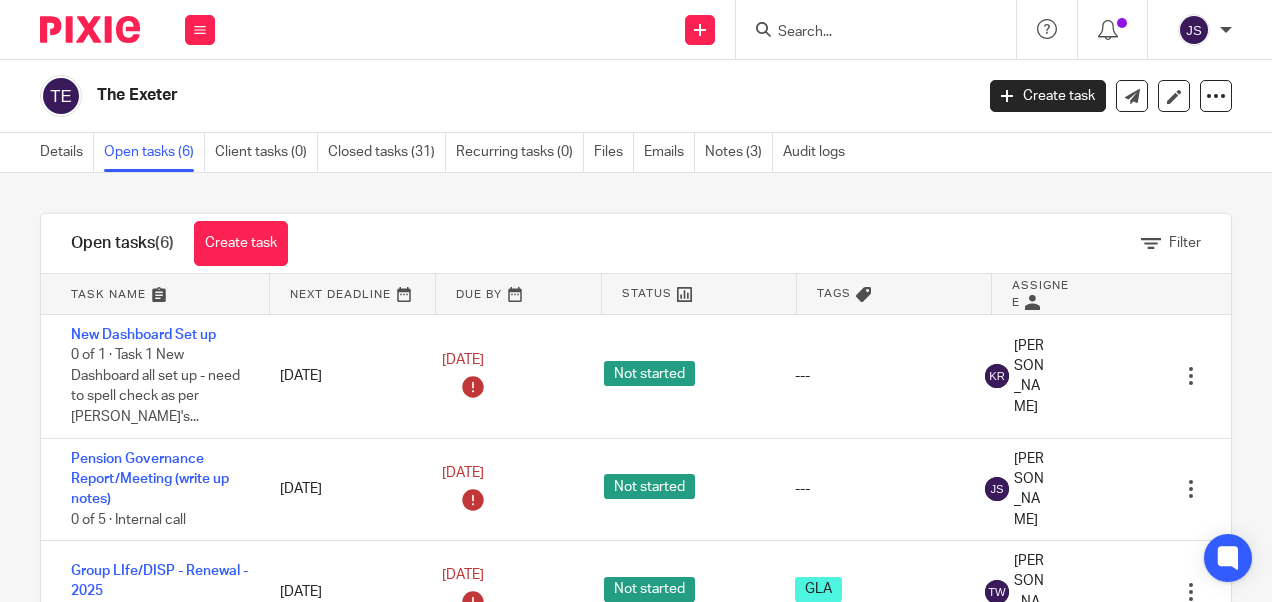 scroll, scrollTop: 0, scrollLeft: 0, axis: both 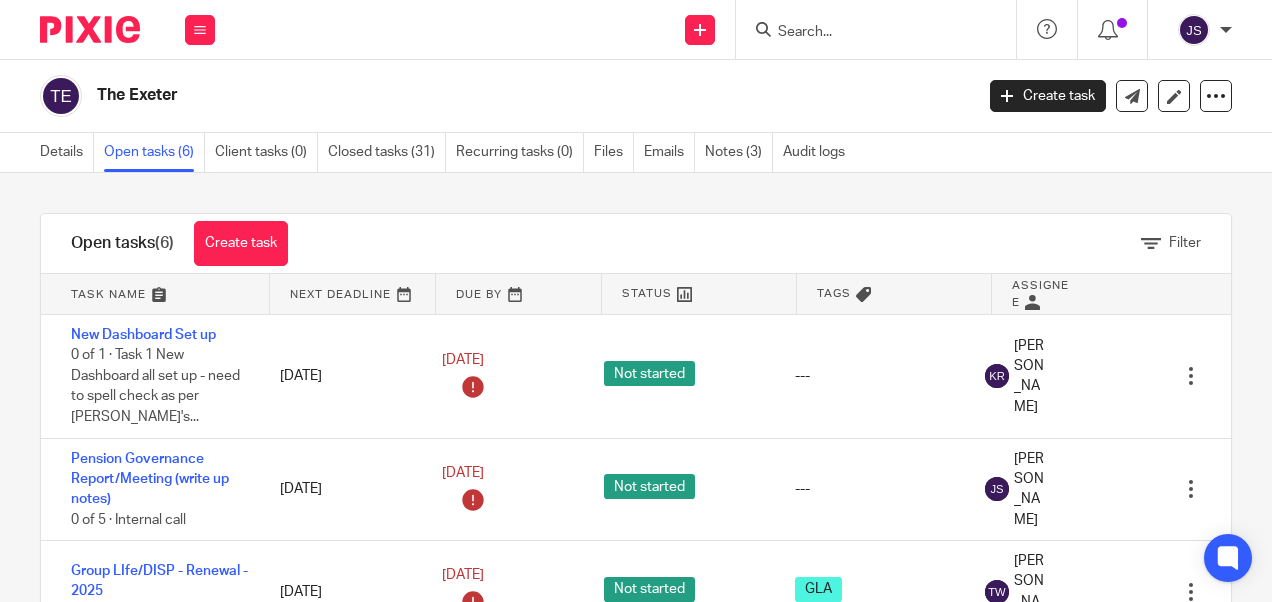 click at bounding box center [866, 33] 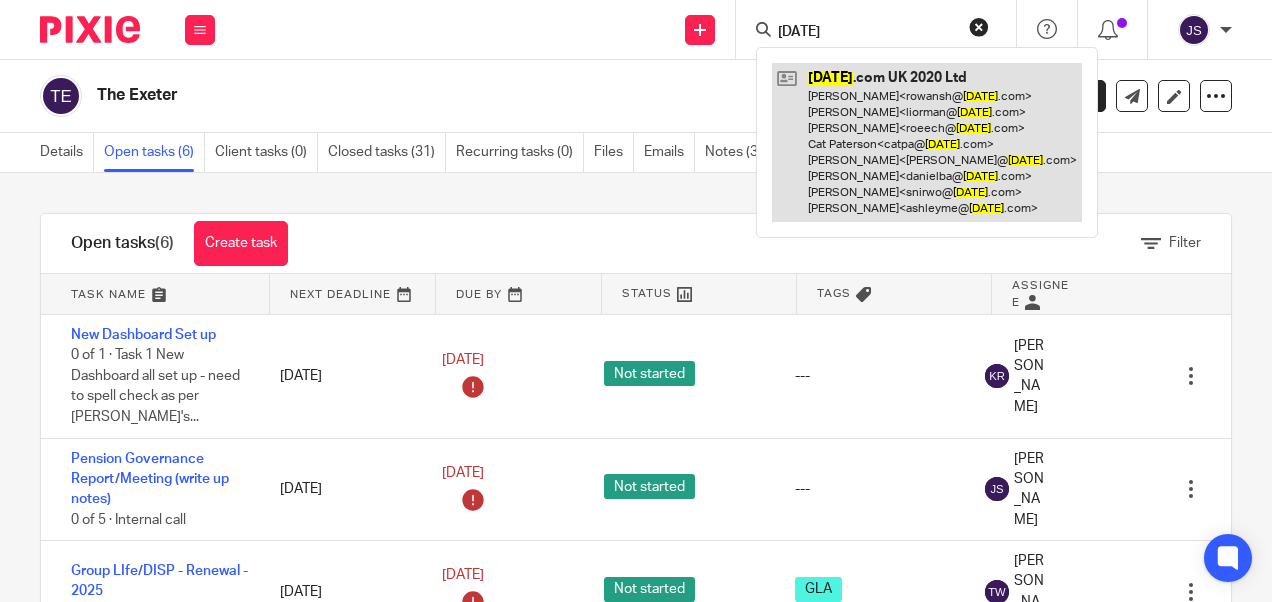type on "[DATE]" 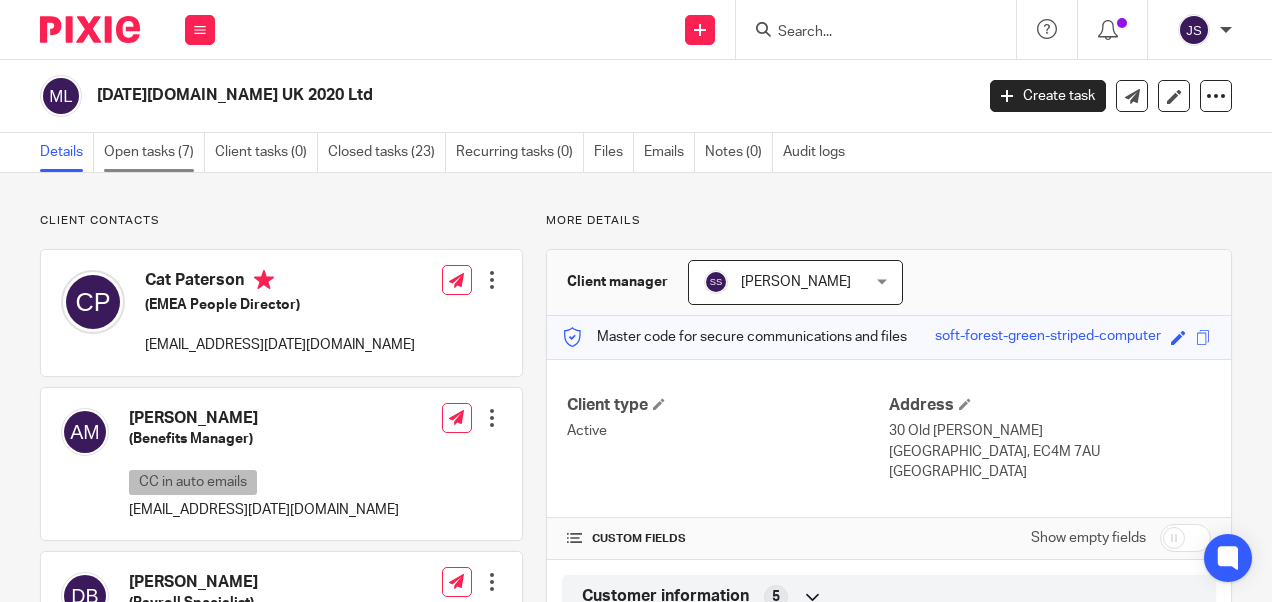 scroll, scrollTop: 0, scrollLeft: 0, axis: both 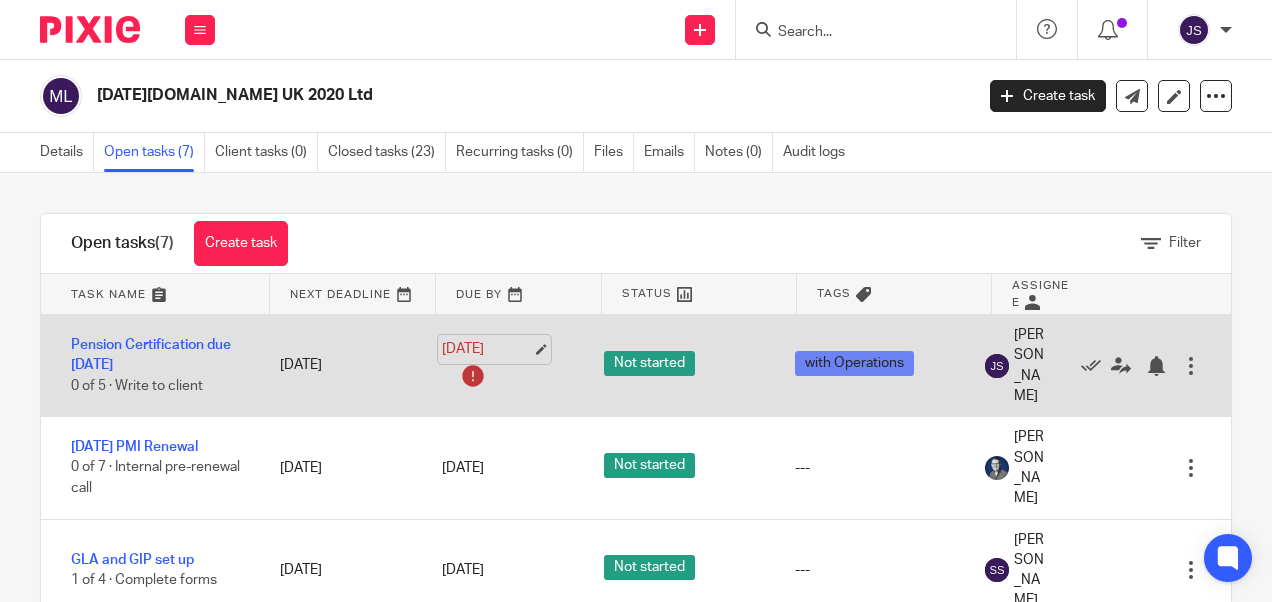 click on "[DATE]" at bounding box center [487, 349] 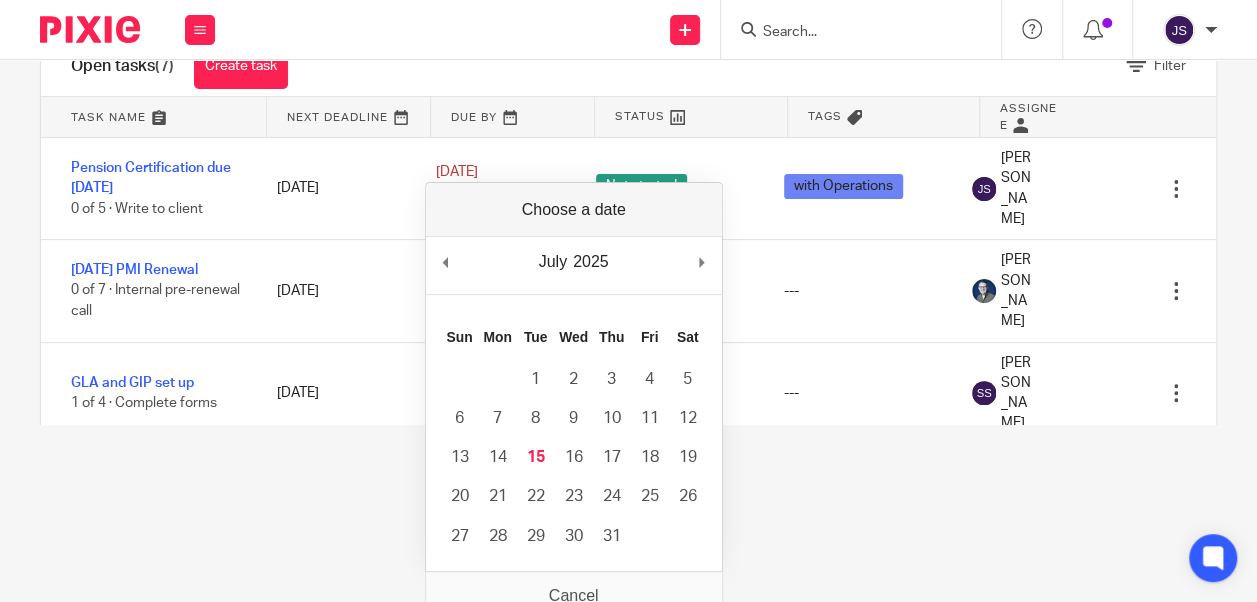 scroll, scrollTop: 194, scrollLeft: 0, axis: vertical 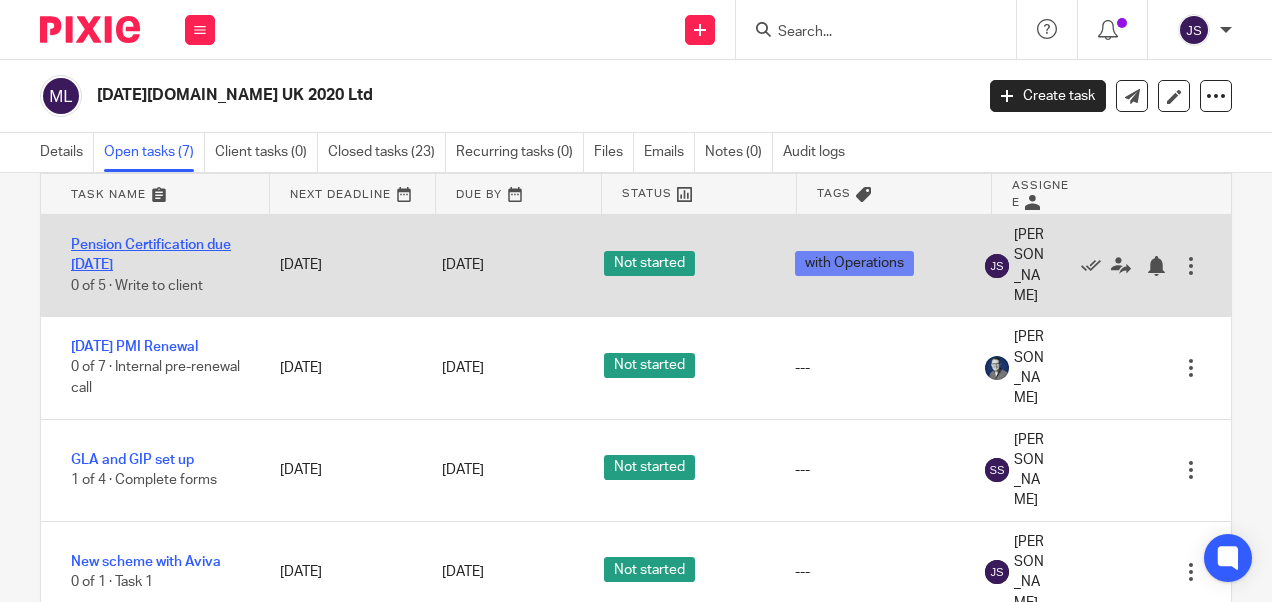 click on "Pension Certification due [DATE]" at bounding box center [151, 255] 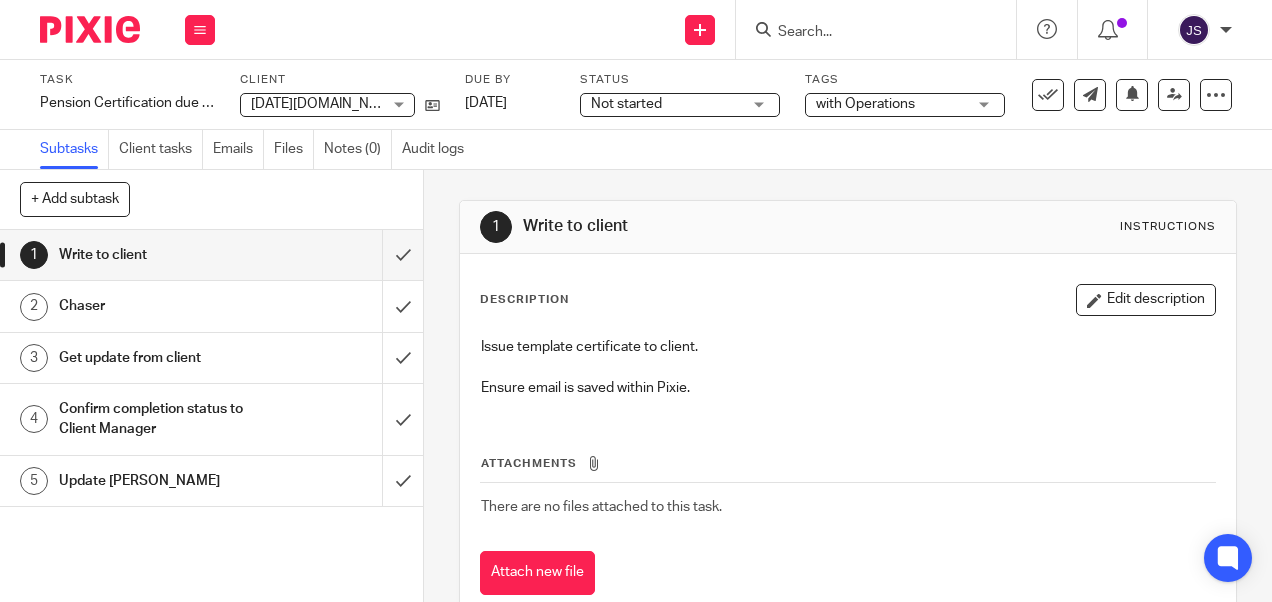scroll, scrollTop: 0, scrollLeft: 0, axis: both 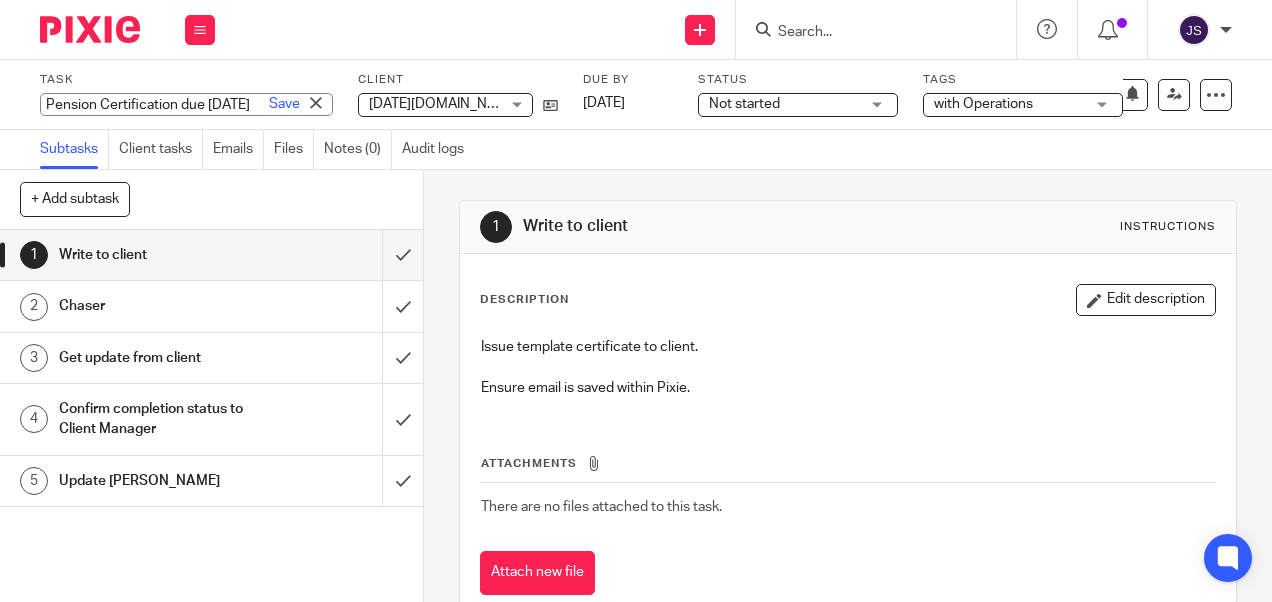 click on "Pension Certification due [DATE]   Save
Pension Certification due [DATE]" at bounding box center (186, 104) 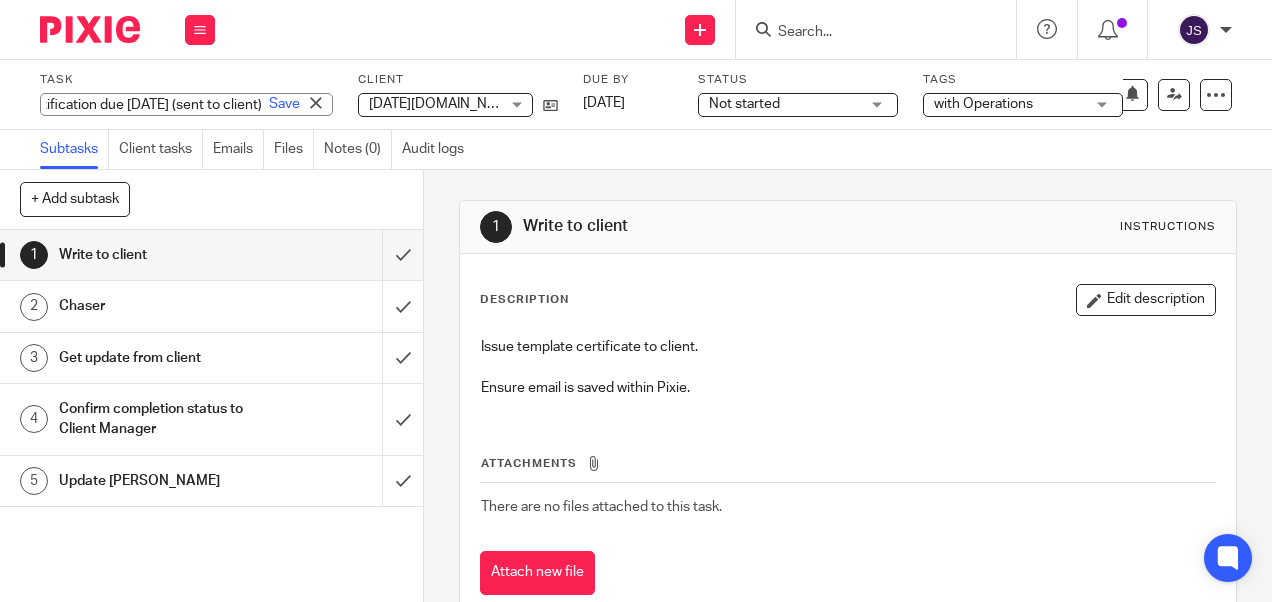 scroll, scrollTop: 0, scrollLeft: 156, axis: horizontal 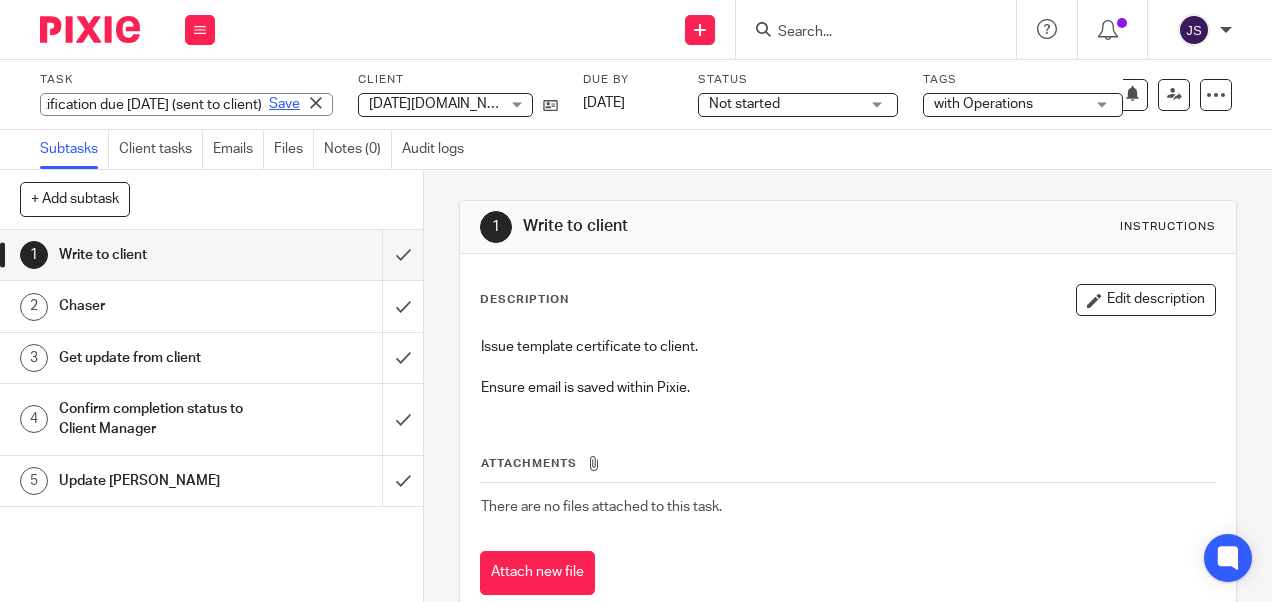 type on "Pension Certification due [DATE] (sent to client)" 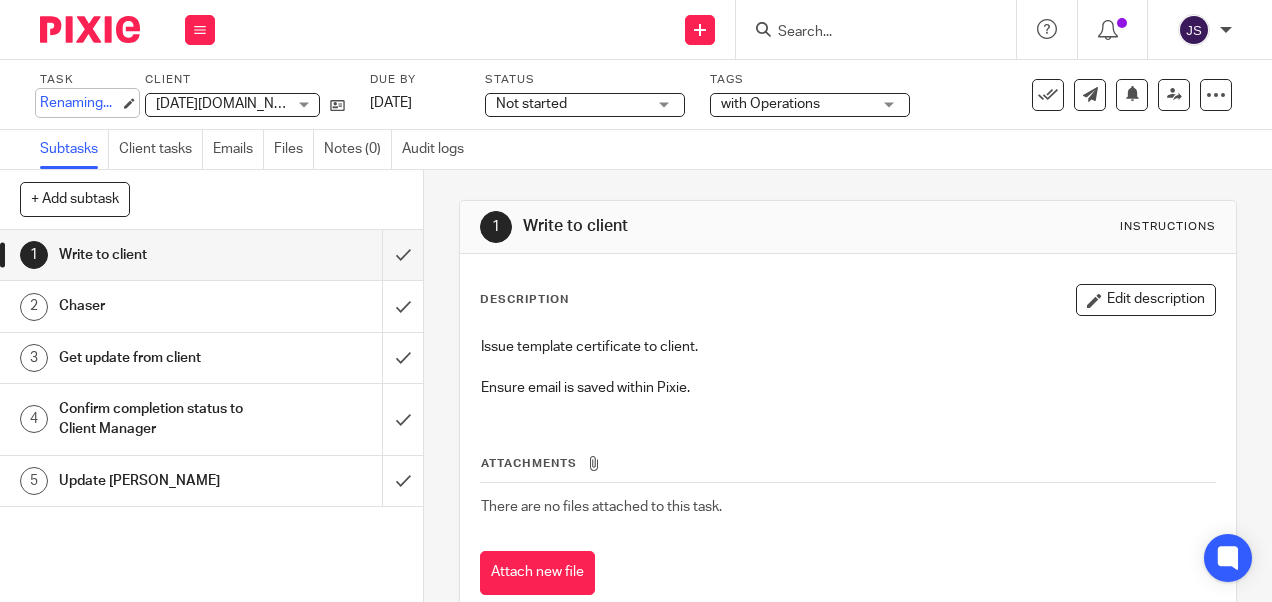 scroll, scrollTop: 0, scrollLeft: 0, axis: both 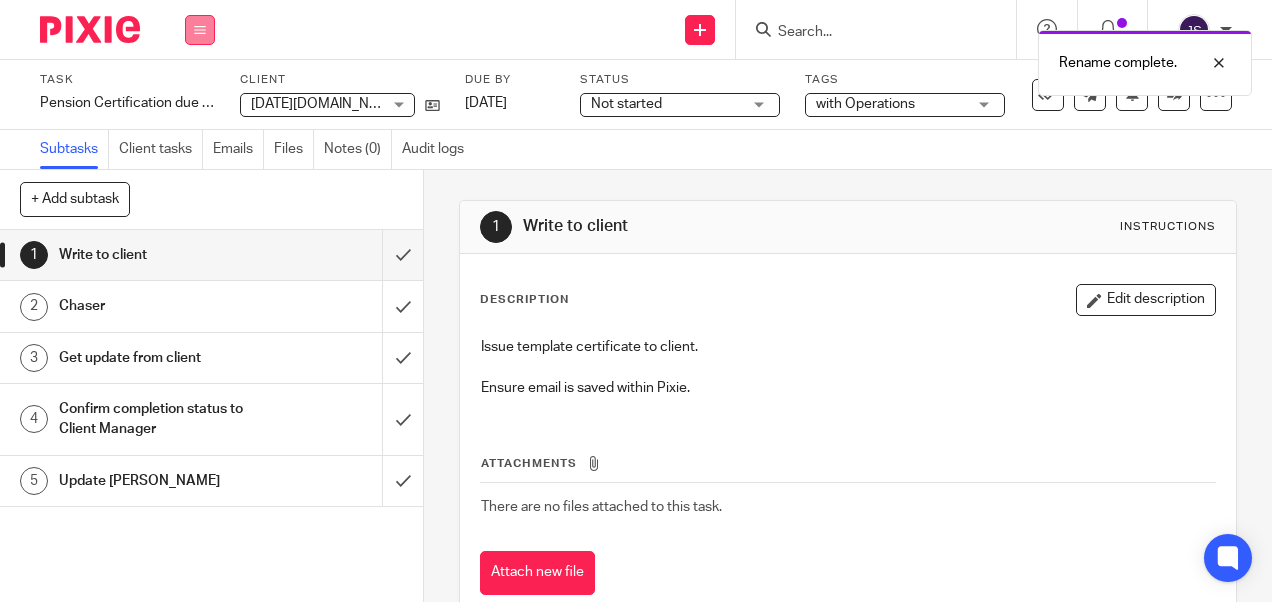 click at bounding box center [200, 30] 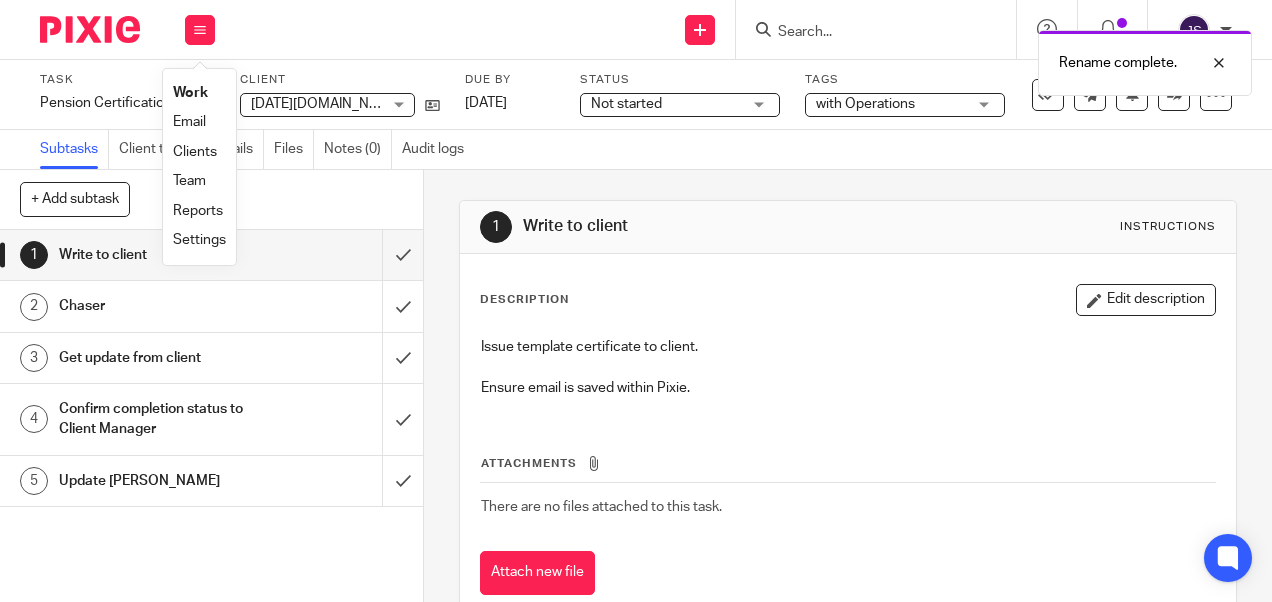 click on "Work" at bounding box center (190, 93) 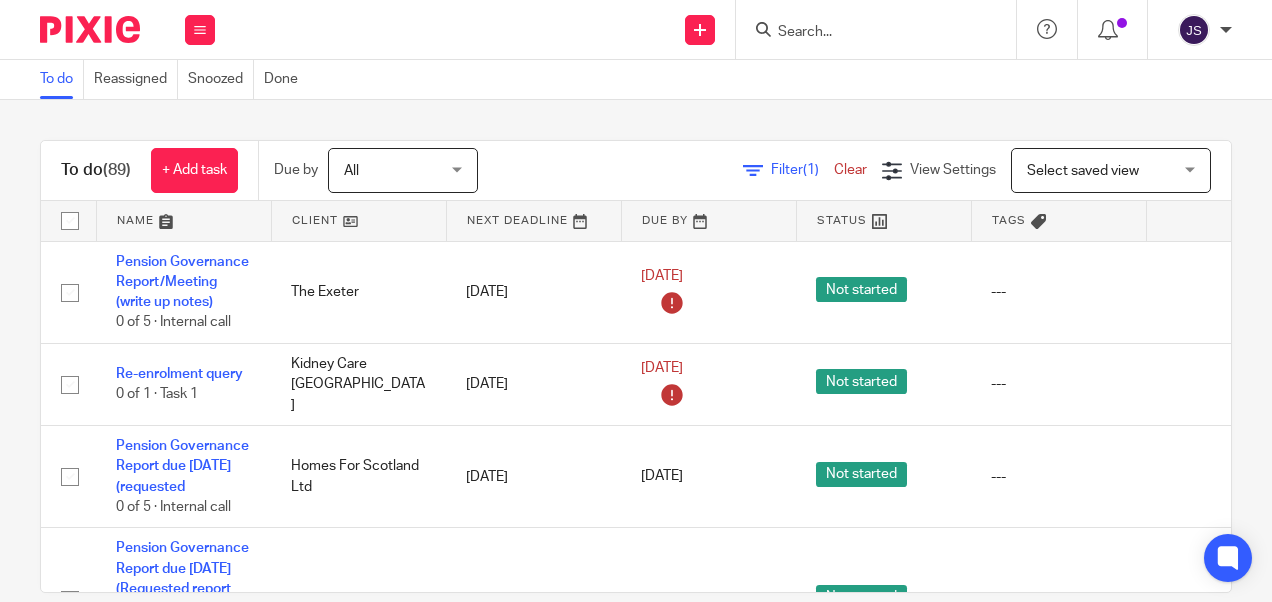 scroll, scrollTop: 0, scrollLeft: 0, axis: both 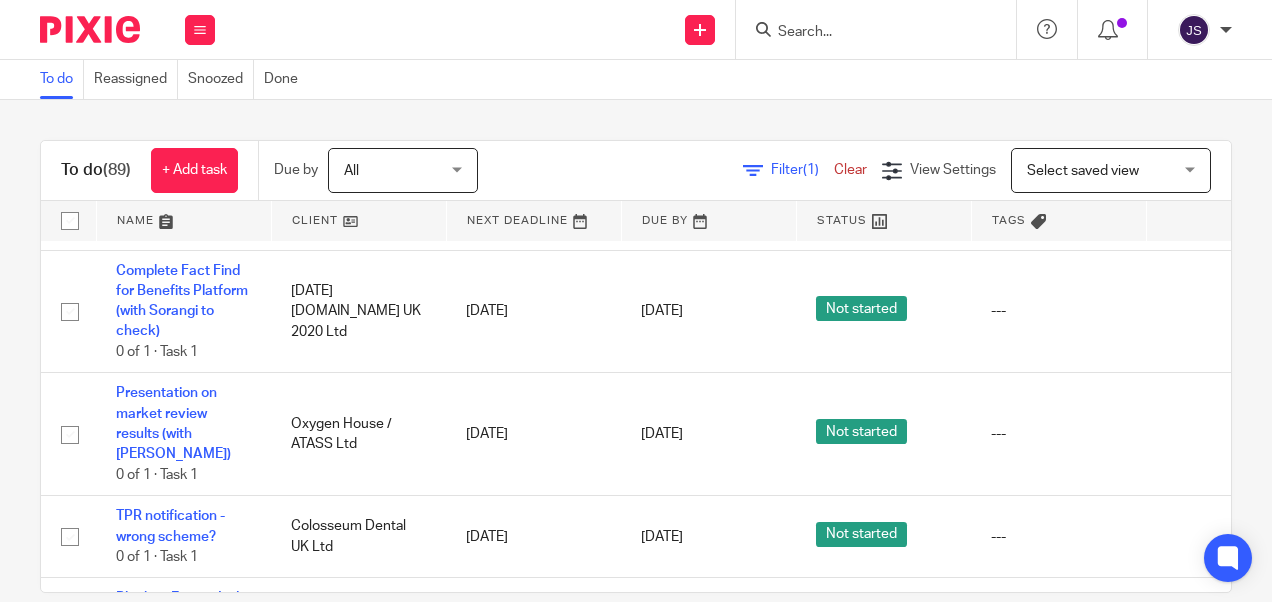 click at bounding box center [763, 29] 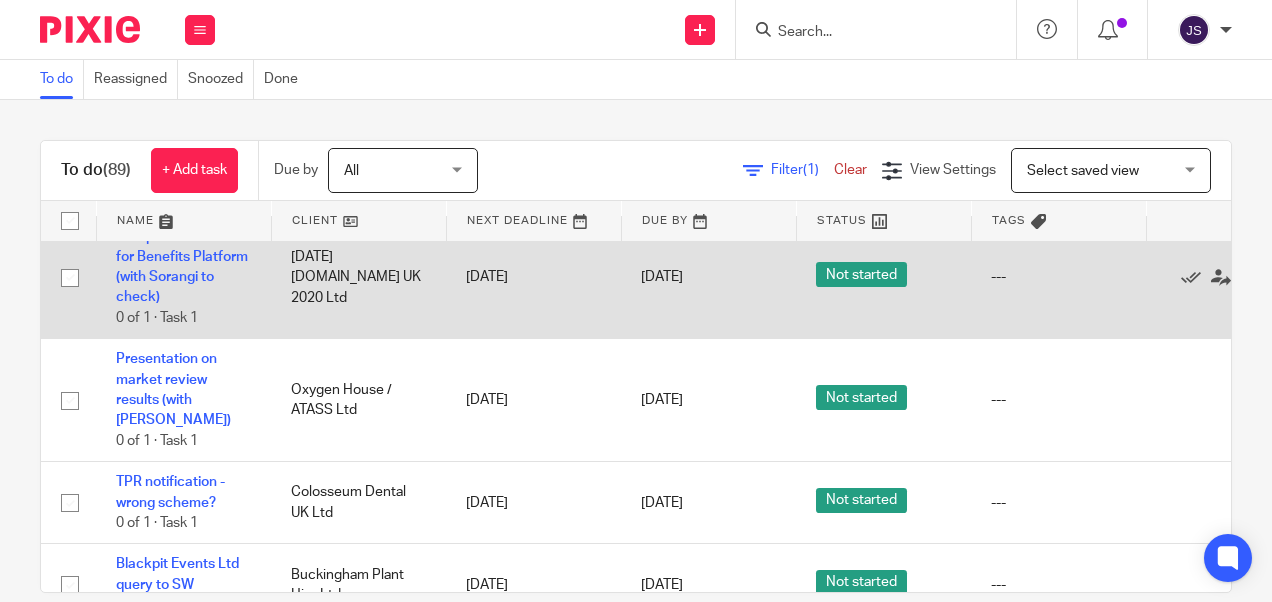 scroll, scrollTop: 3200, scrollLeft: 0, axis: vertical 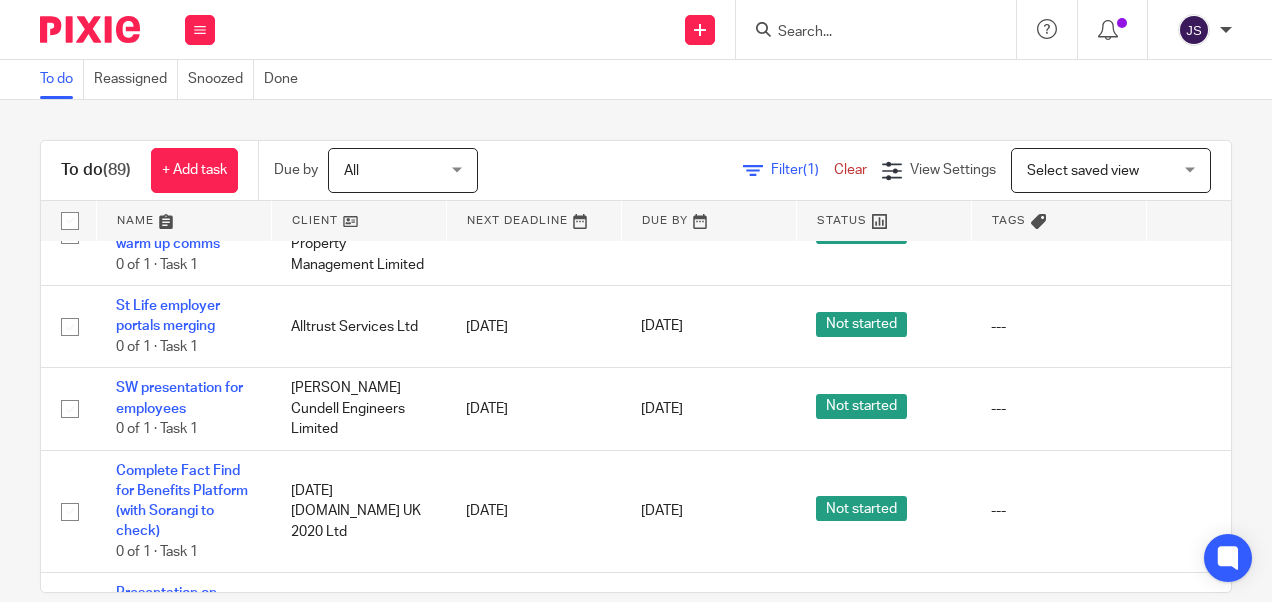 click at bounding box center (866, 33) 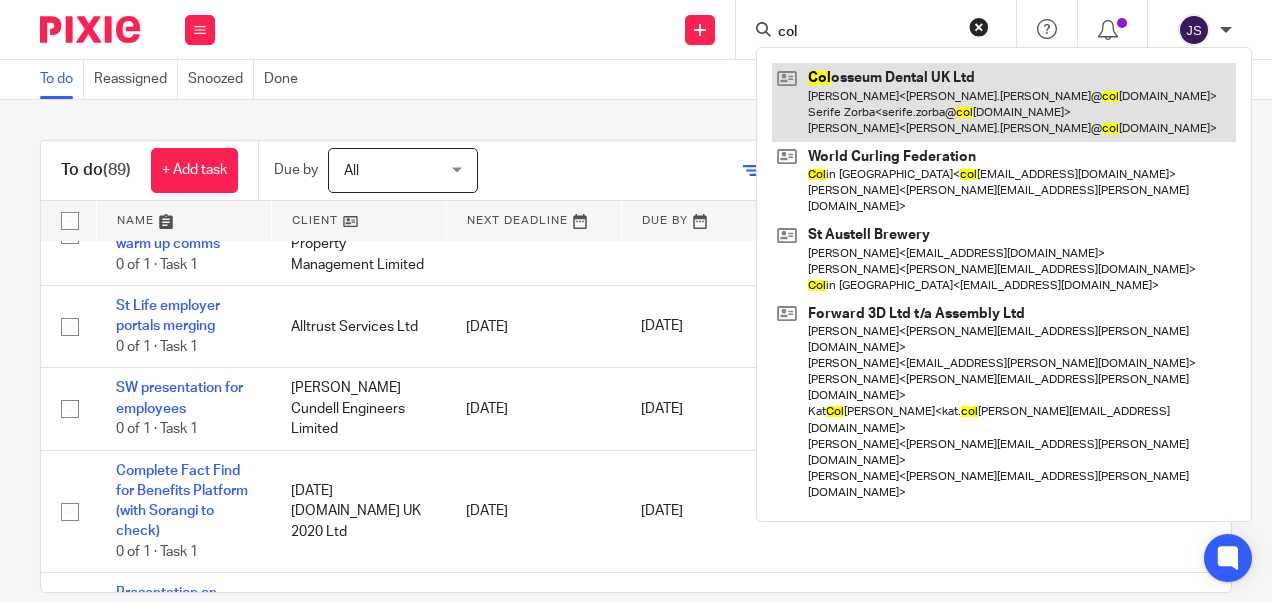 type on "col" 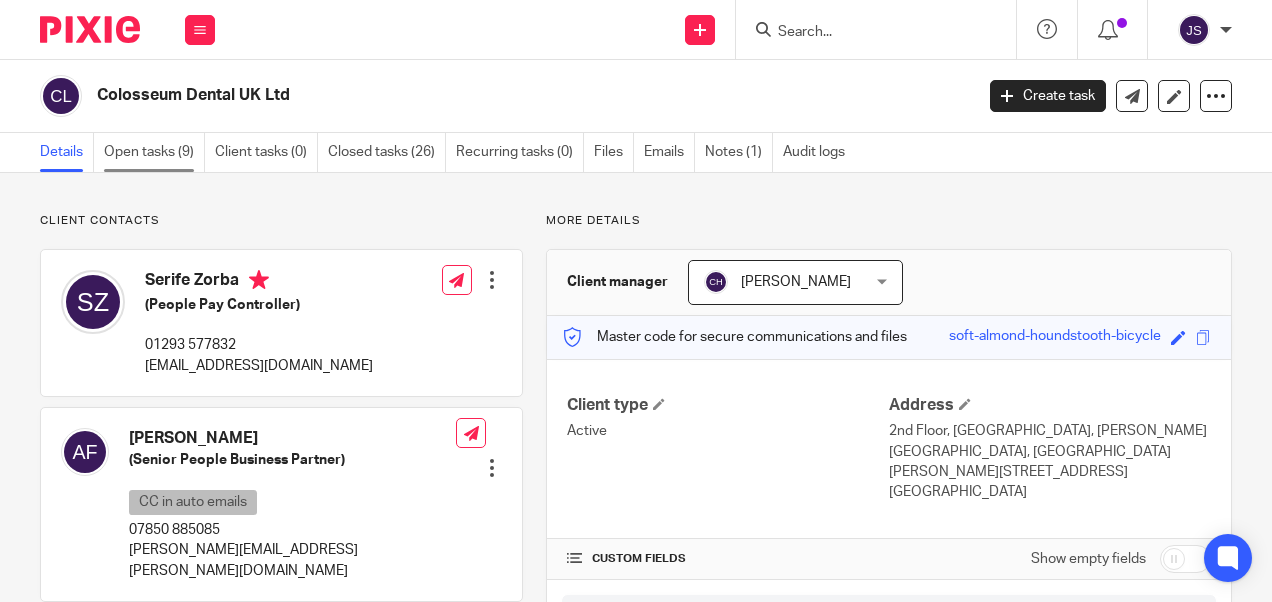 scroll, scrollTop: 0, scrollLeft: 0, axis: both 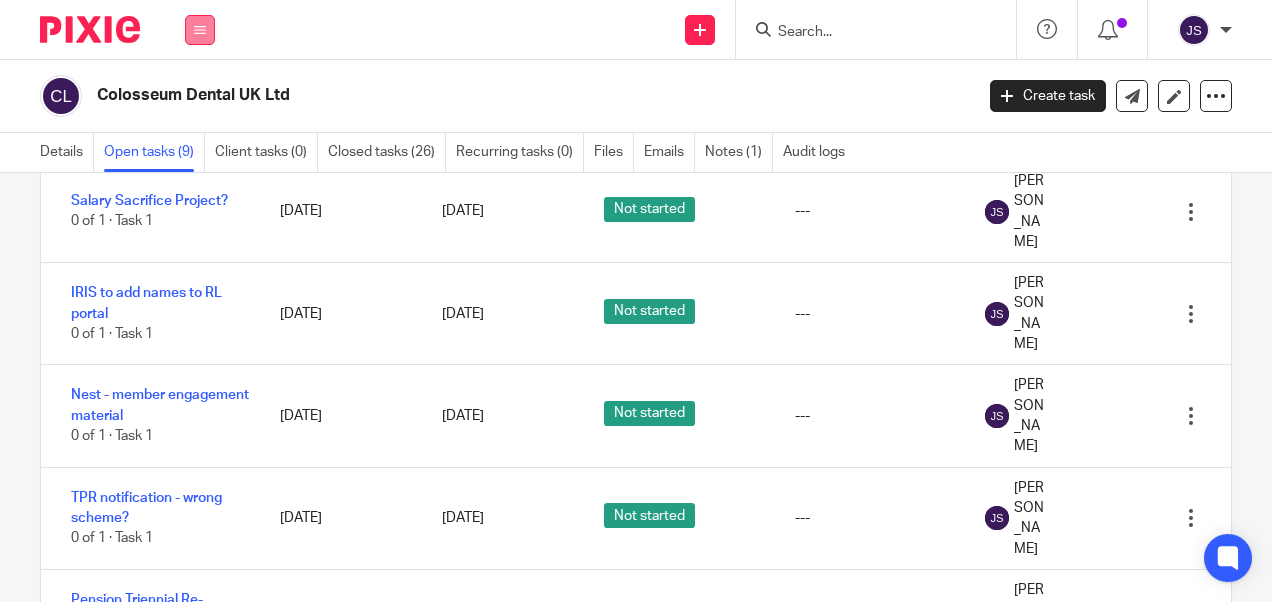 click at bounding box center (200, 30) 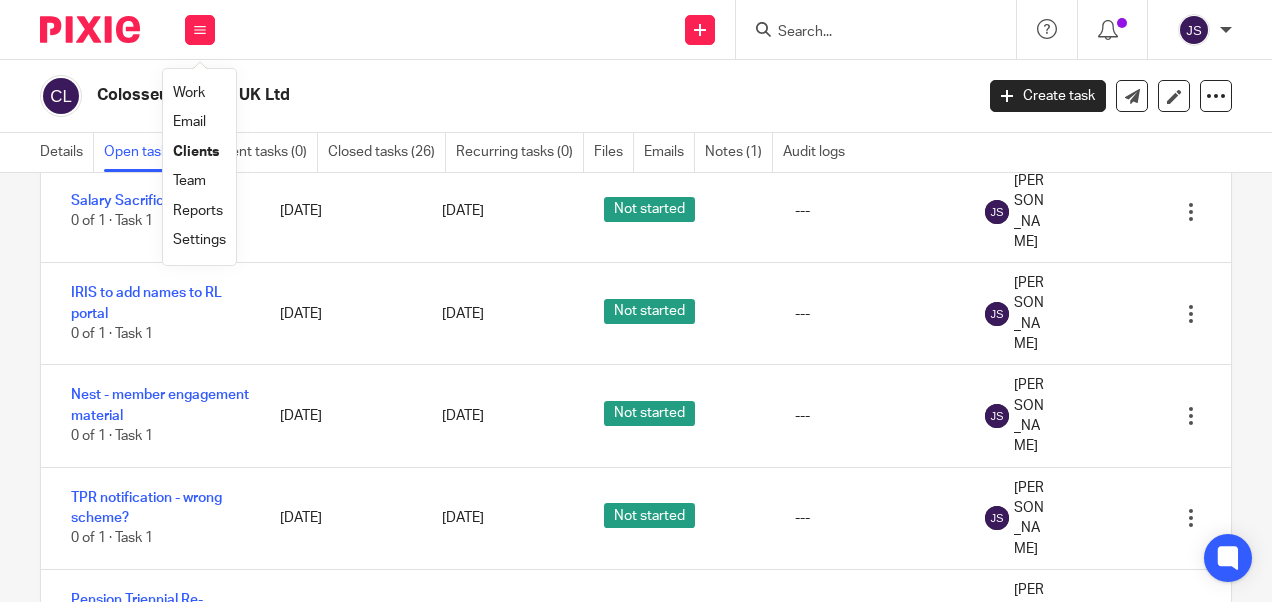 click on "Work" at bounding box center (189, 93) 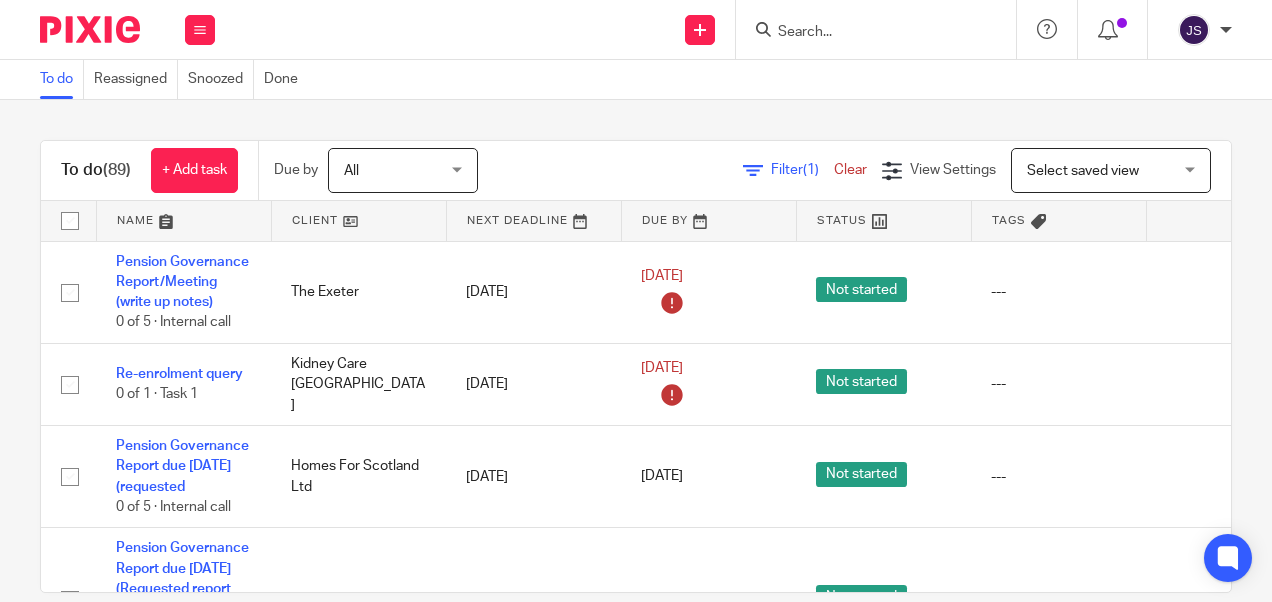 scroll, scrollTop: 0, scrollLeft: 0, axis: both 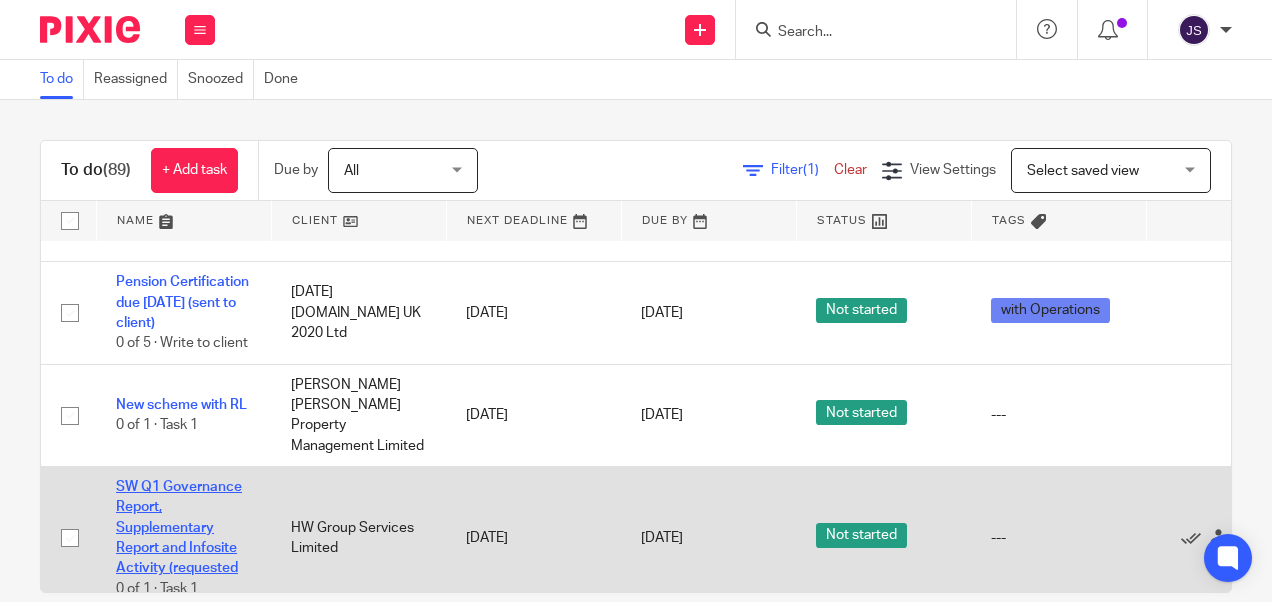click on "SW Q1 Governance Report, Supplementary Report and  Infosite Activity (requested" at bounding box center (179, 527) 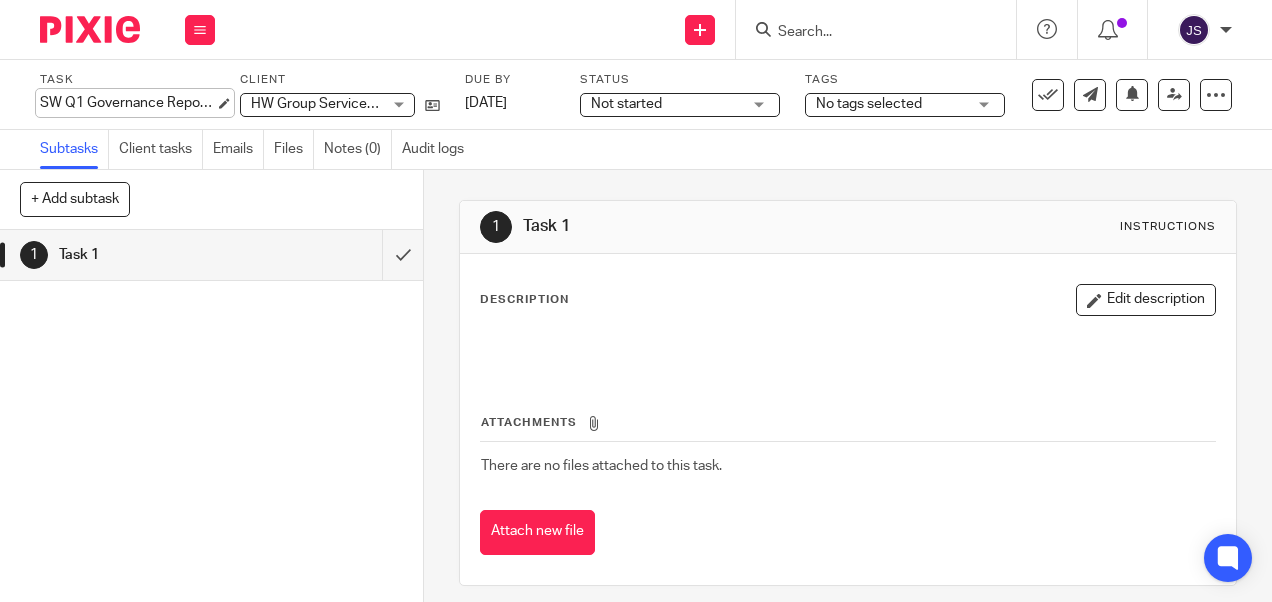 scroll, scrollTop: 0, scrollLeft: 0, axis: both 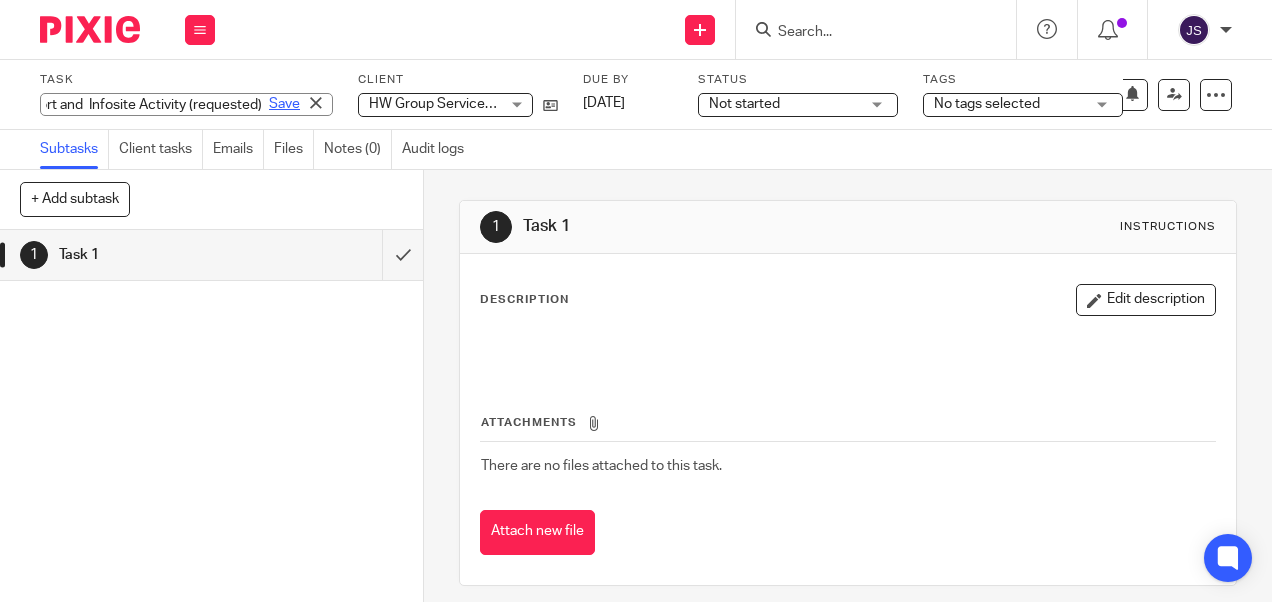 type on "SW Q1 Governance Report, Supplementary Report and  Infosite Activity (requested)" 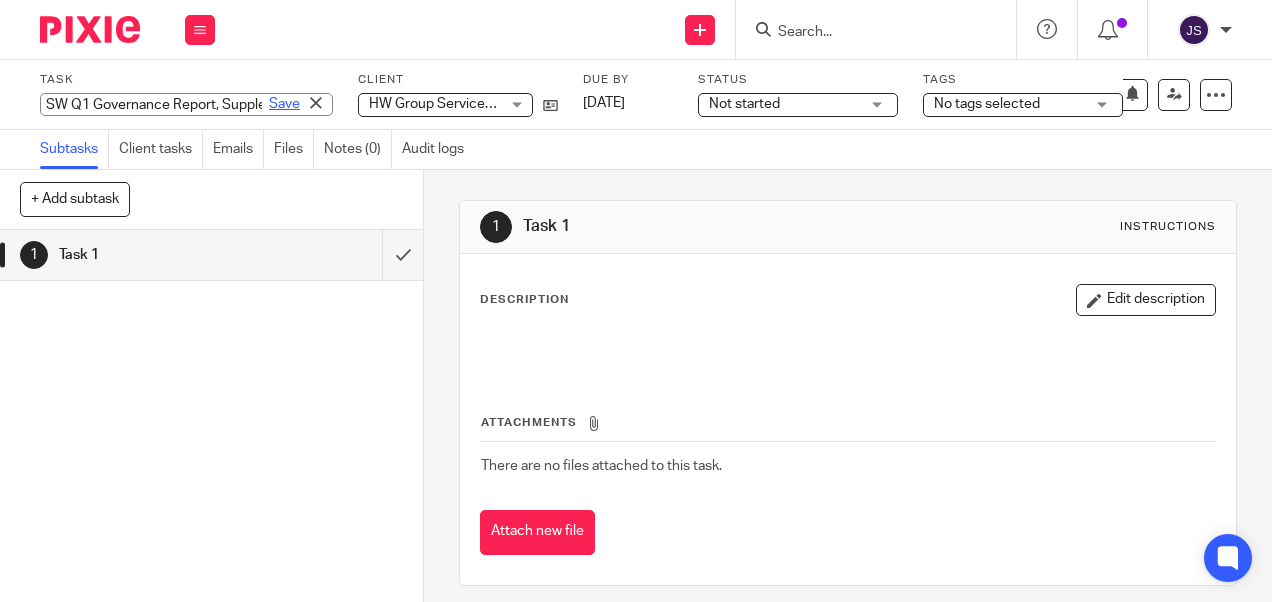 click on "Save" at bounding box center (284, 104) 